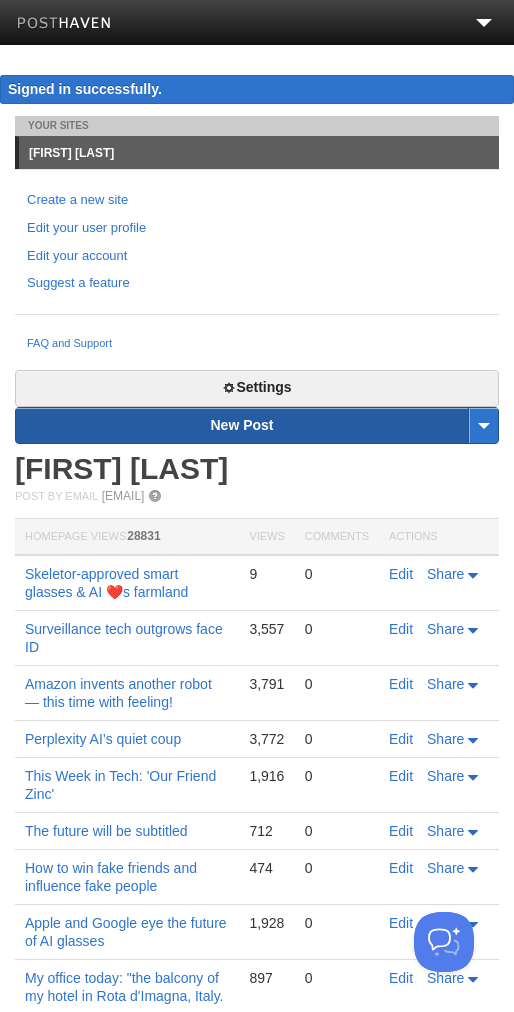 scroll, scrollTop: 0, scrollLeft: 0, axis: both 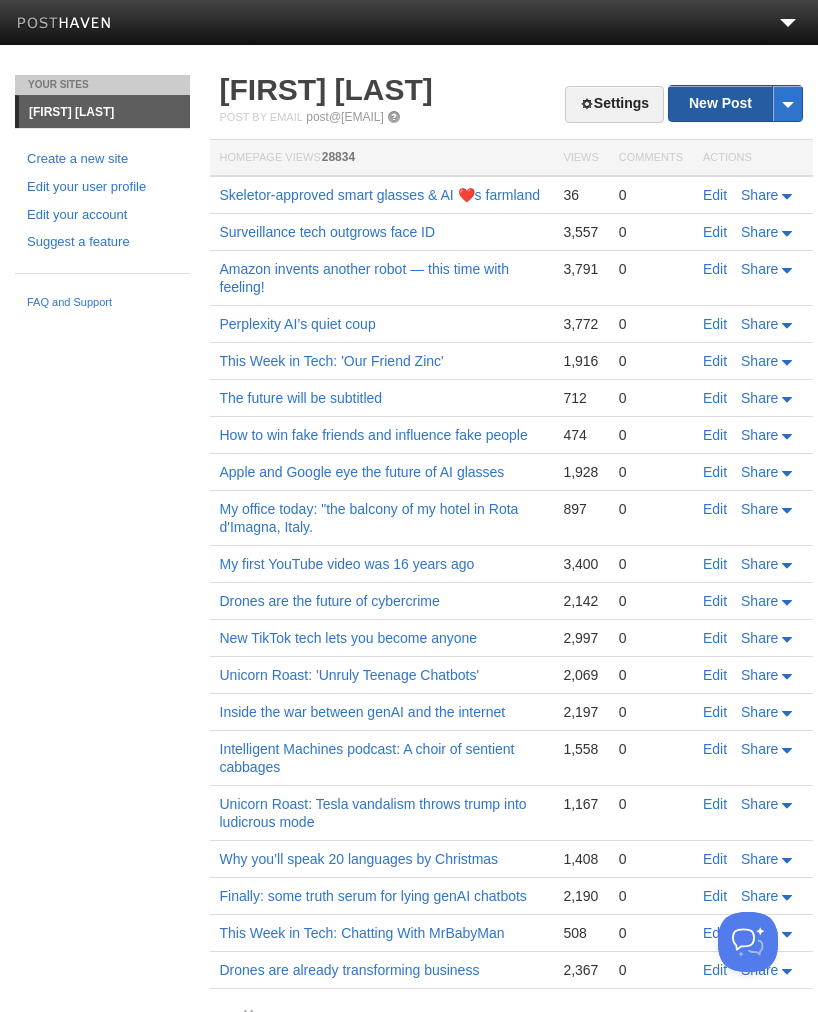 click on "New Post" at bounding box center (735, 103) 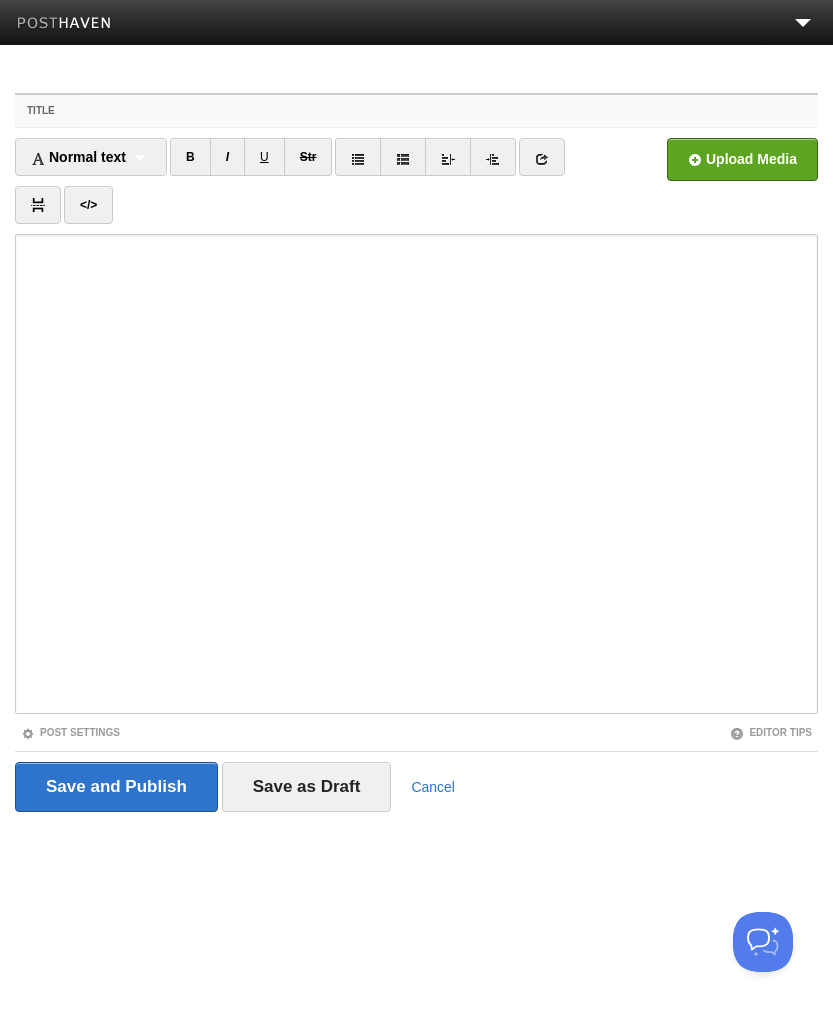 paste on "When AI fails, who is to blame?" 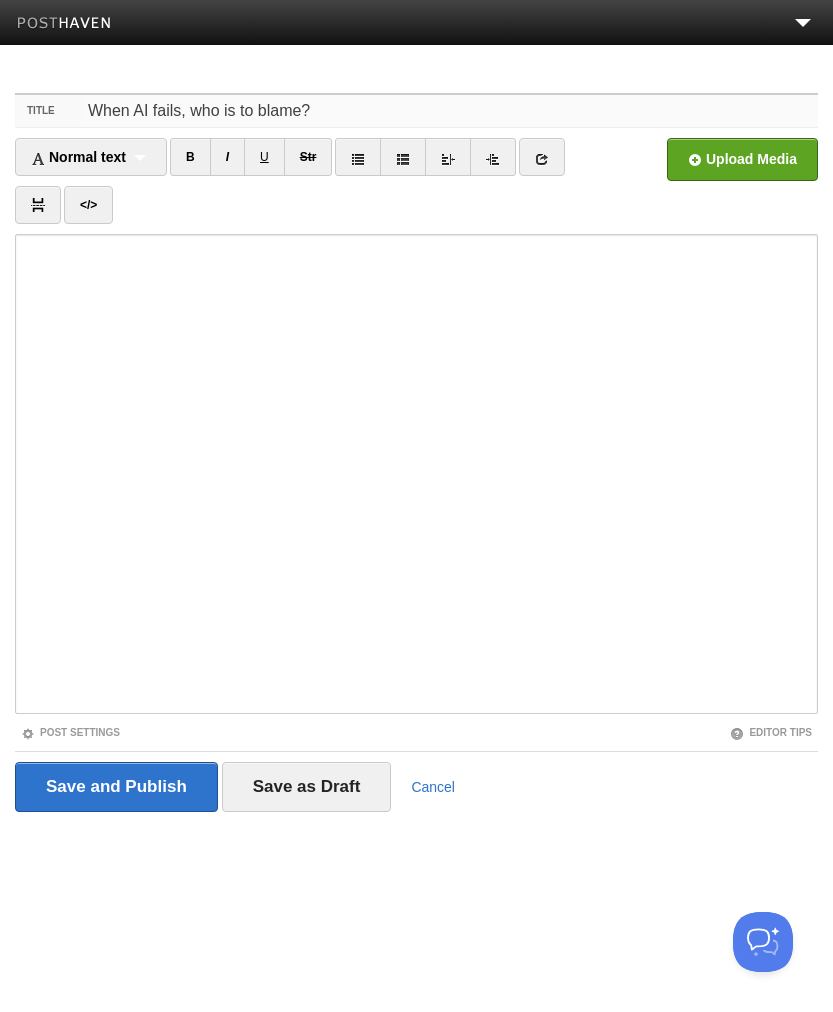 type on "When AI fails, who is to blame?" 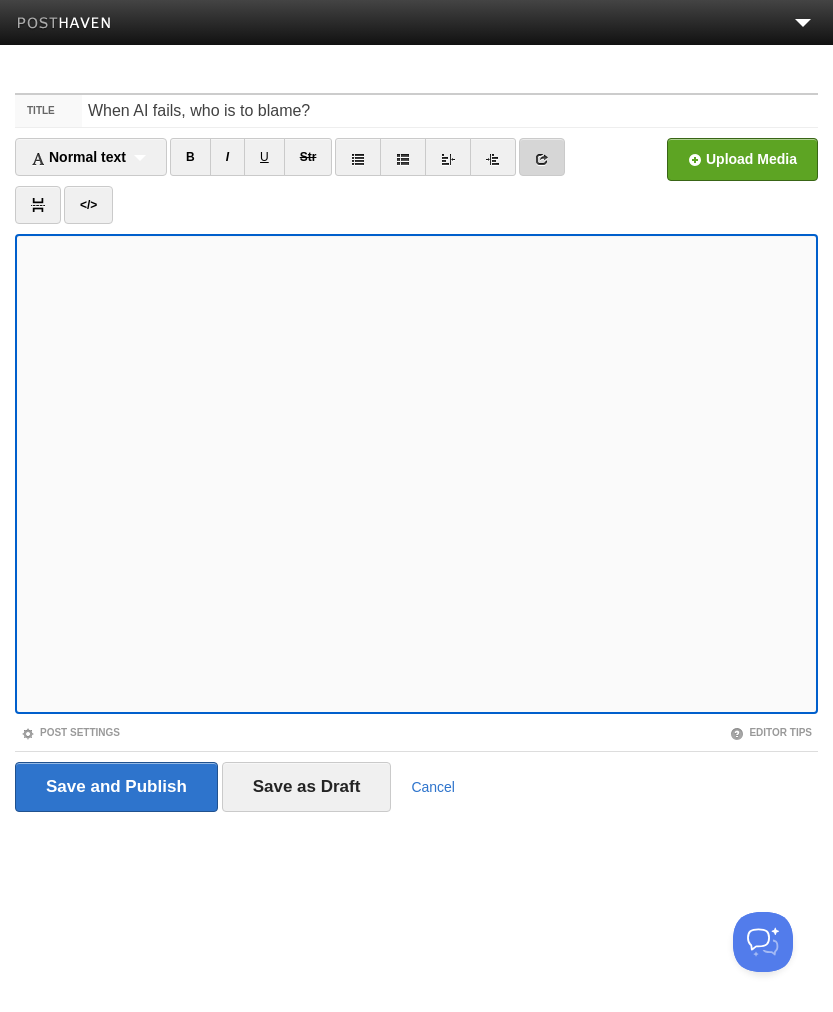 click at bounding box center [542, 157] 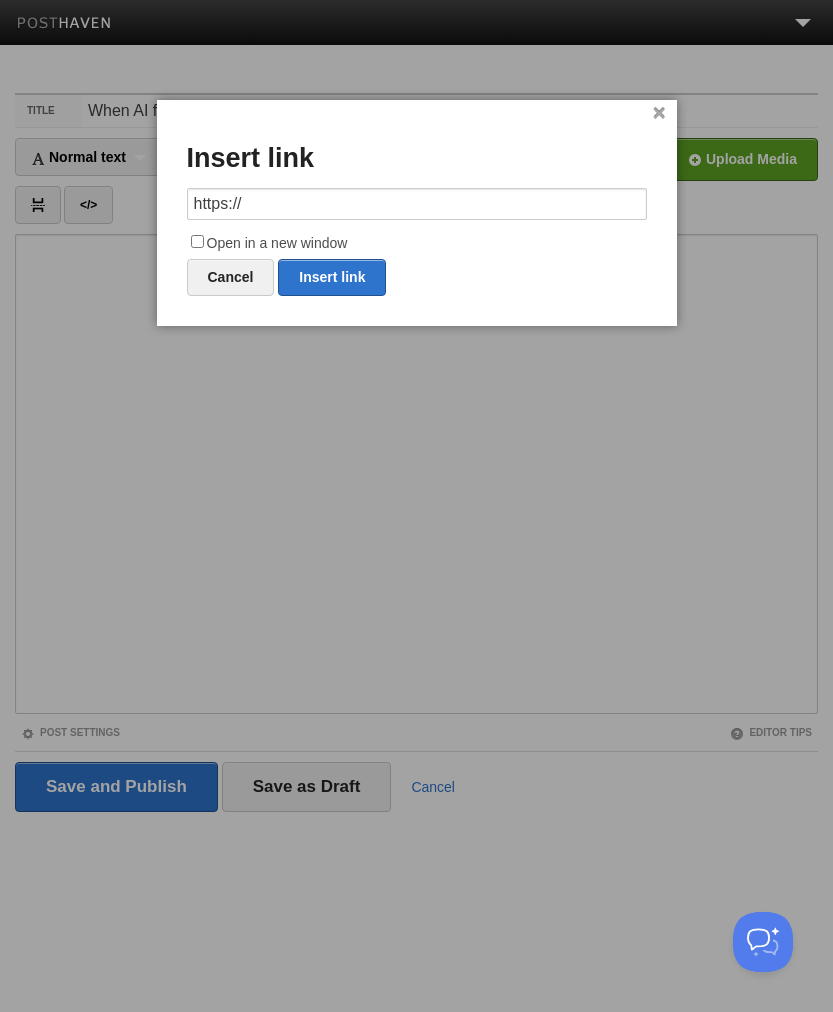 drag, startPoint x: 409, startPoint y: 203, endPoint x: -306, endPoint y: 185, distance: 715.22656 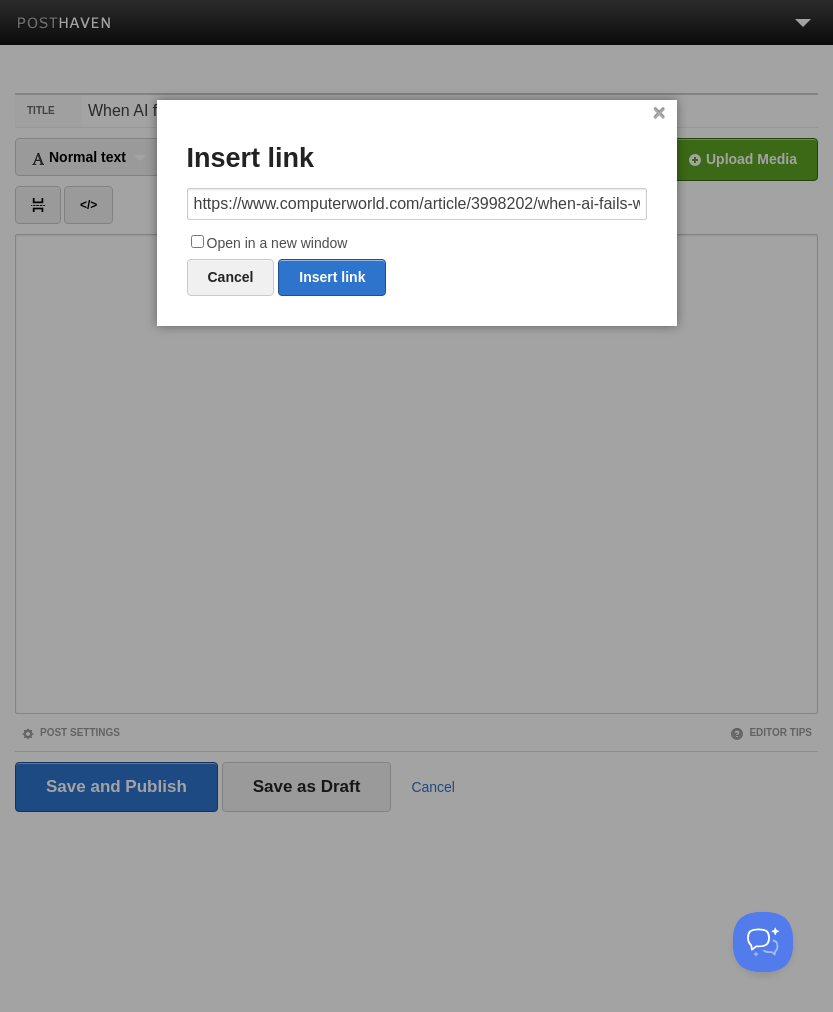 scroll, scrollTop: 0, scrollLeft: 141, axis: horizontal 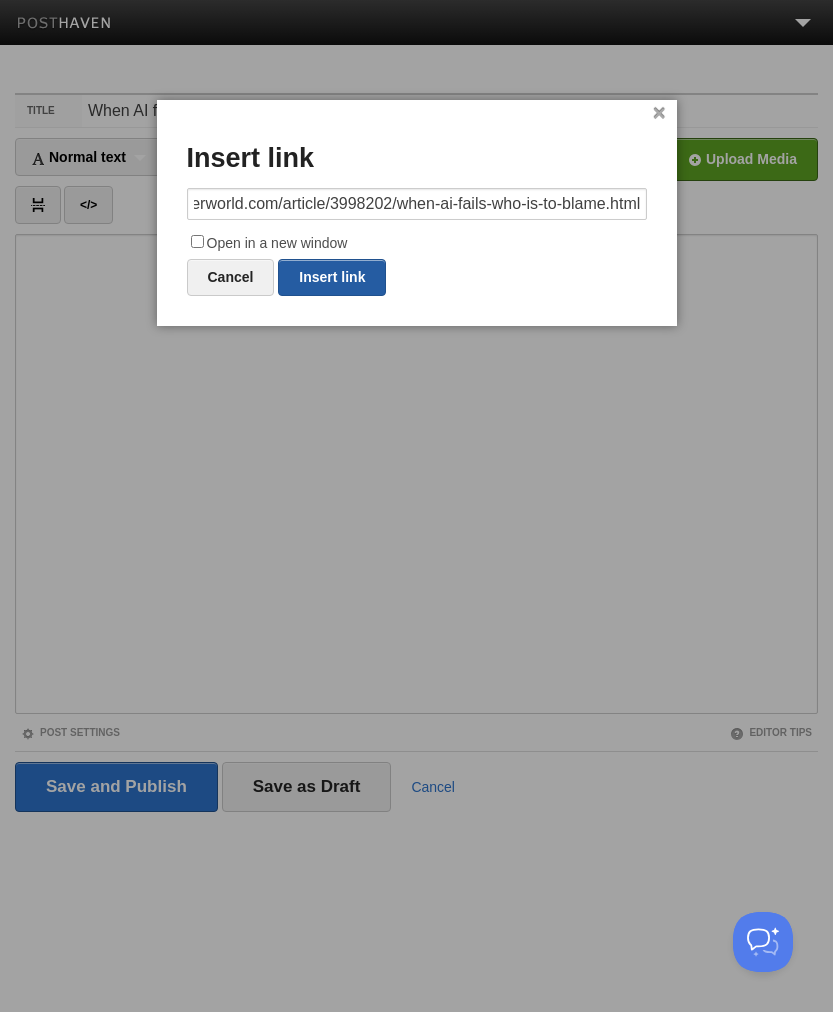 click on "Insert link" at bounding box center (332, 277) 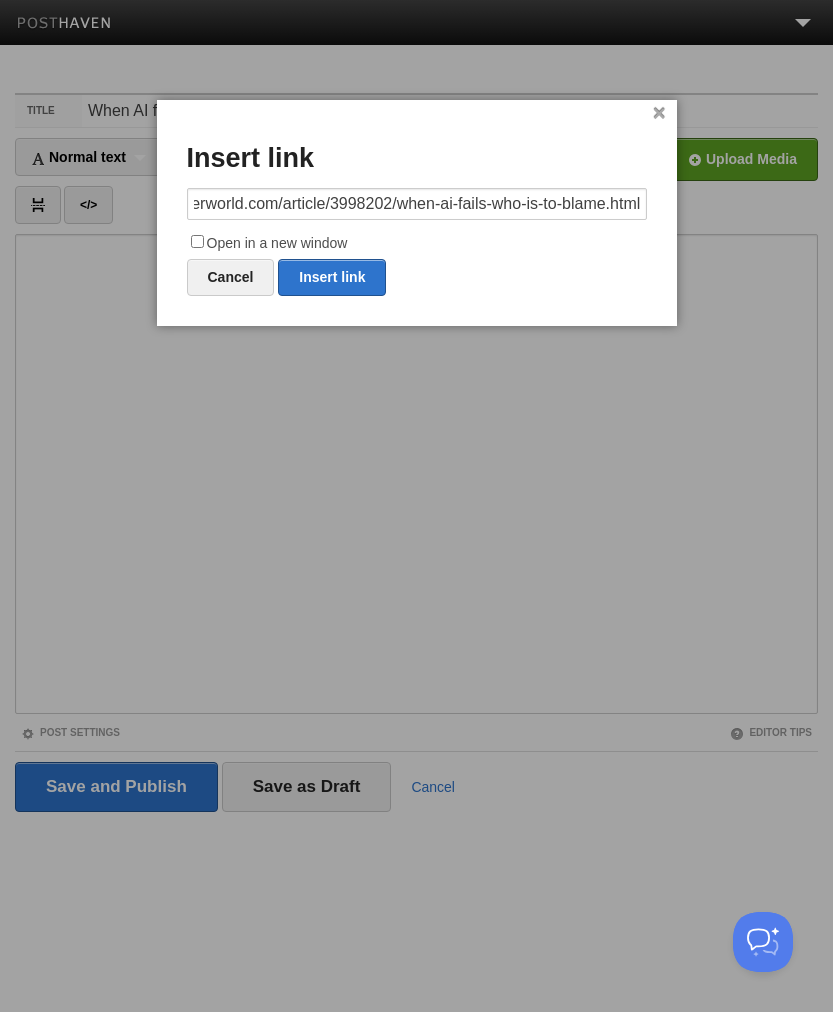 type on "https://" 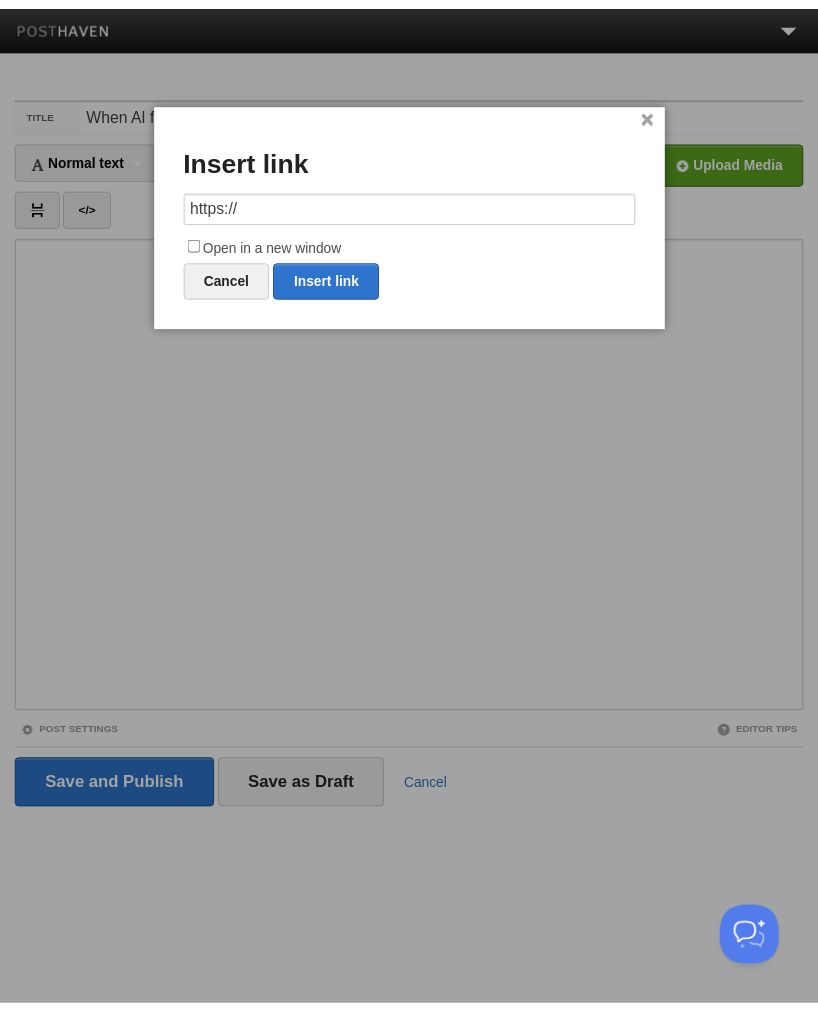 scroll, scrollTop: 0, scrollLeft: 0, axis: both 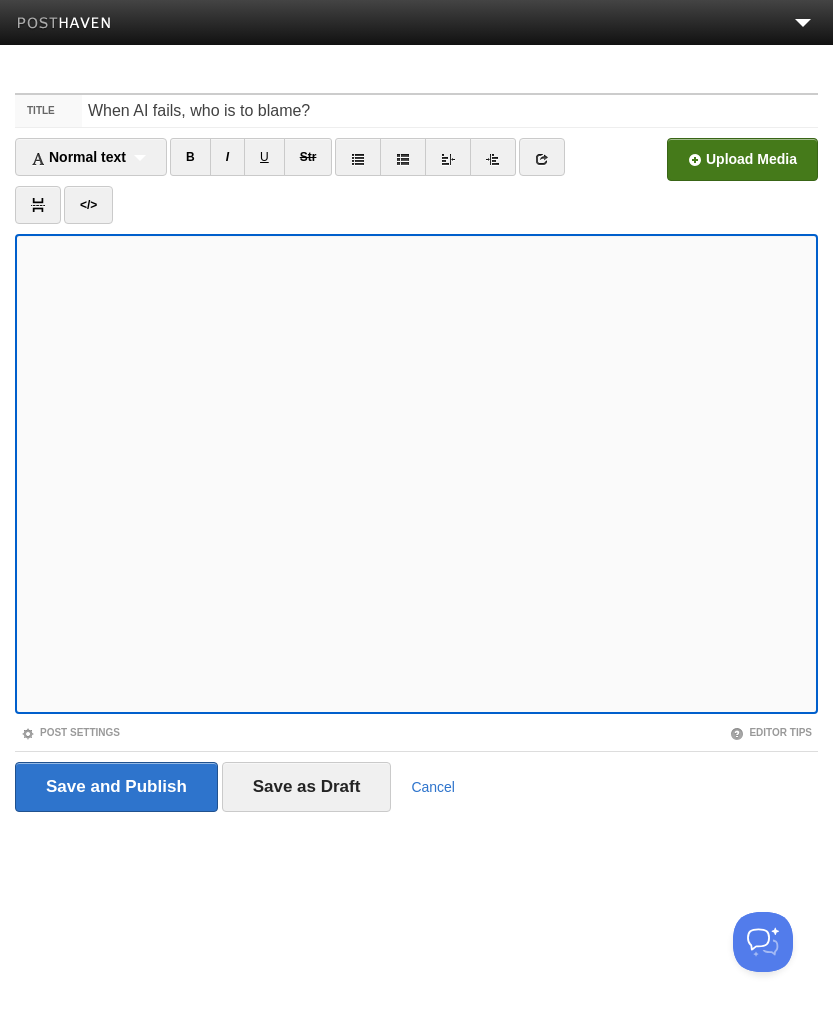 click at bounding box center (139, 165) 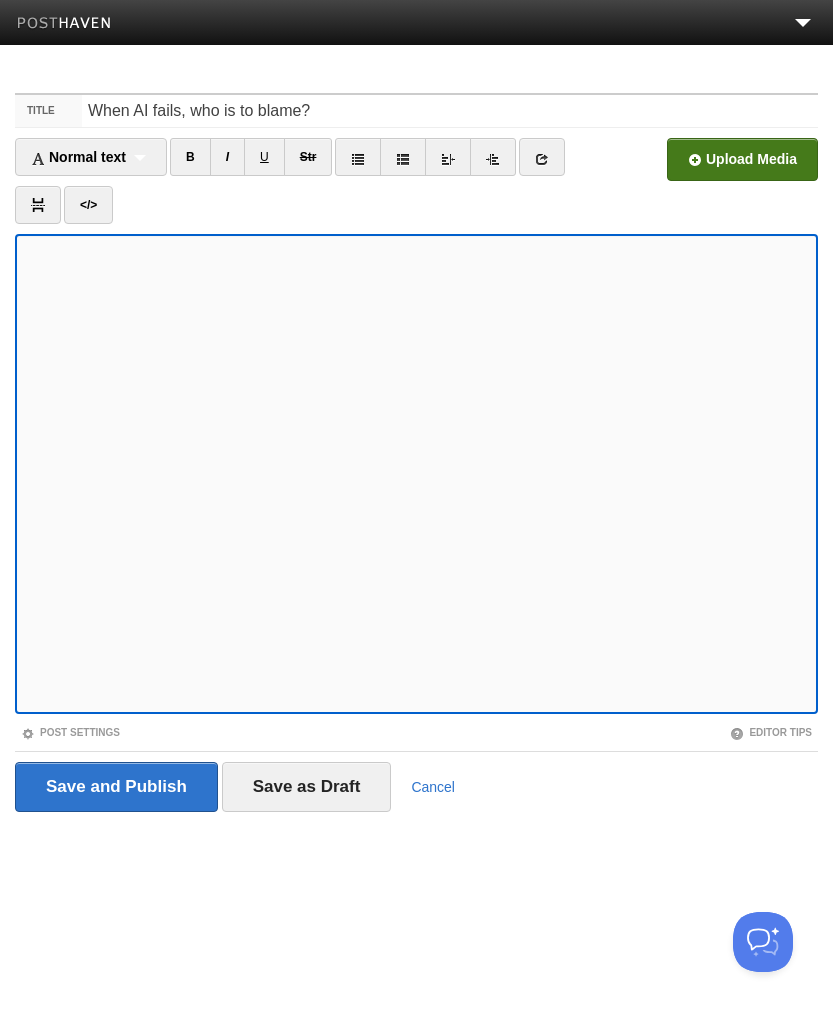 click at bounding box center (139, 165) 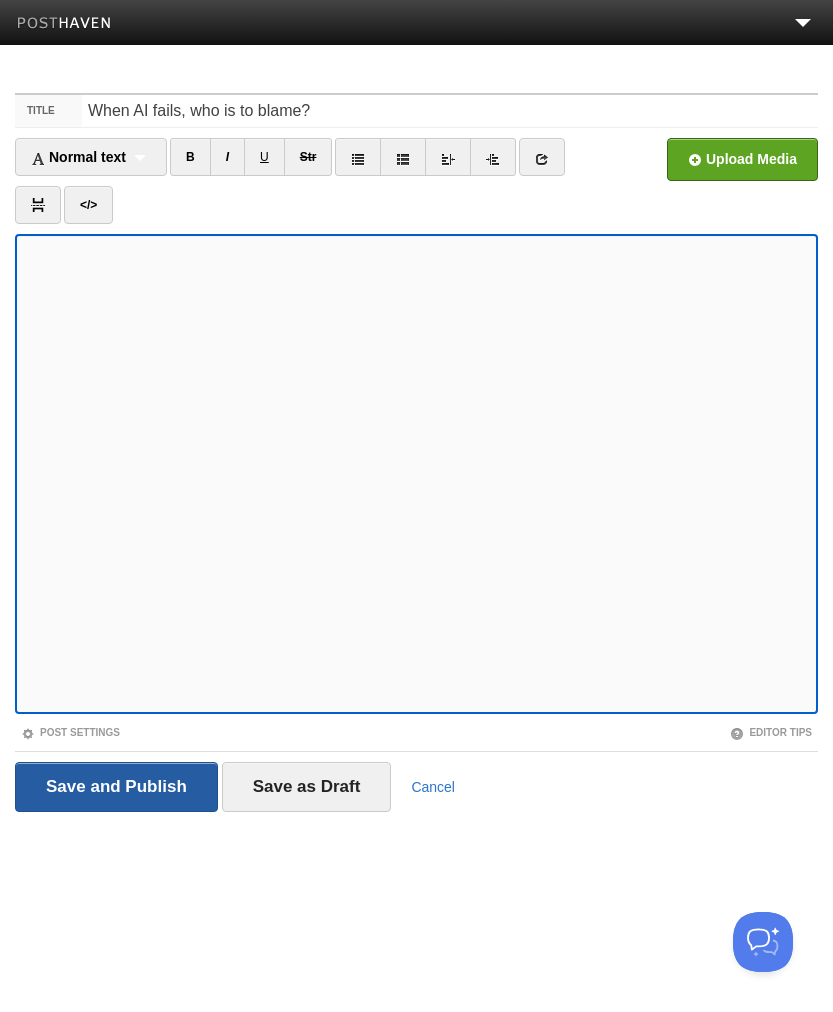 click on "Save and Publish" at bounding box center (116, 787) 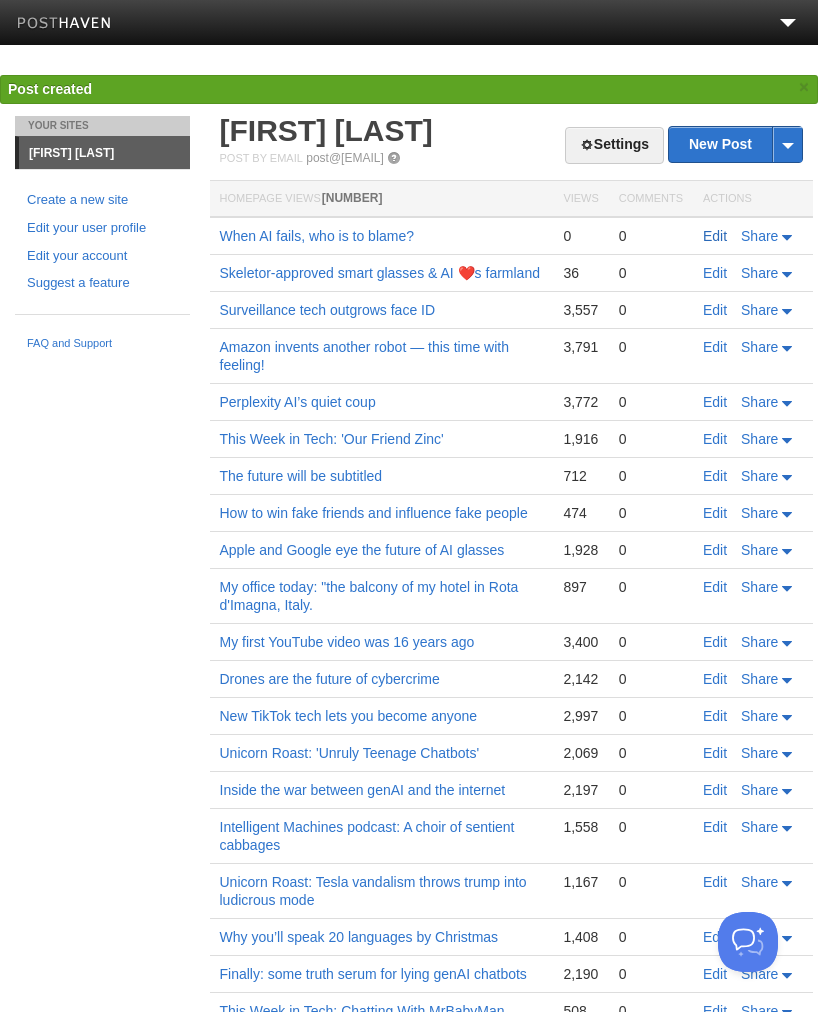 click on "Edit" at bounding box center [715, 236] 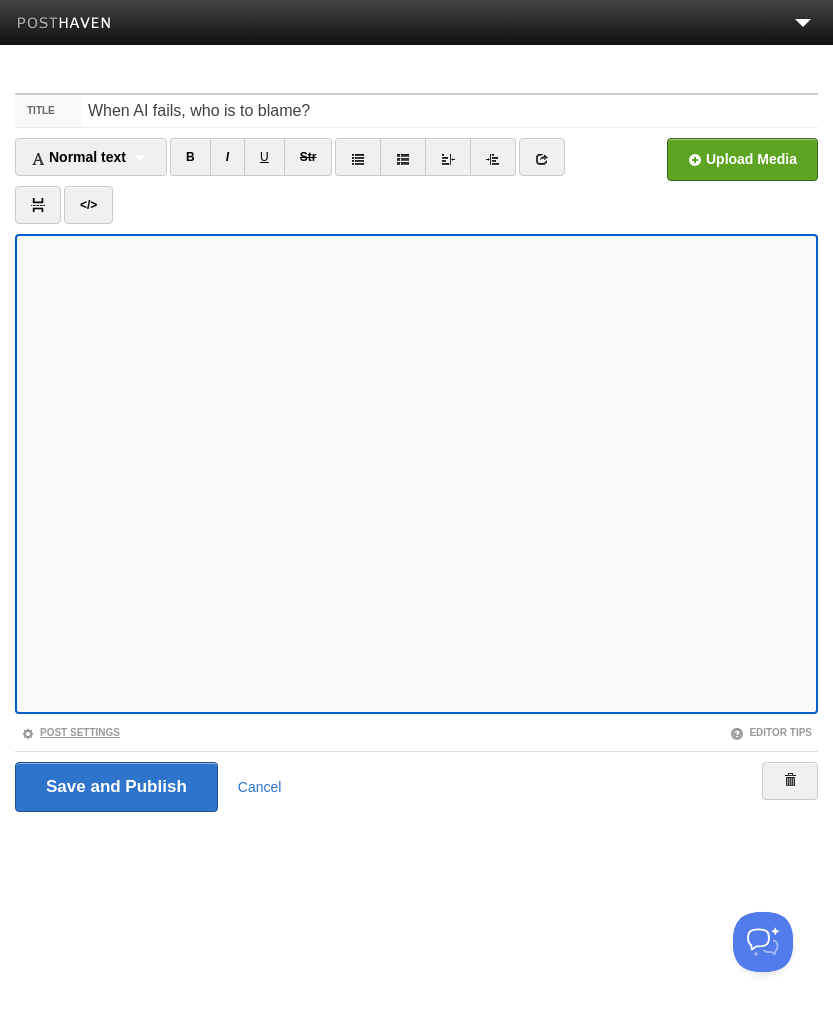click on "Post Settings" at bounding box center [70, 732] 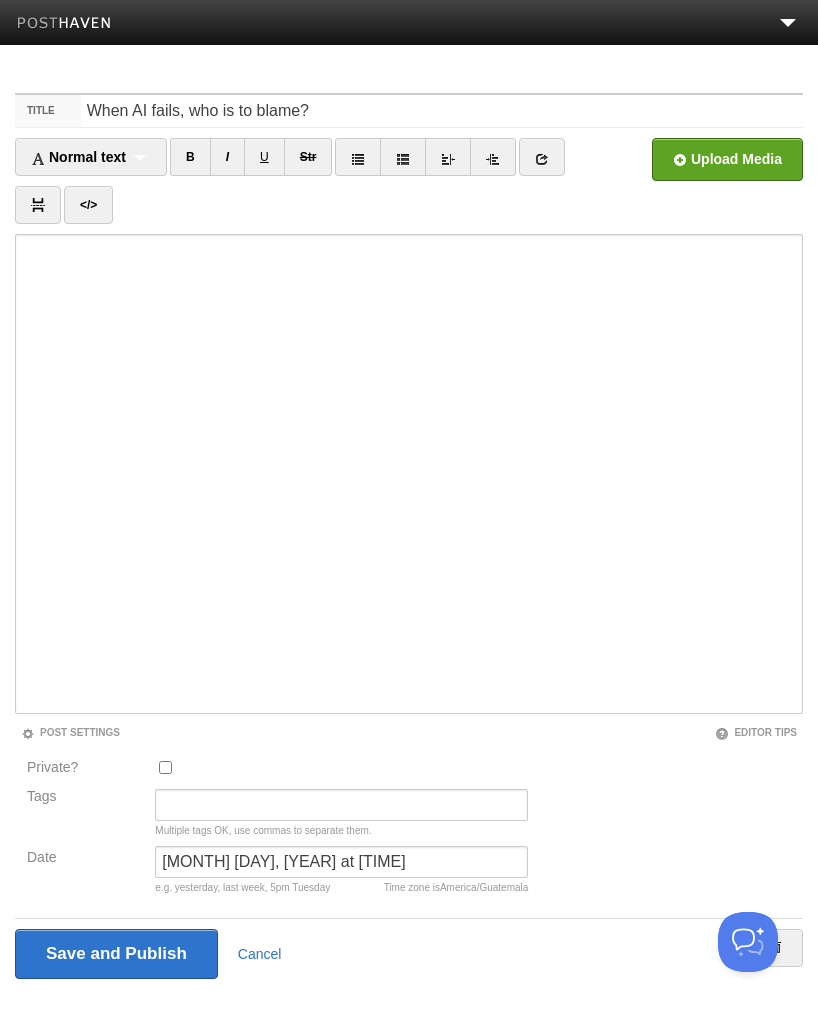 scroll, scrollTop: 41, scrollLeft: 0, axis: vertical 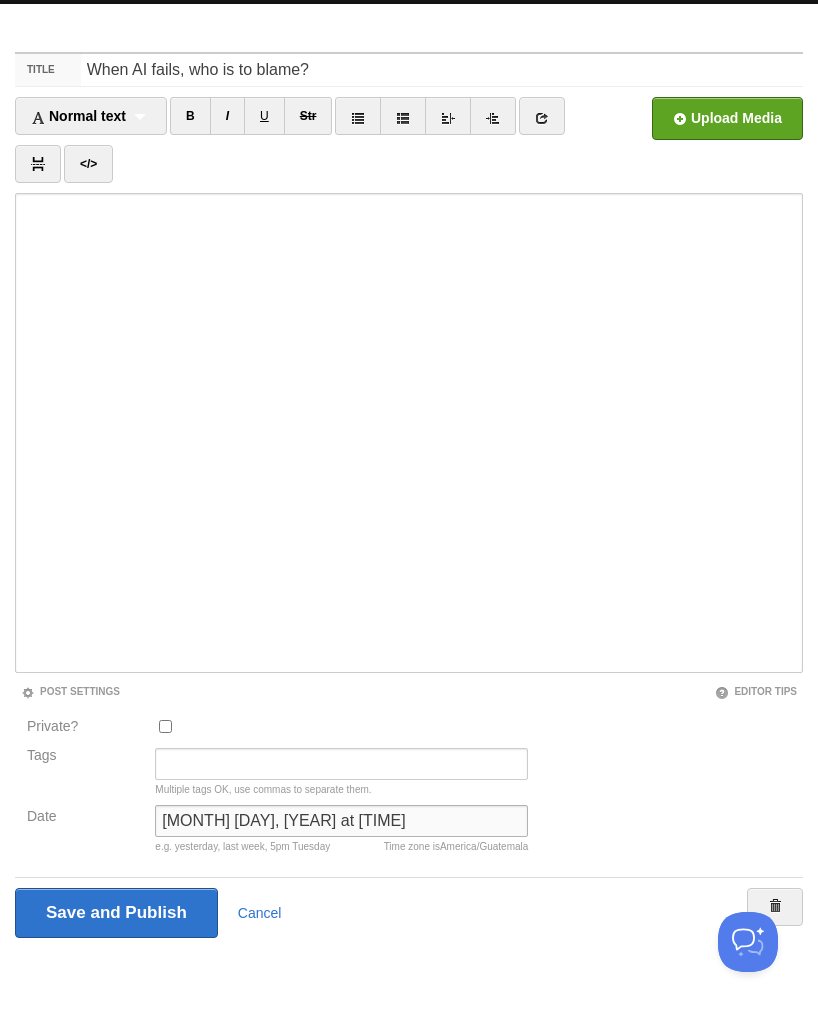 drag, startPoint x: 221, startPoint y: 821, endPoint x: 156, endPoint y: 821, distance: 65 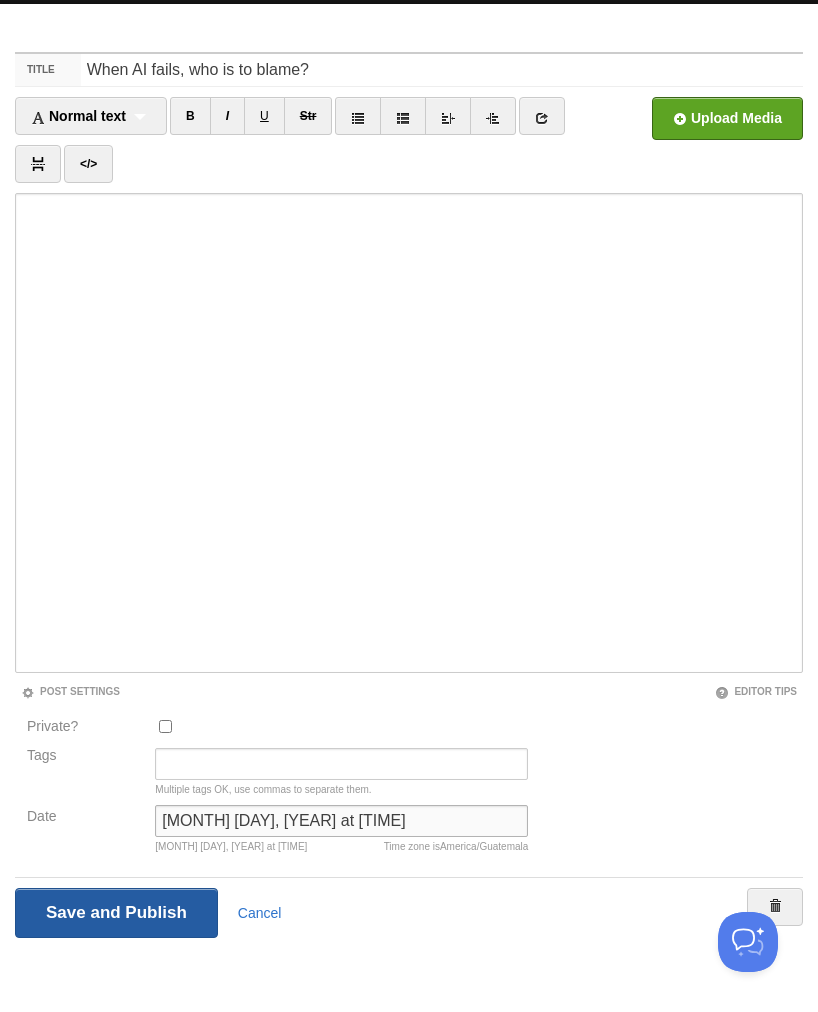 type on "[MONTH] [DAY], [YEAR] at [TIME]" 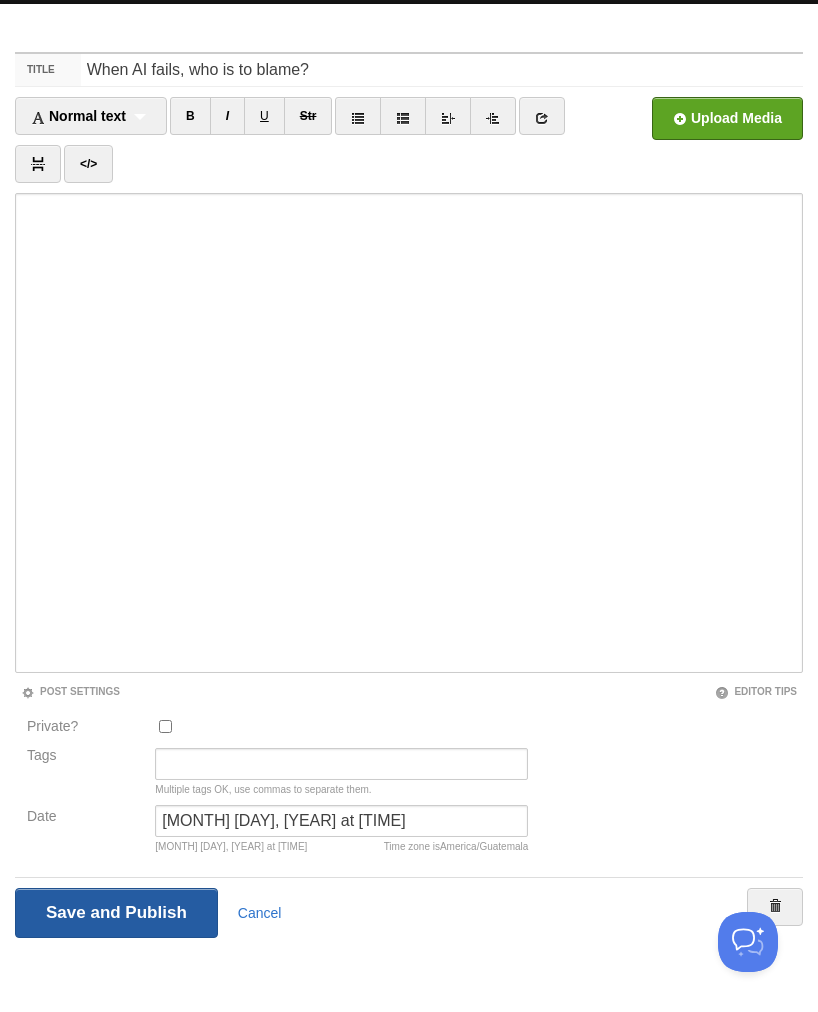 click on "Save and Publish" at bounding box center (116, 913) 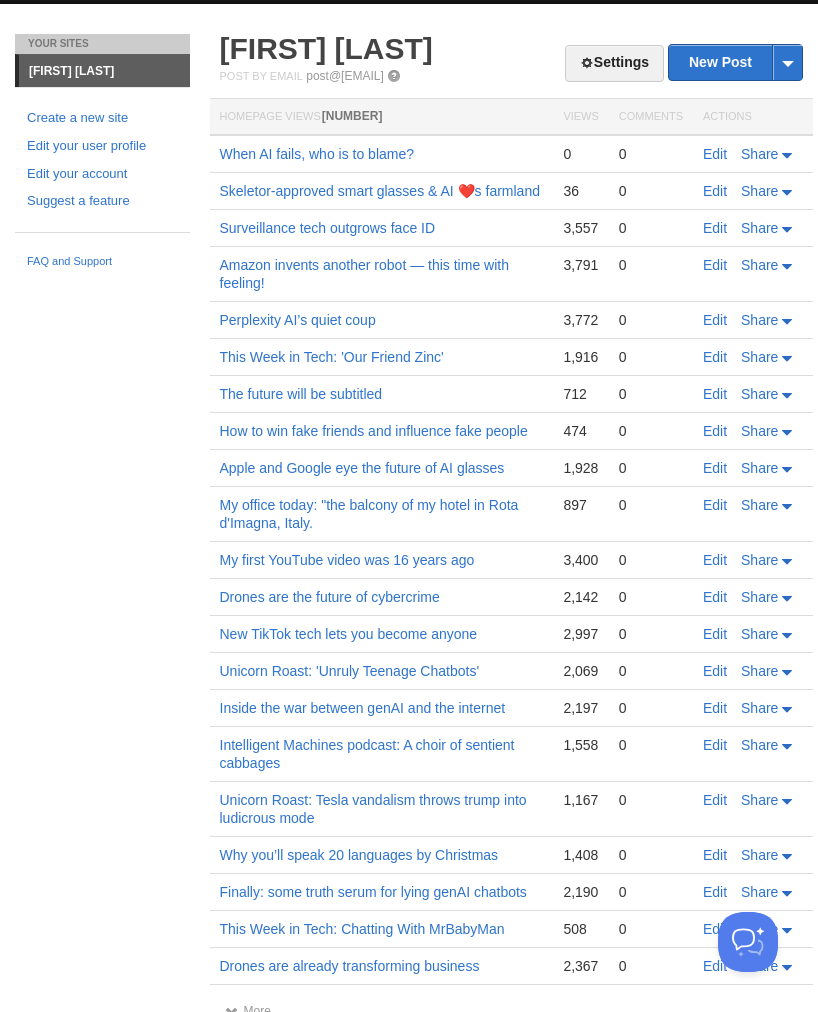 click on "[FIRST] [LAST]" at bounding box center [512, 49] 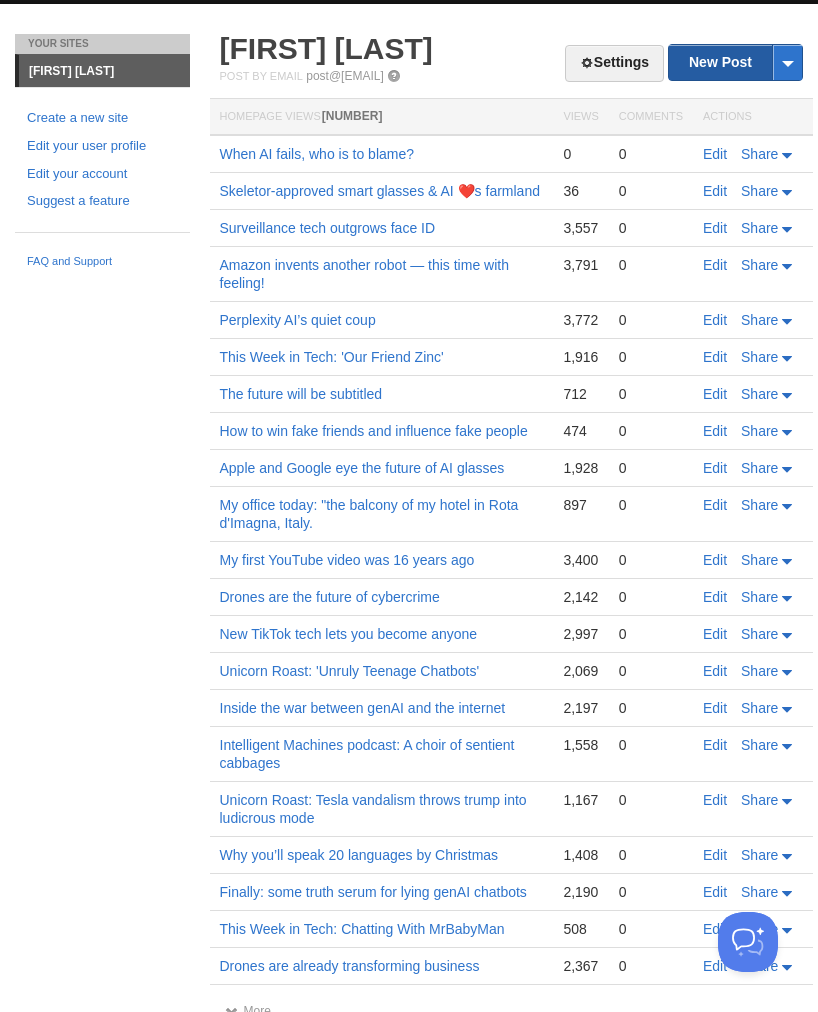 click on "New Post" at bounding box center (735, 62) 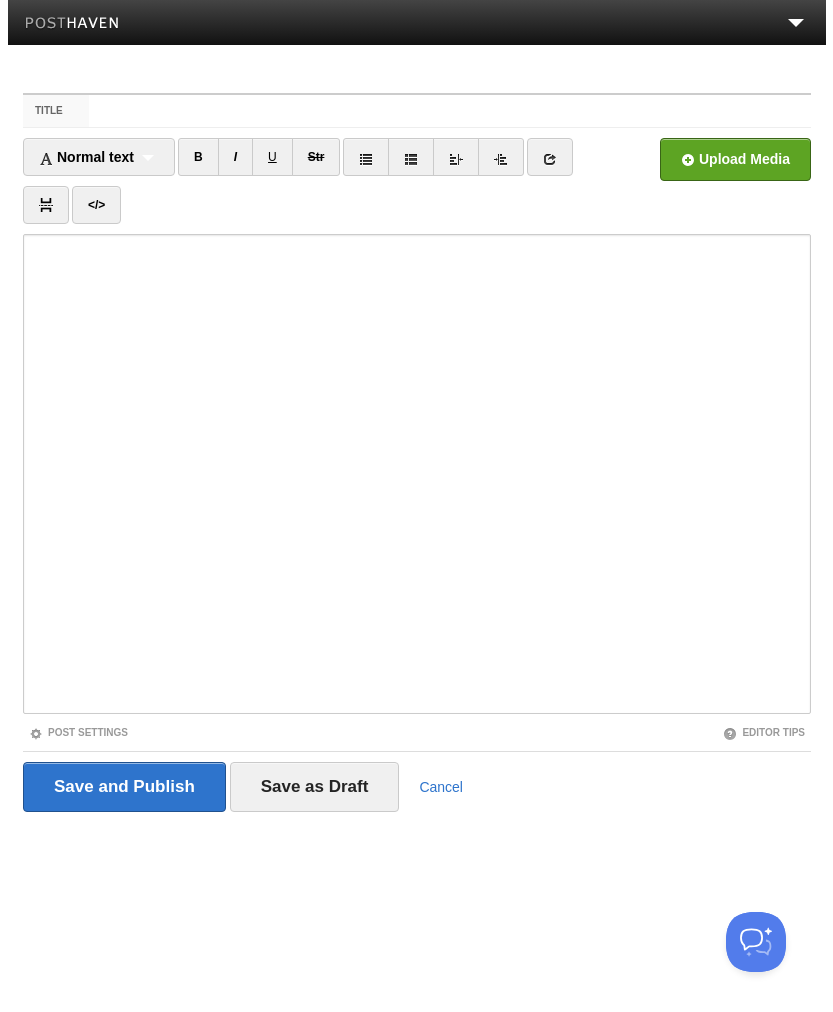 scroll, scrollTop: 0, scrollLeft: 0, axis: both 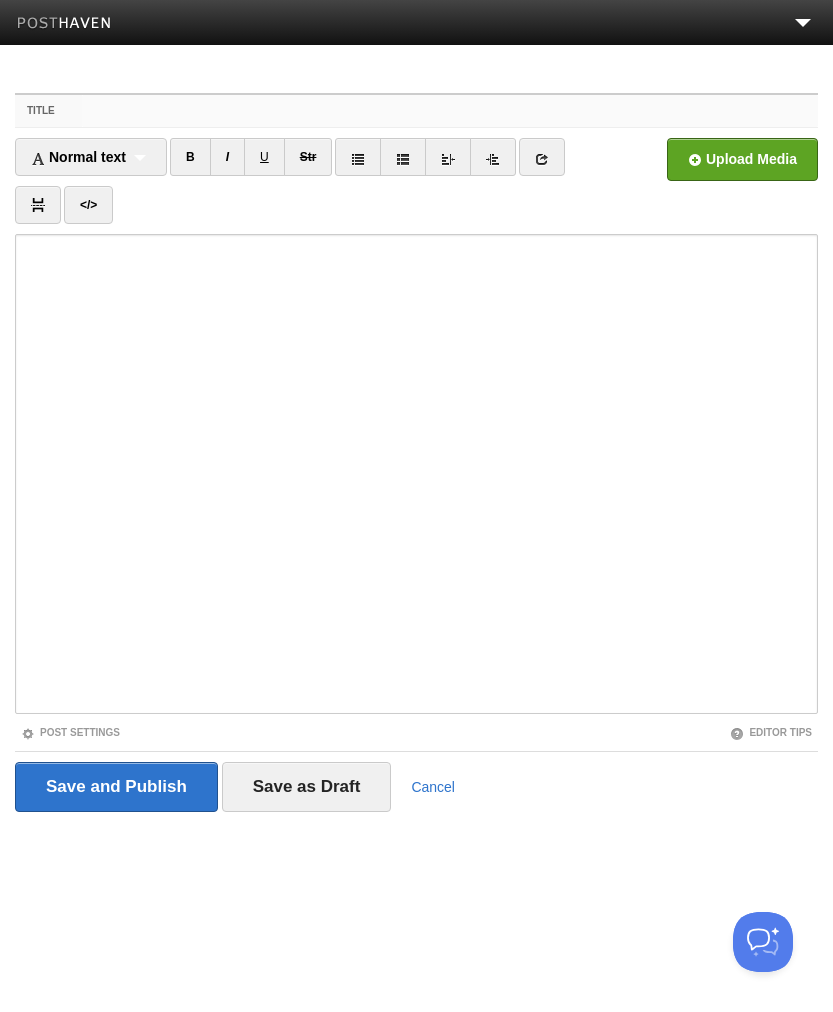 paste on "Who needs real things when everything can be a hologram?" 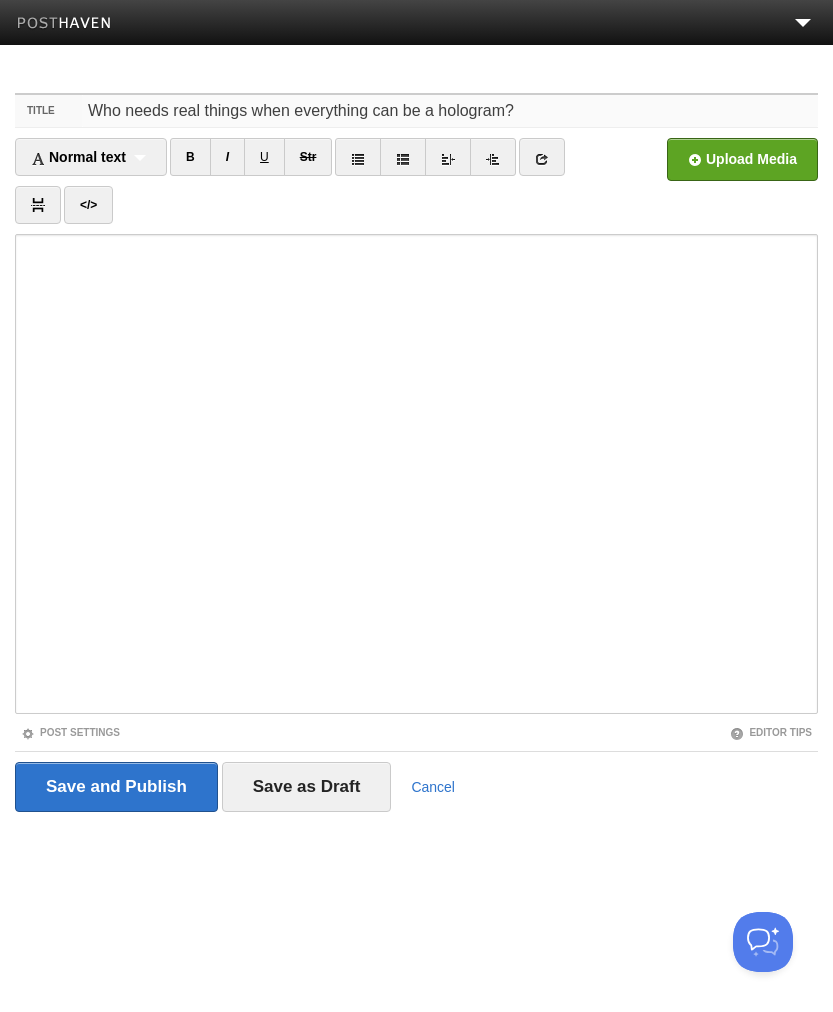 type on "Who needs real things when everything can be a hologram?" 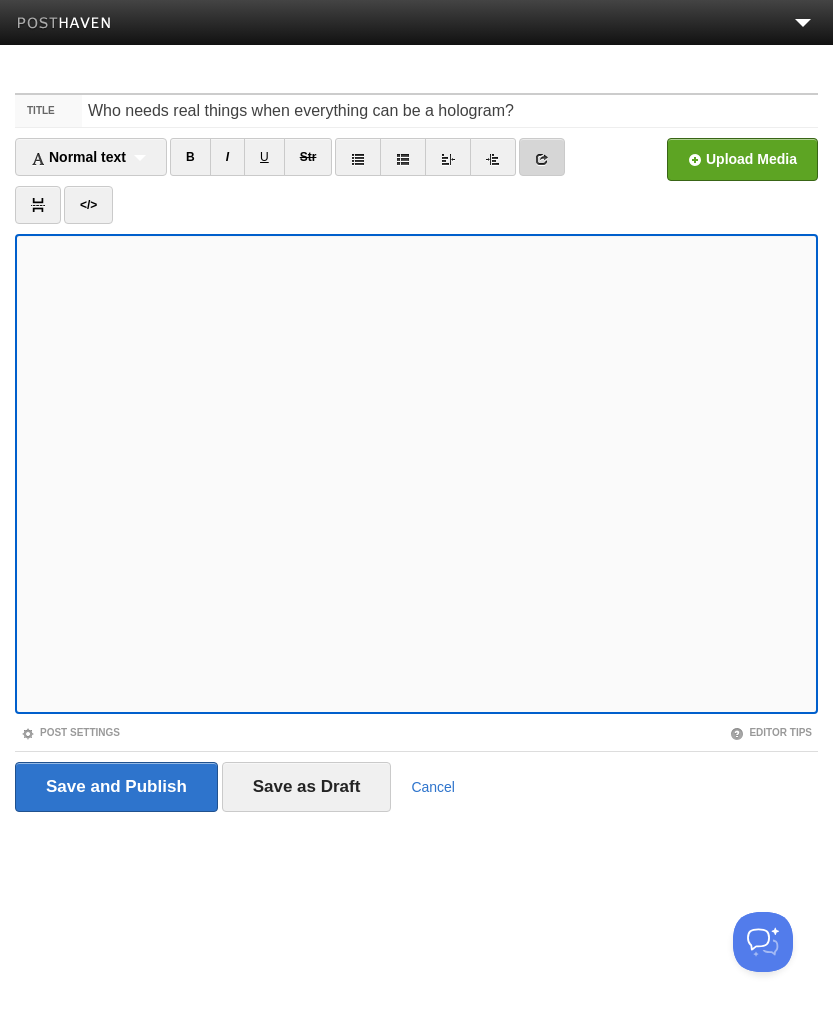 click at bounding box center [542, 159] 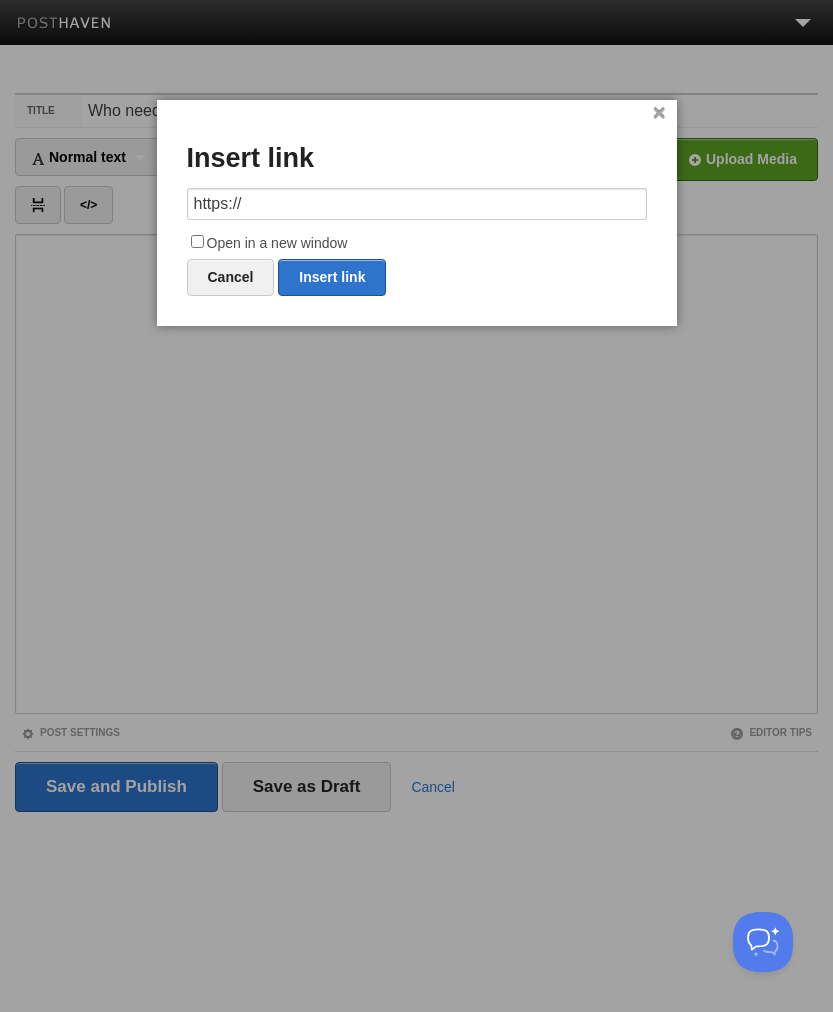 drag, startPoint x: 112, startPoint y: 168, endPoint x: -165, endPoint y: 163, distance: 277.04514 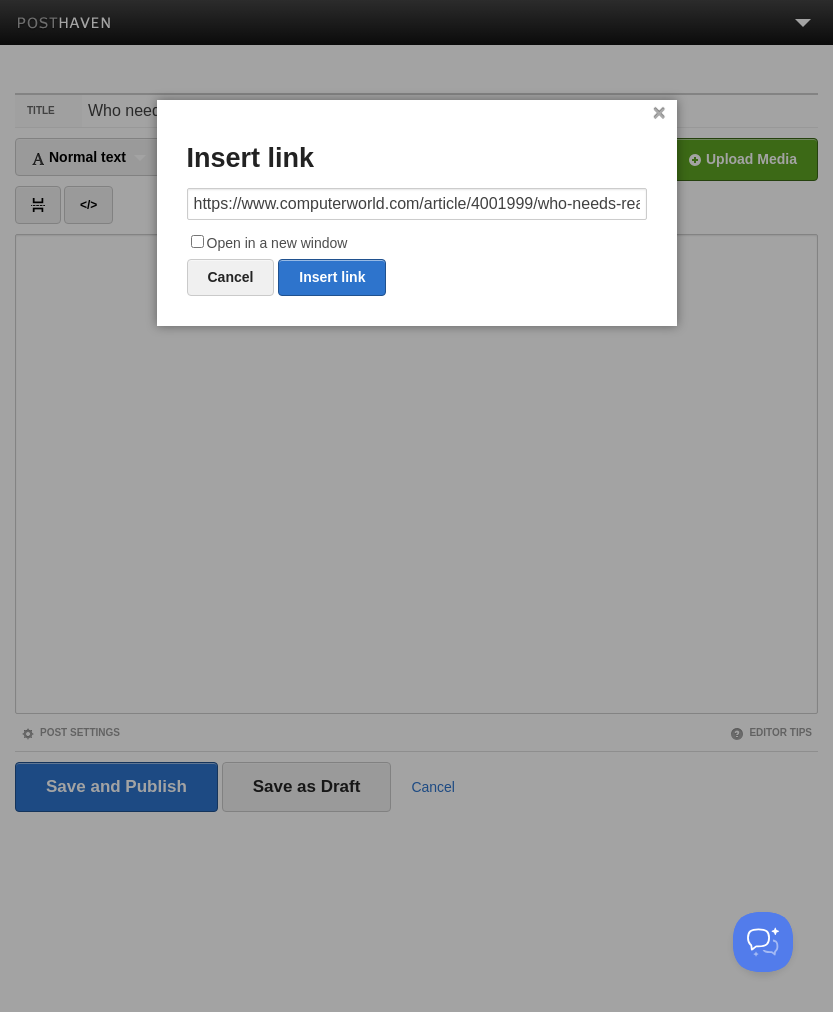 scroll, scrollTop: 0, scrollLeft: 349, axis: horizontal 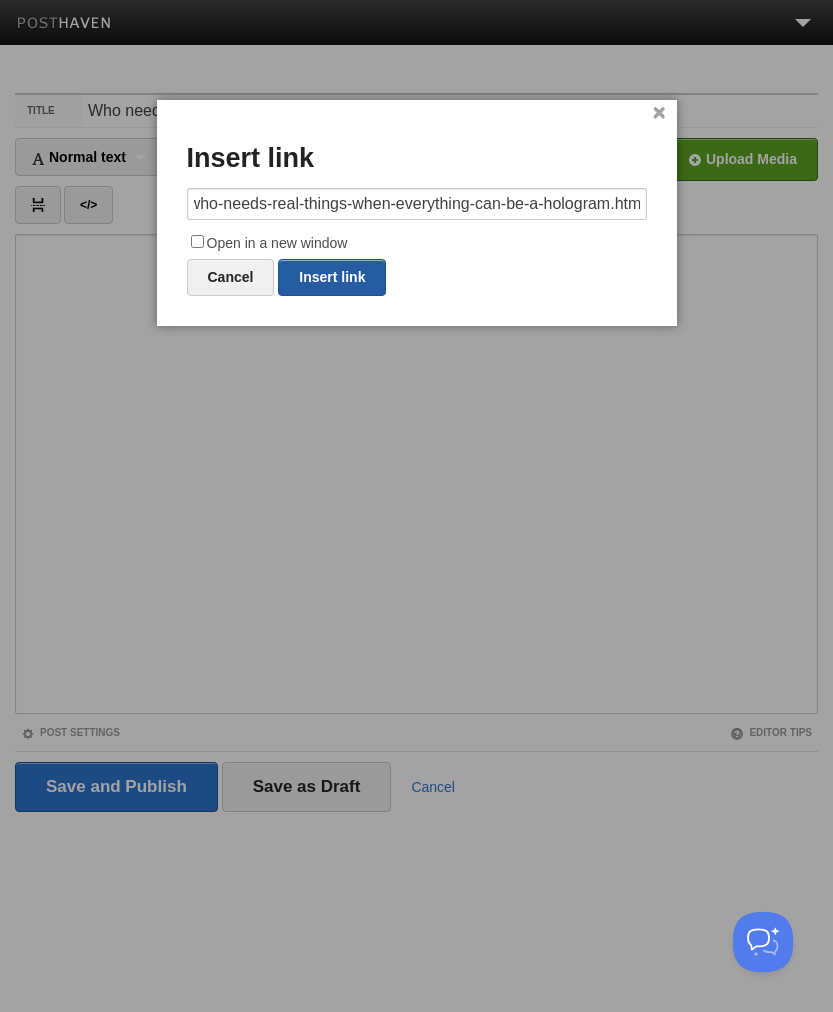 click on "Insert link" at bounding box center [332, 277] 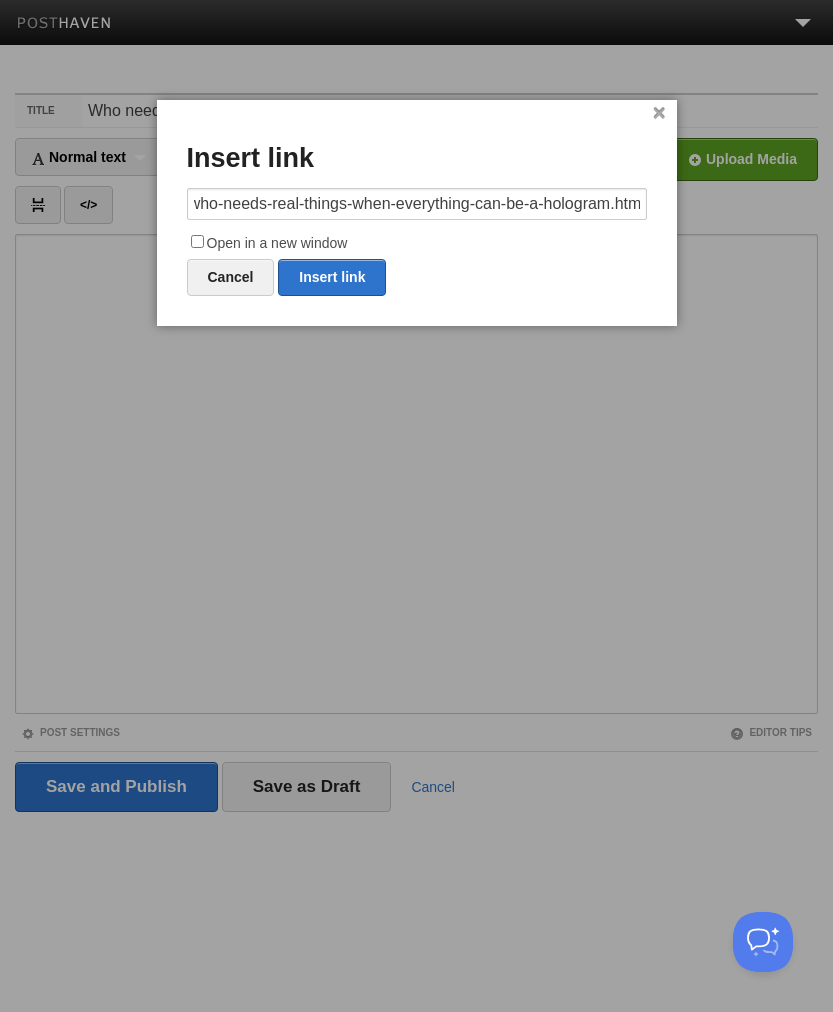 type on "https://" 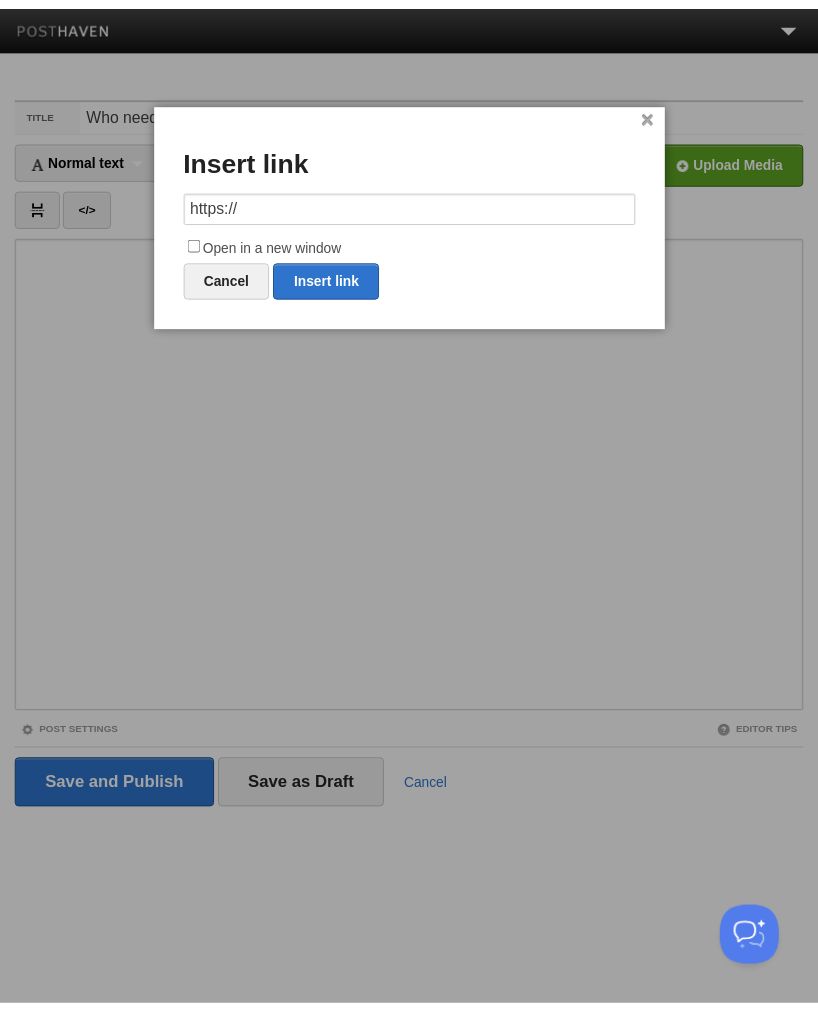 scroll, scrollTop: 0, scrollLeft: 0, axis: both 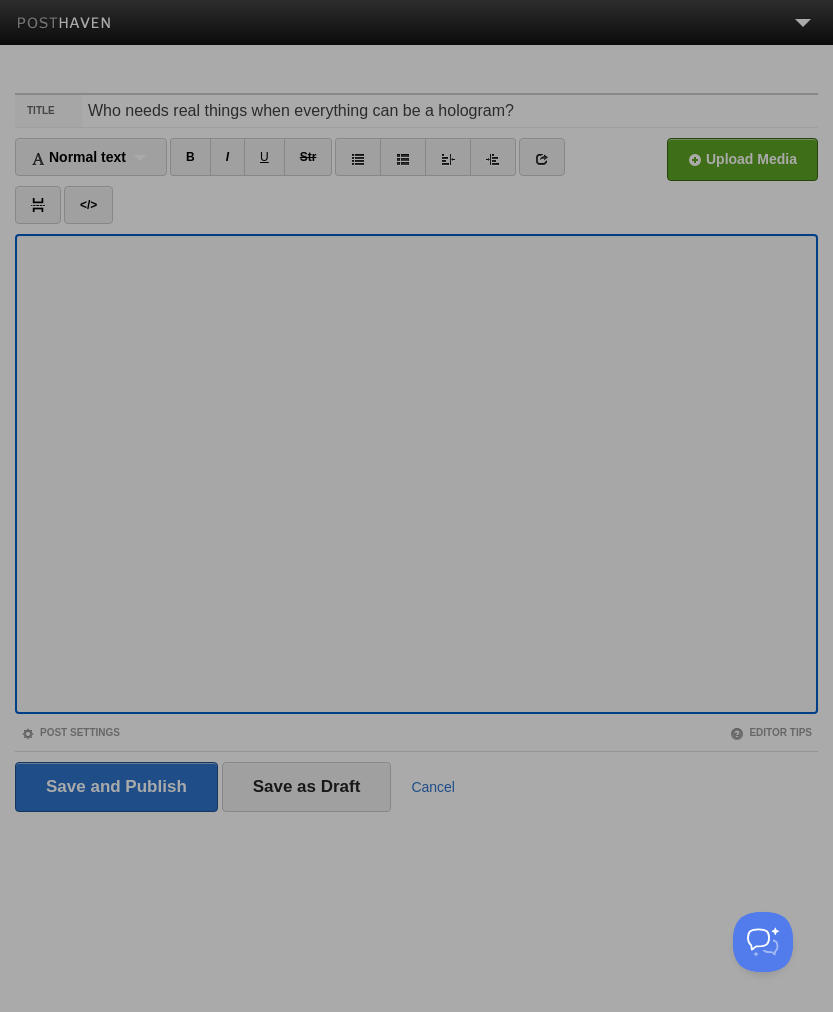 click at bounding box center (416, 506) 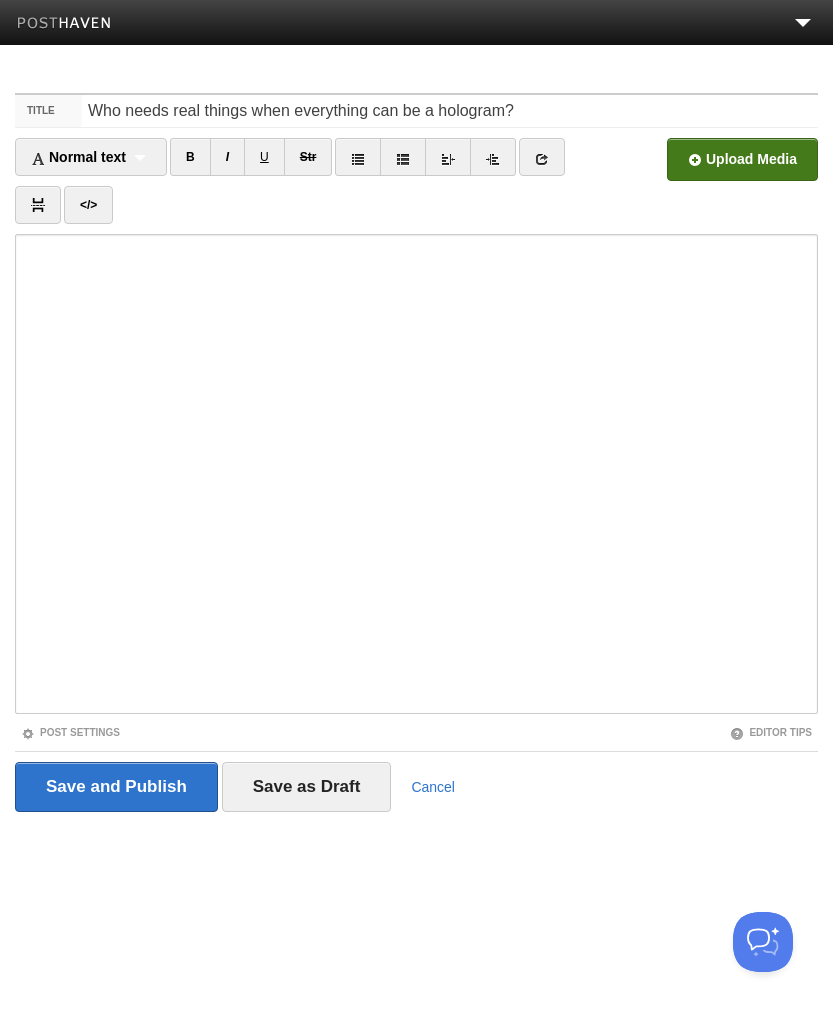 click at bounding box center [139, 165] 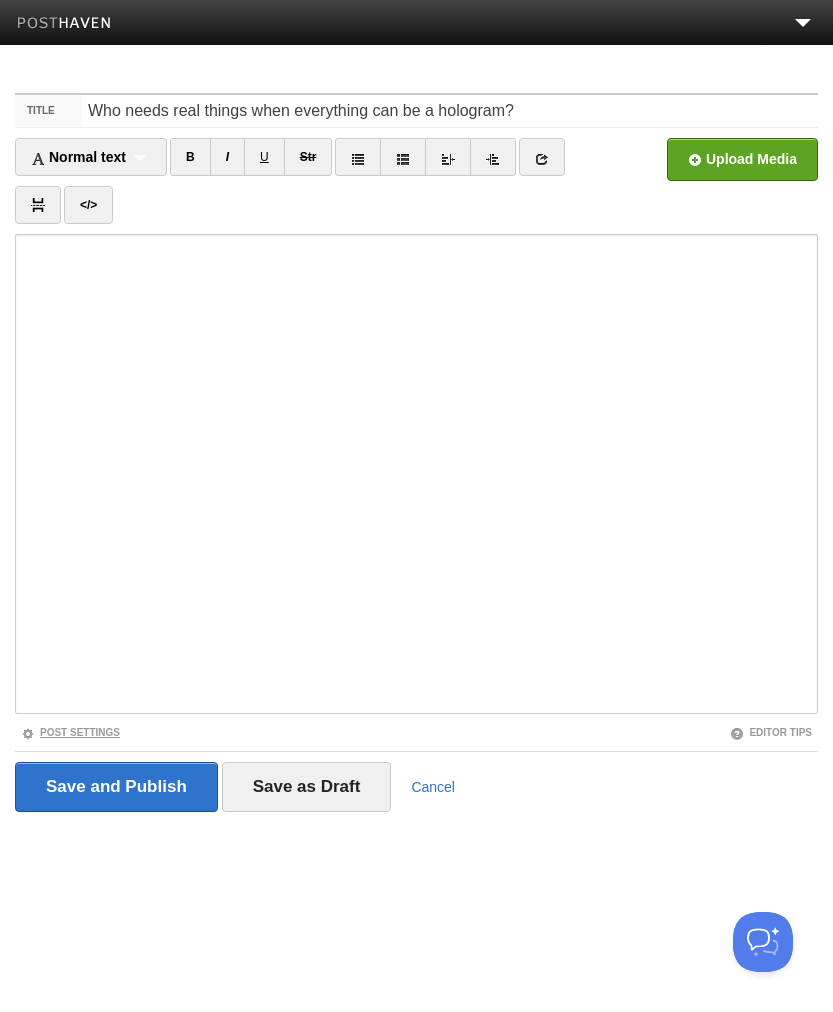 click on "Post Settings" at bounding box center (70, 732) 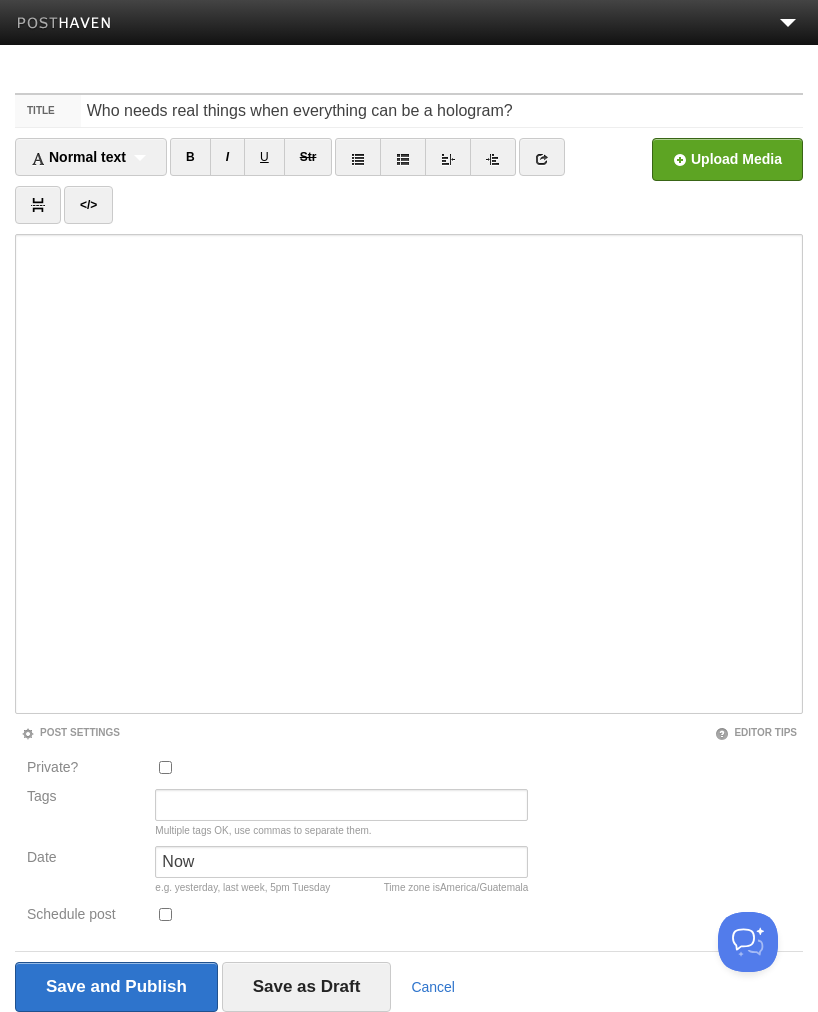 scroll, scrollTop: 74, scrollLeft: 0, axis: vertical 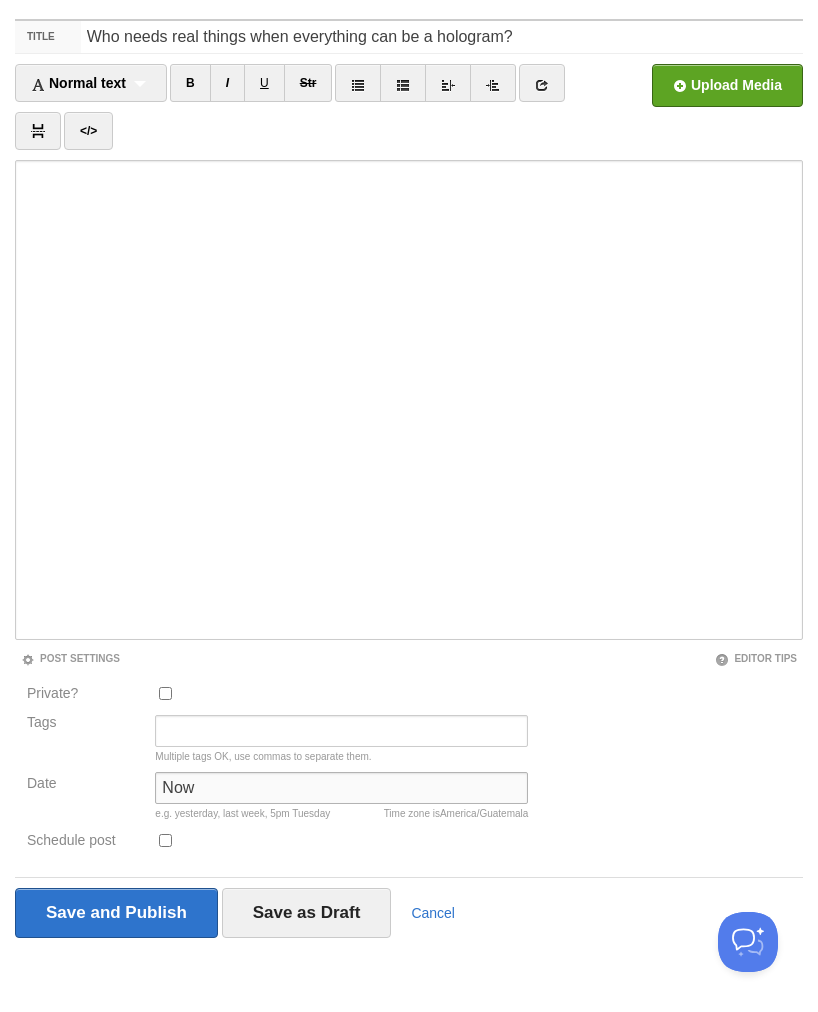 click on "Now" at bounding box center [341, 788] 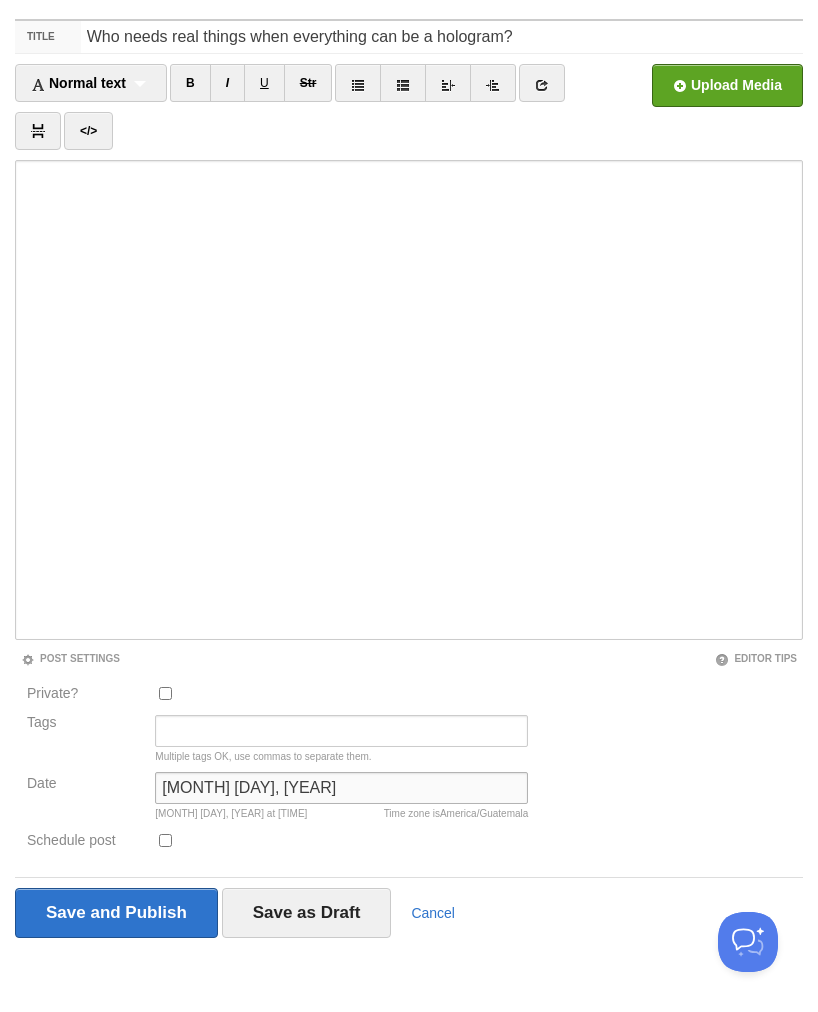type on "[MONTH] [DAY], [YEAR]" 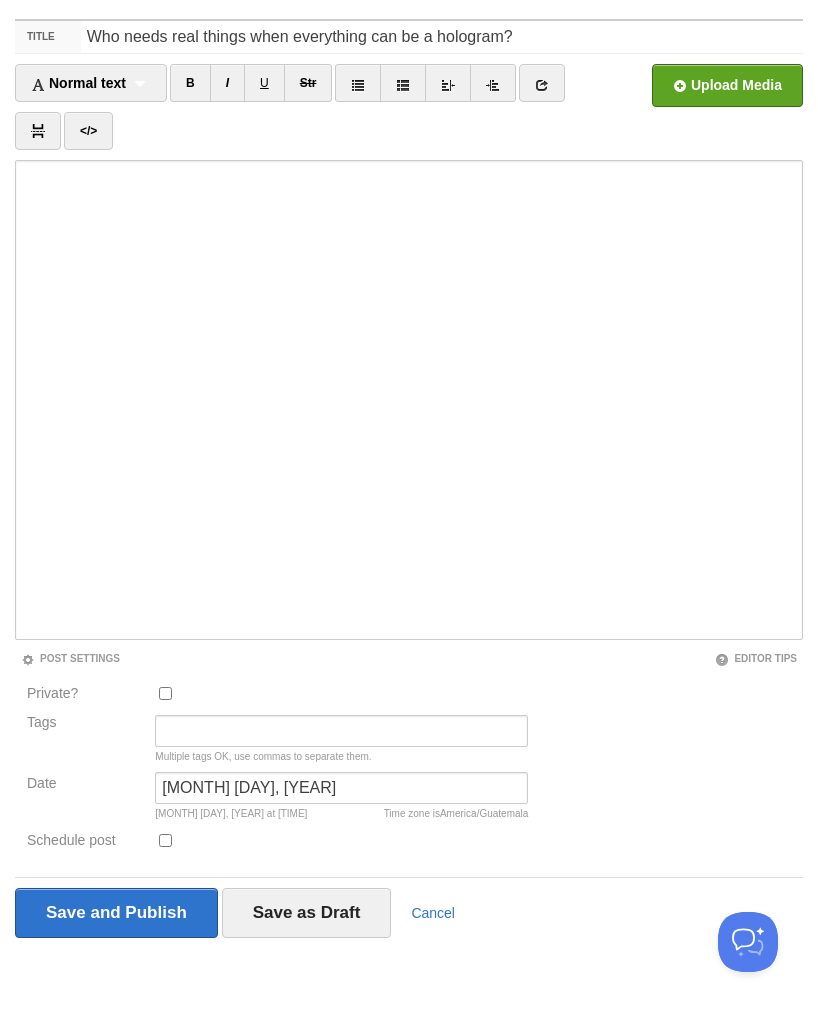 click on "Private?
Tags
Multiple tags OK, use commas to separate them.
Date
[MONTH] [DAY], [YEAR]
Time zone is
[TIMEZONE]
[MONTH] [DAY], [YEAR] at [TIME]
Post image
Upload a post image
Remove post image
Browse Unsplash" at bounding box center (409, 772) 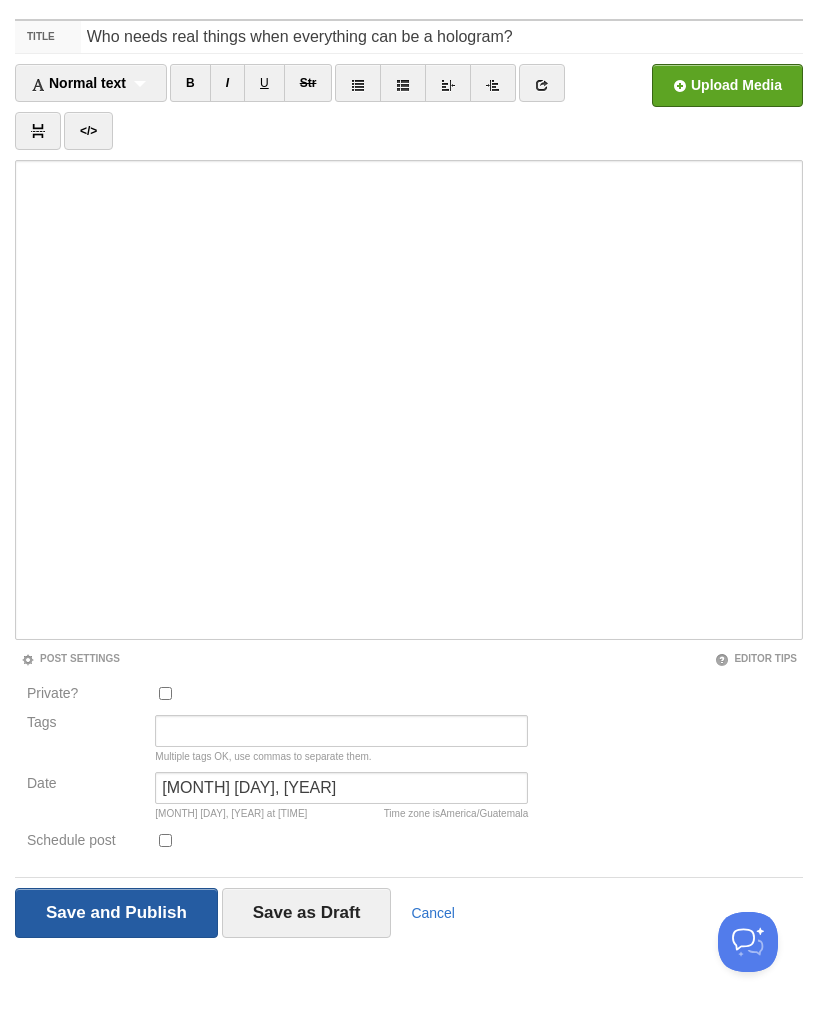 click on "Save and Publish" at bounding box center [116, 913] 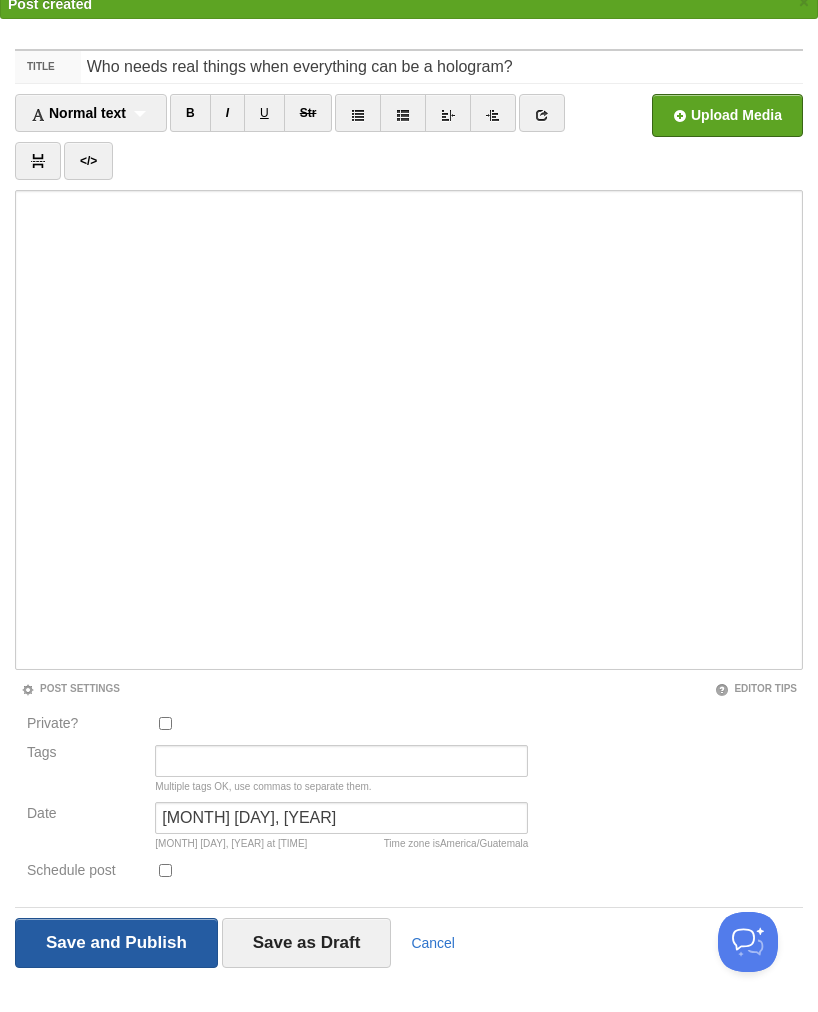 scroll, scrollTop: 75, scrollLeft: 0, axis: vertical 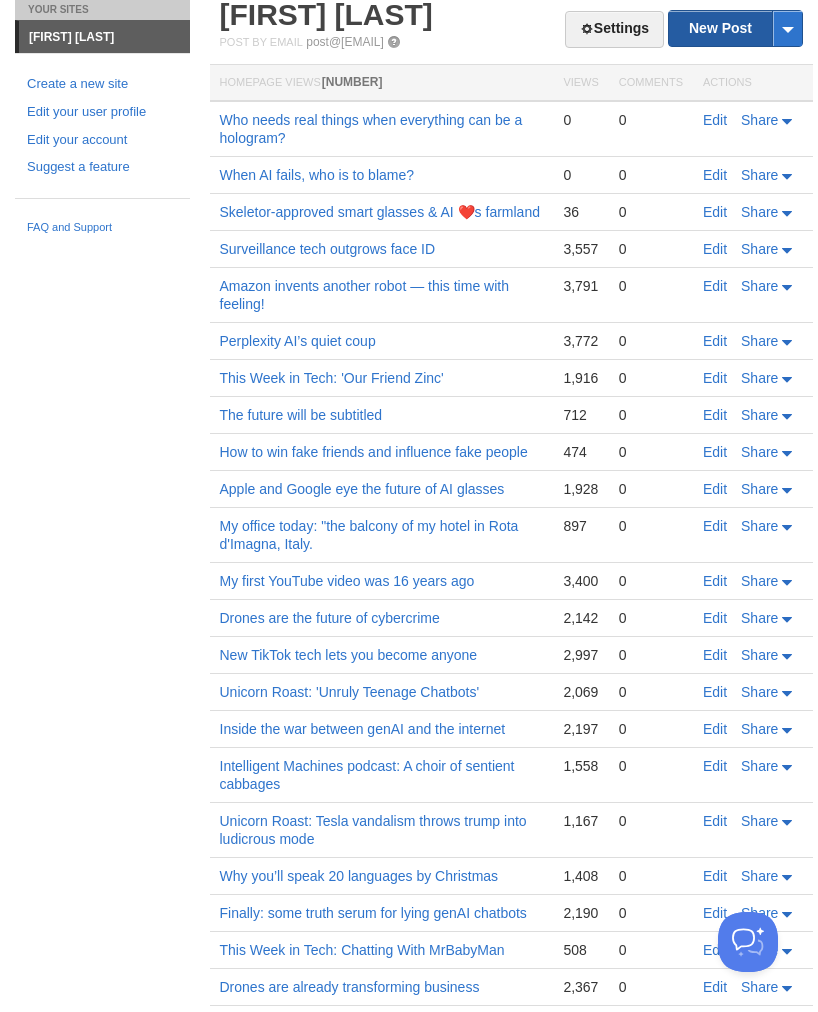 click on "New Post" at bounding box center [735, 28] 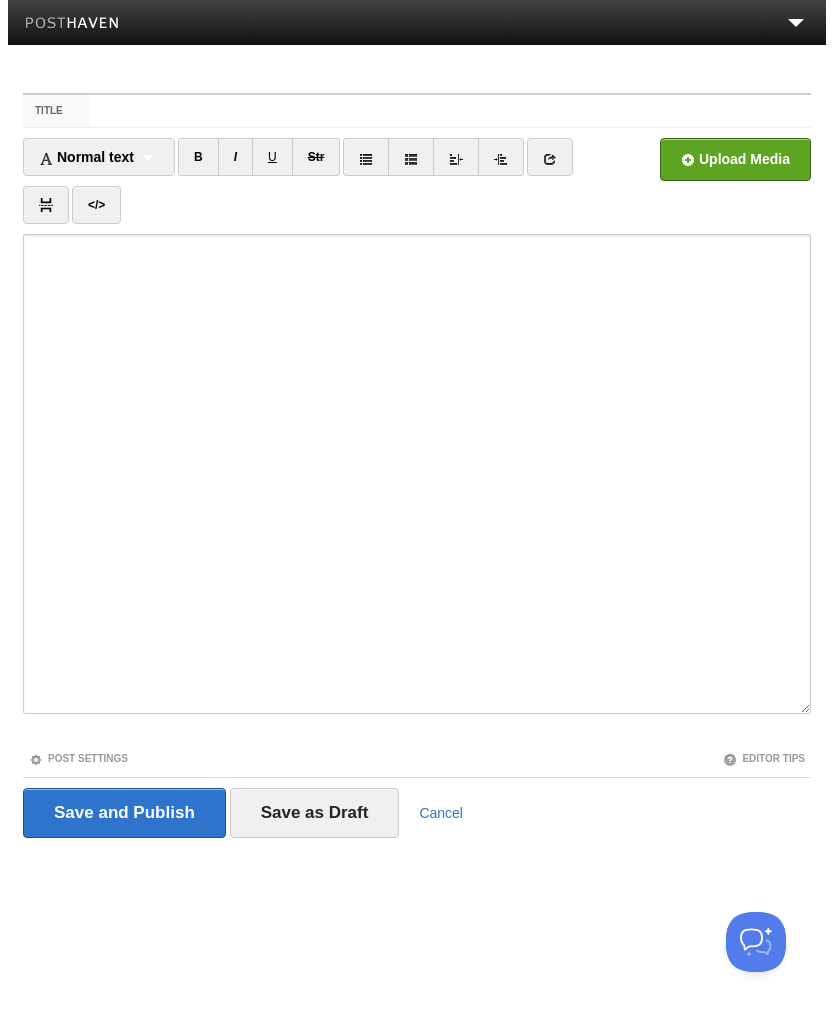 scroll, scrollTop: 0, scrollLeft: 0, axis: both 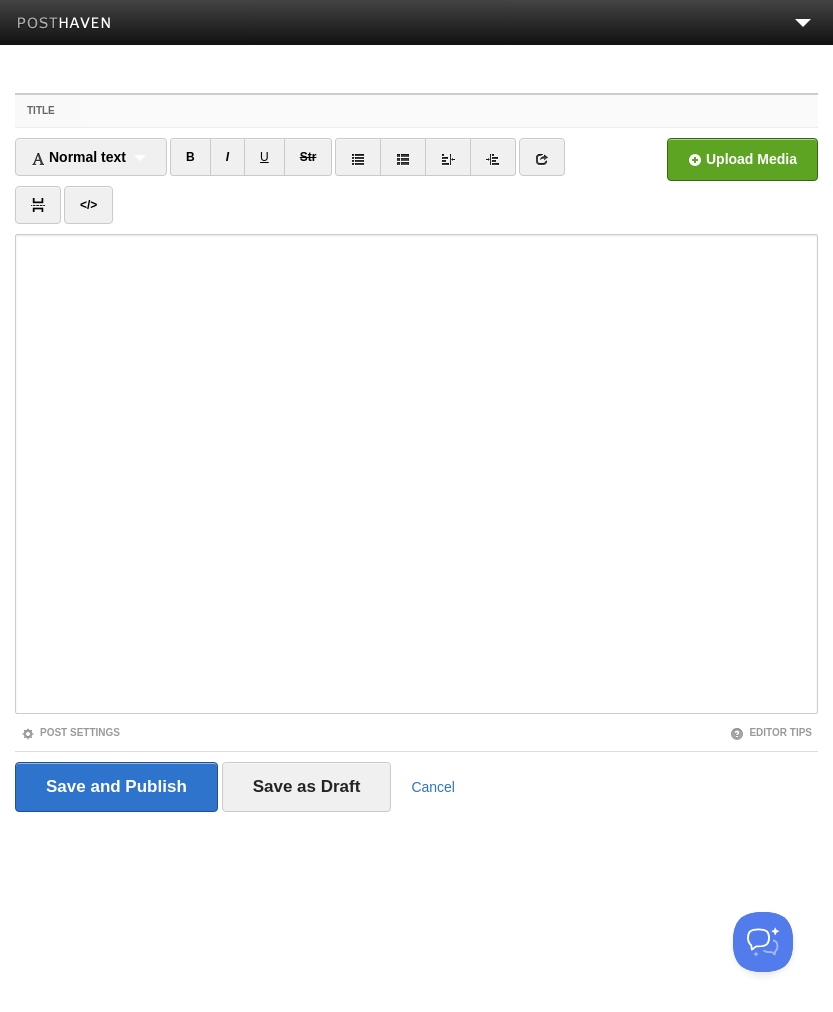 click on "Title" at bounding box center (450, 111) 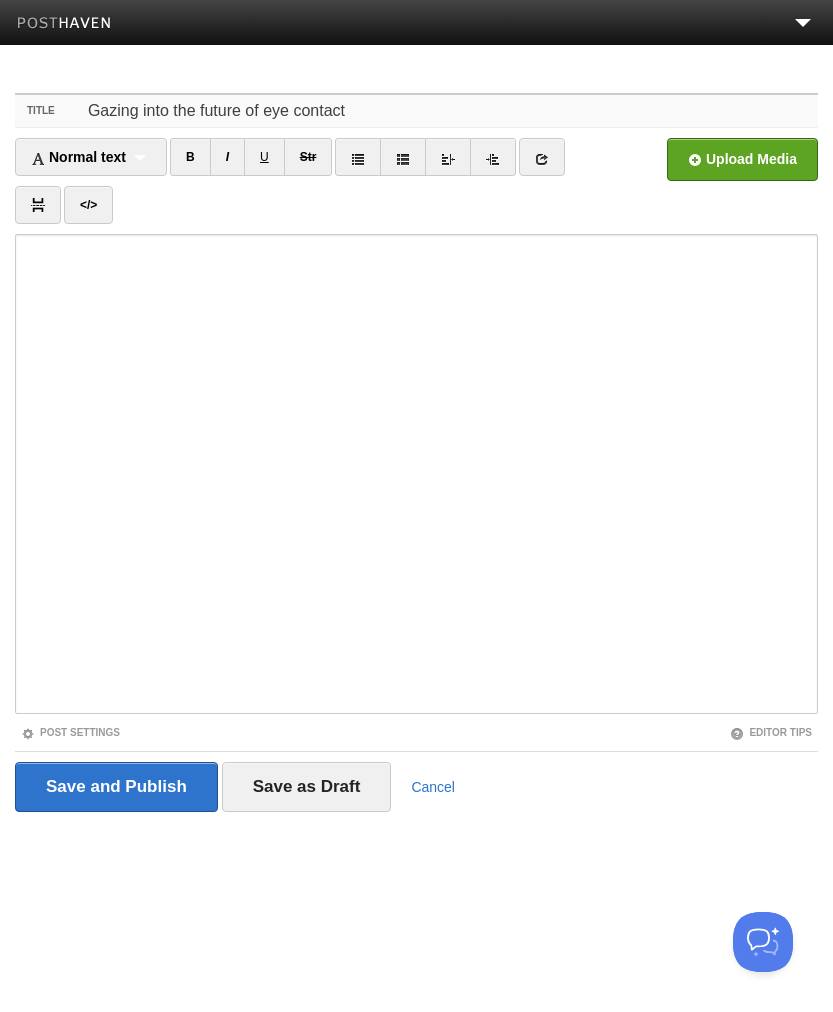 type on "Gazing into the future of eye contact" 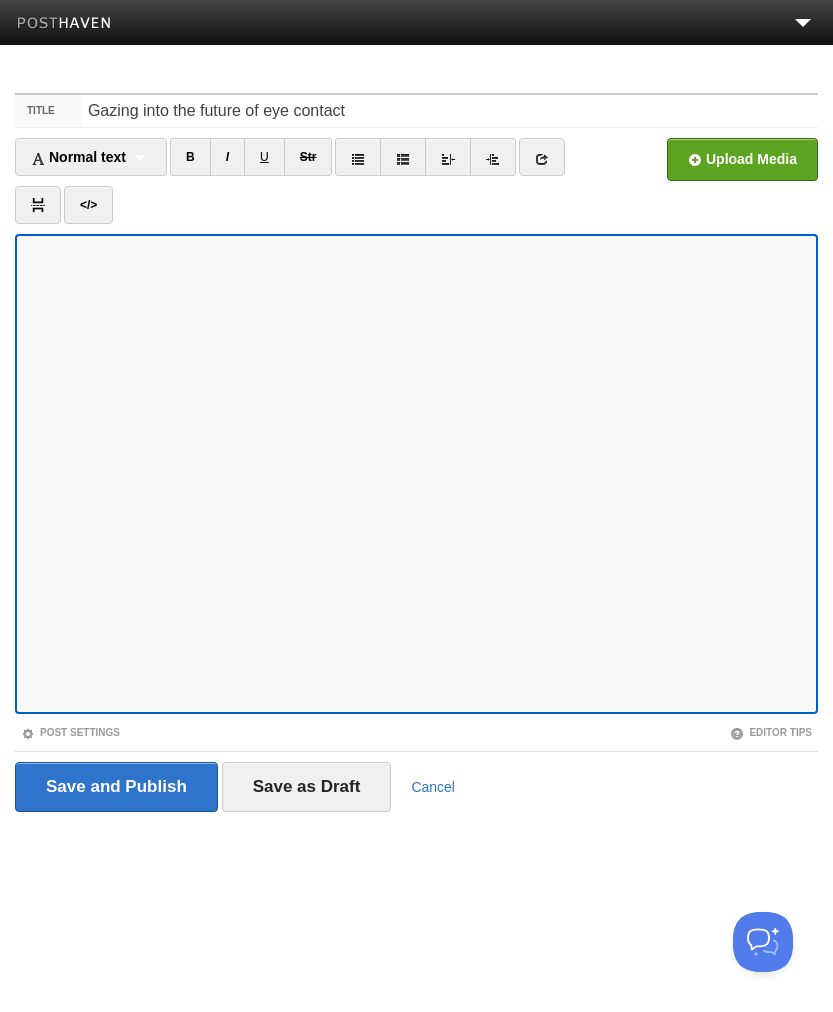 drag, startPoint x: 550, startPoint y: 162, endPoint x: 589, endPoint y: 177, distance: 41.785164 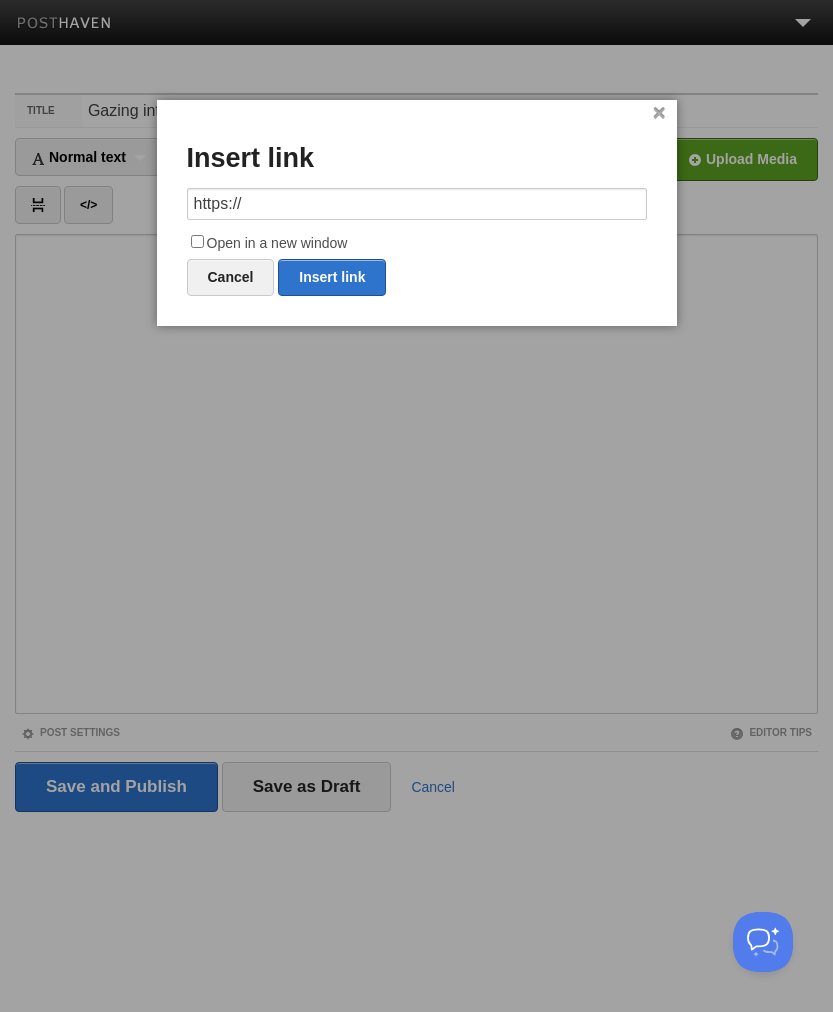 drag, startPoint x: 319, startPoint y: 196, endPoint x: 142, endPoint y: 240, distance: 182.38695 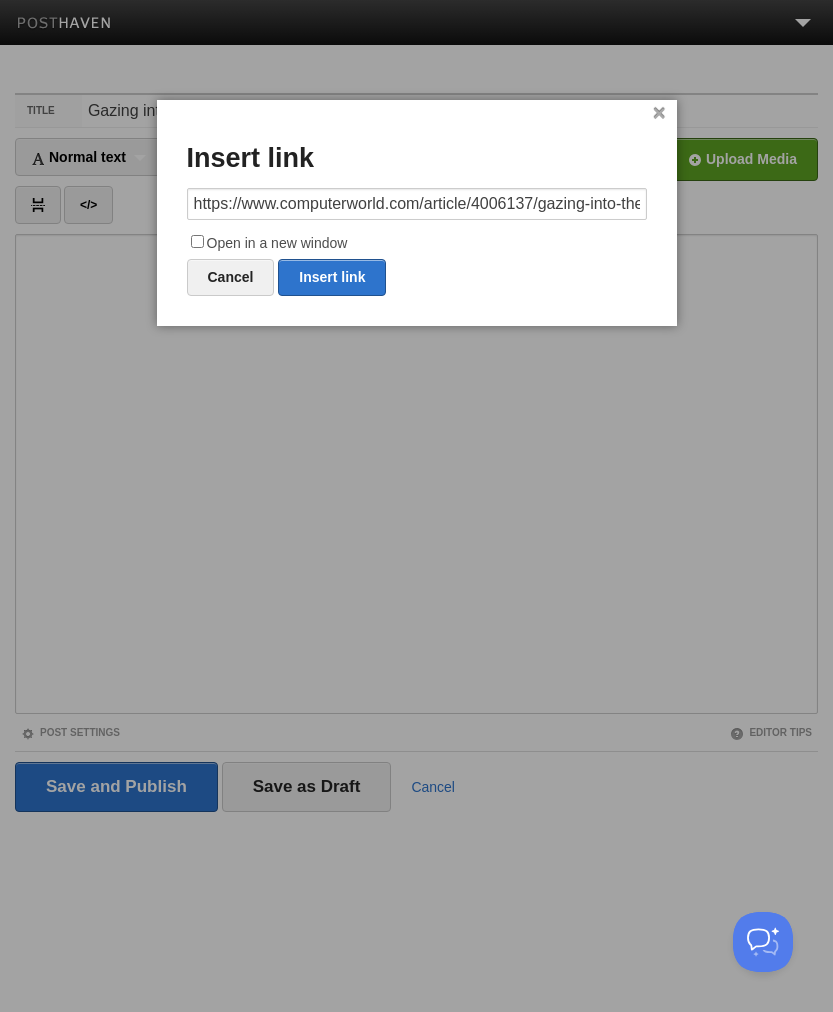 scroll, scrollTop: 0, scrollLeft: 190, axis: horizontal 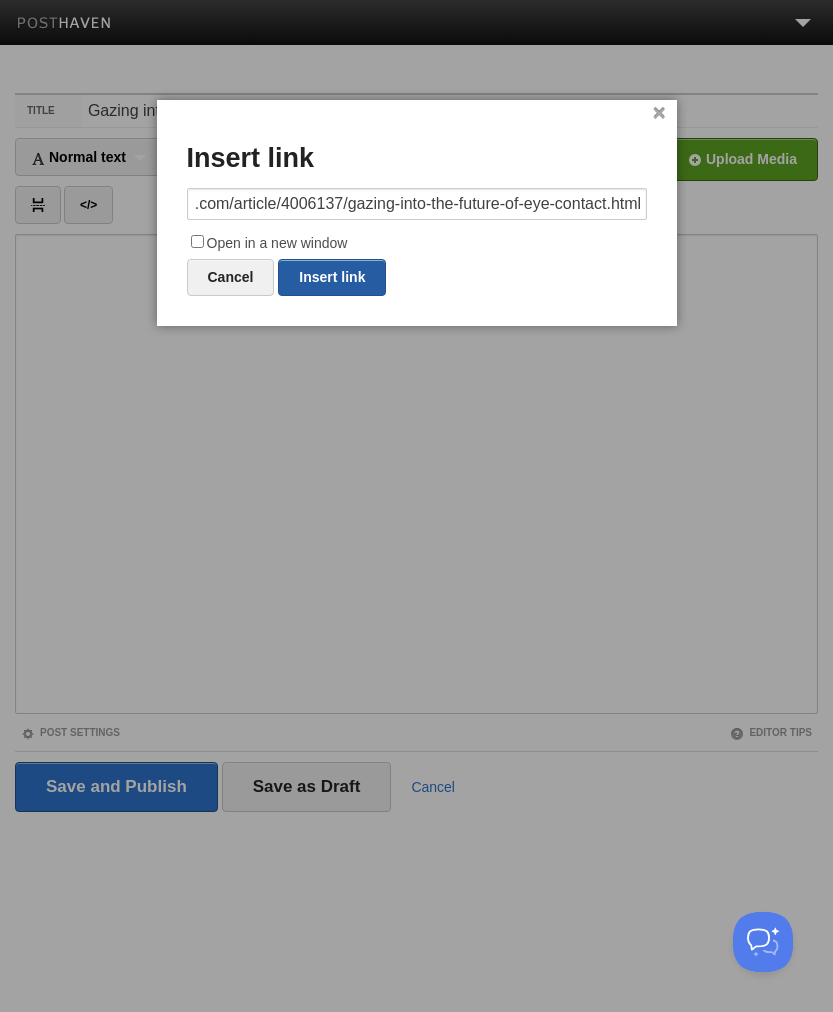 click on "Insert link" at bounding box center (332, 277) 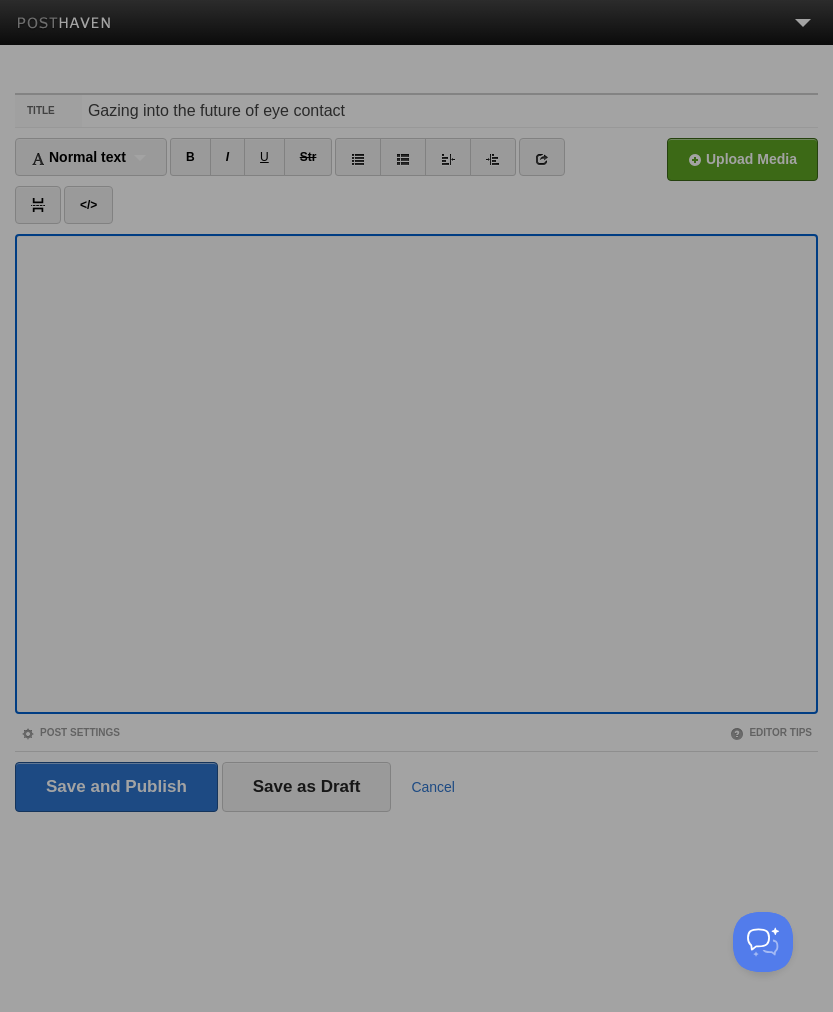 click at bounding box center (416, 506) 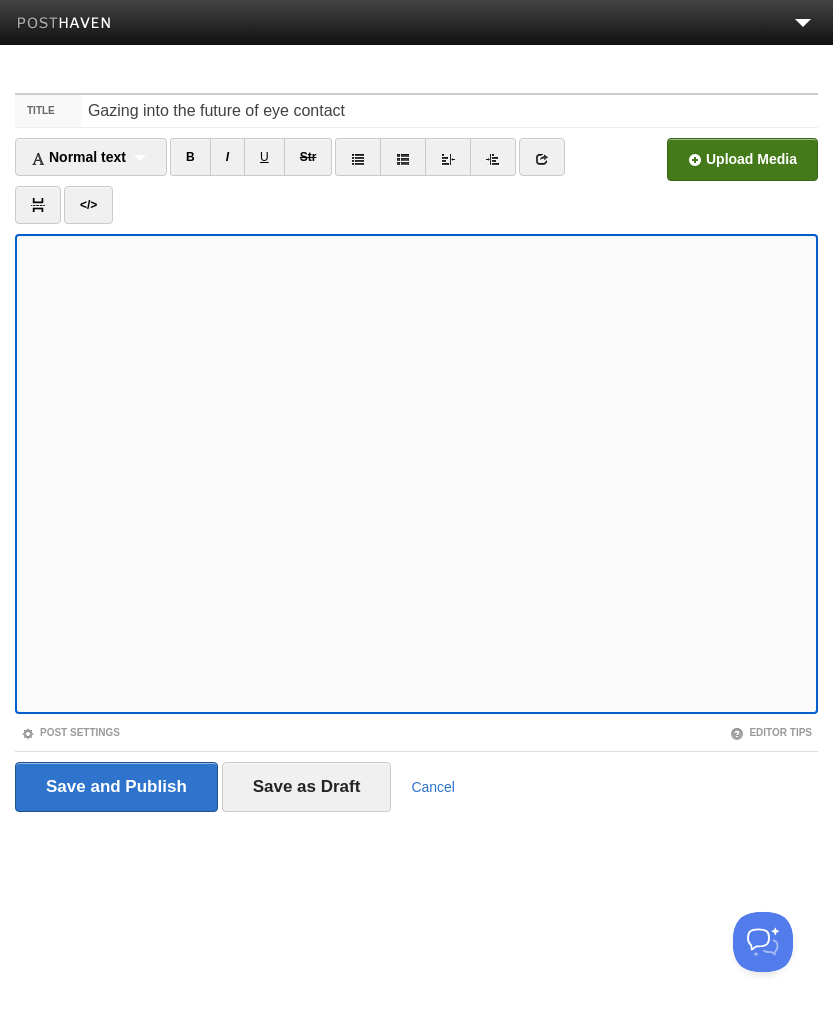 click at bounding box center (139, 165) 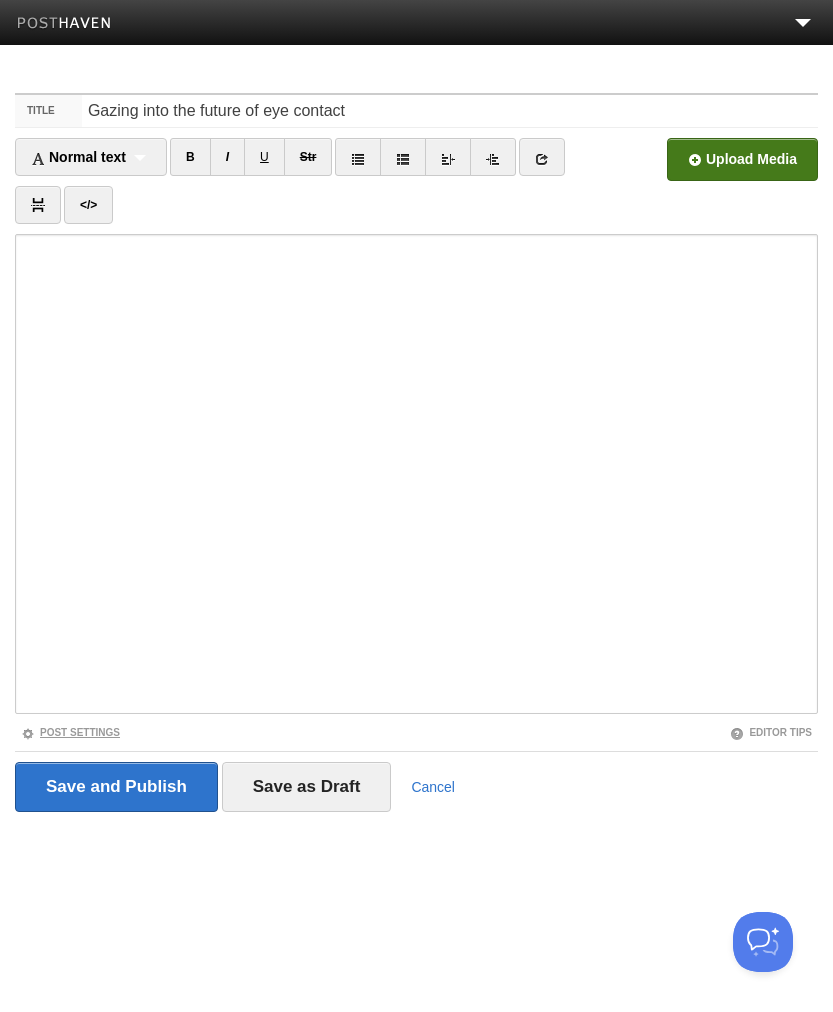 click on "Post Settings" at bounding box center [70, 732] 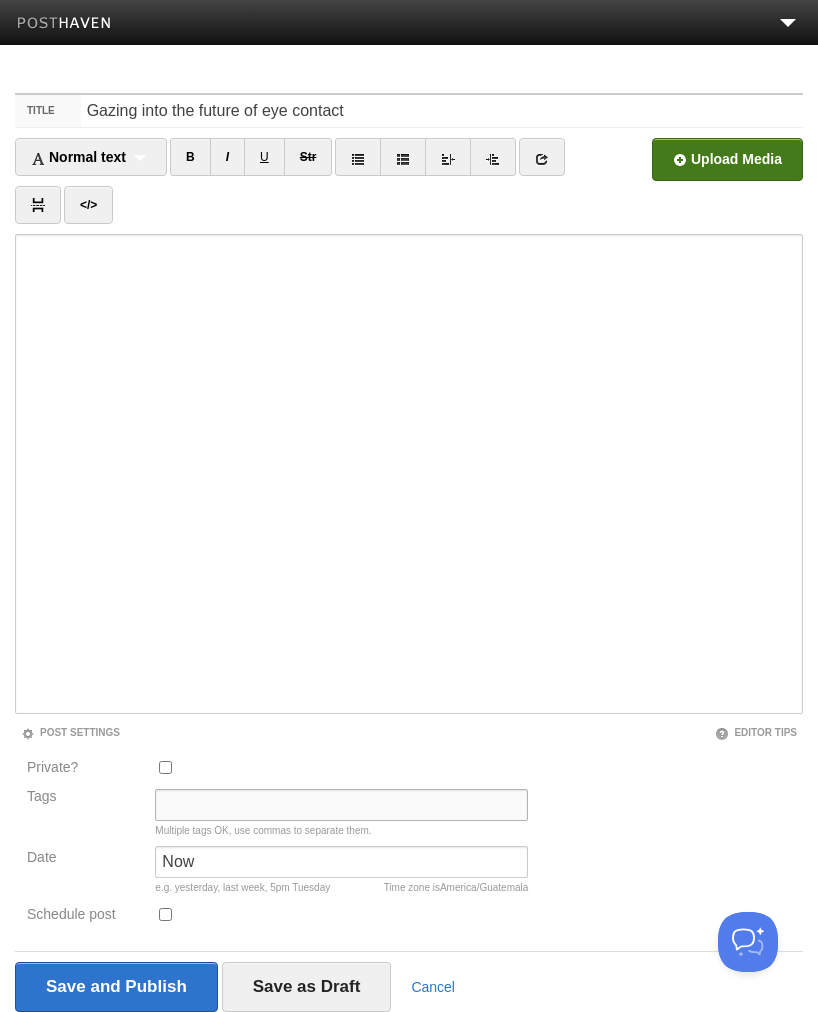 click on "Tags" at bounding box center (341, 805) 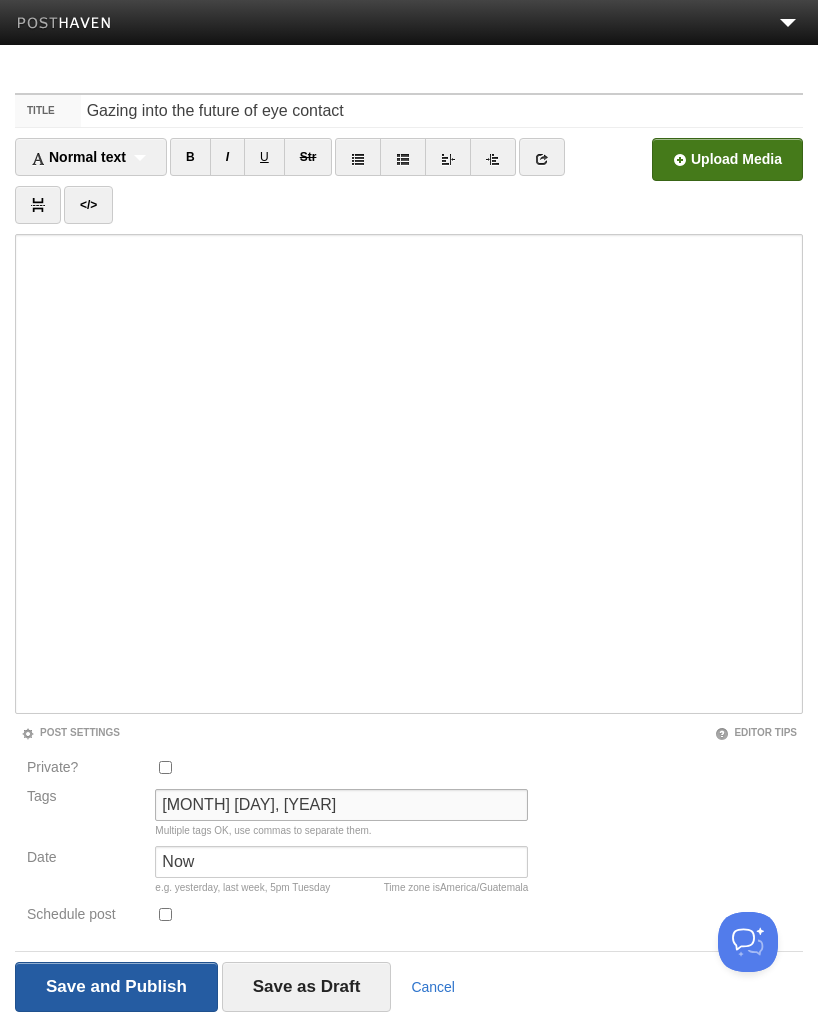 type on "[MONTH] [DAY], [YEAR]" 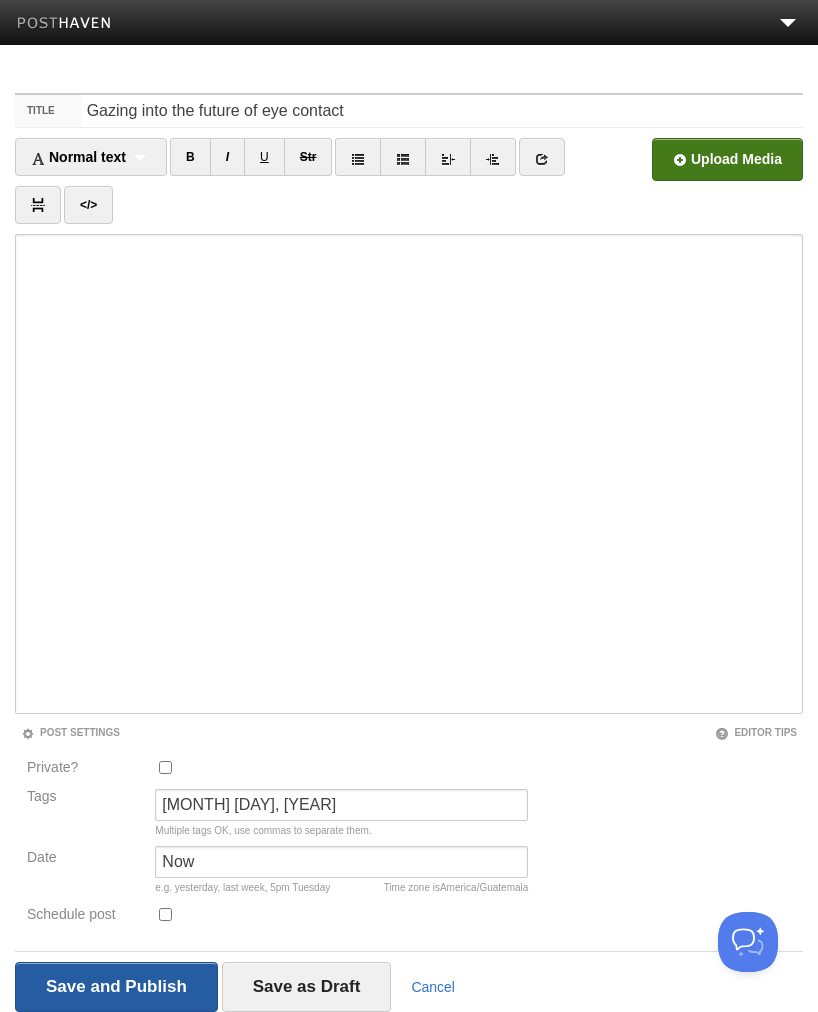 click on "Save and Publish" at bounding box center [116, 987] 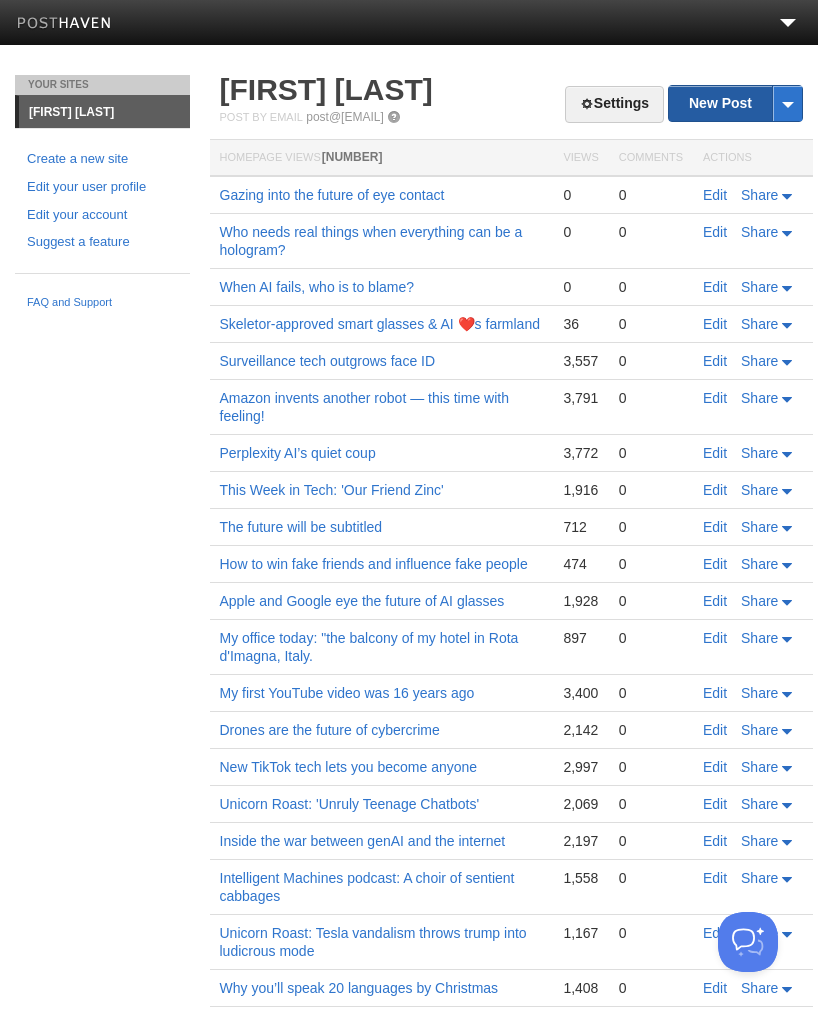 click on "New Post" at bounding box center (735, 103) 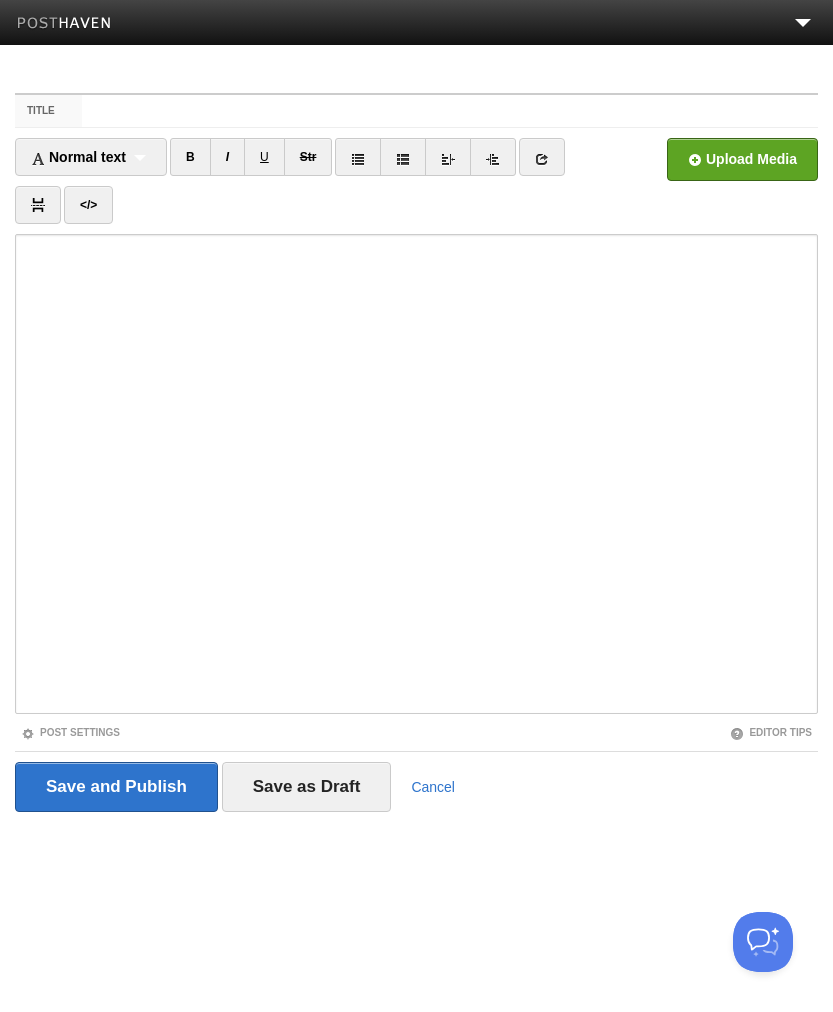 click on "Title" at bounding box center (450, 111) 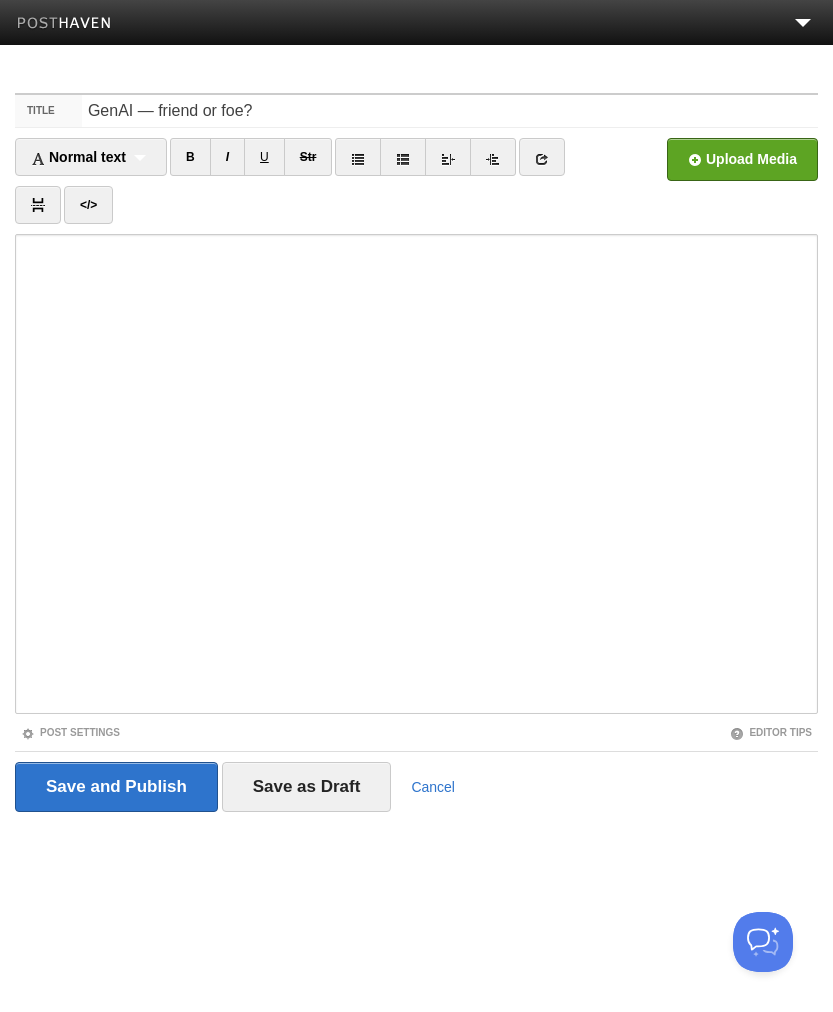 type on "GenAI — friend or foe?" 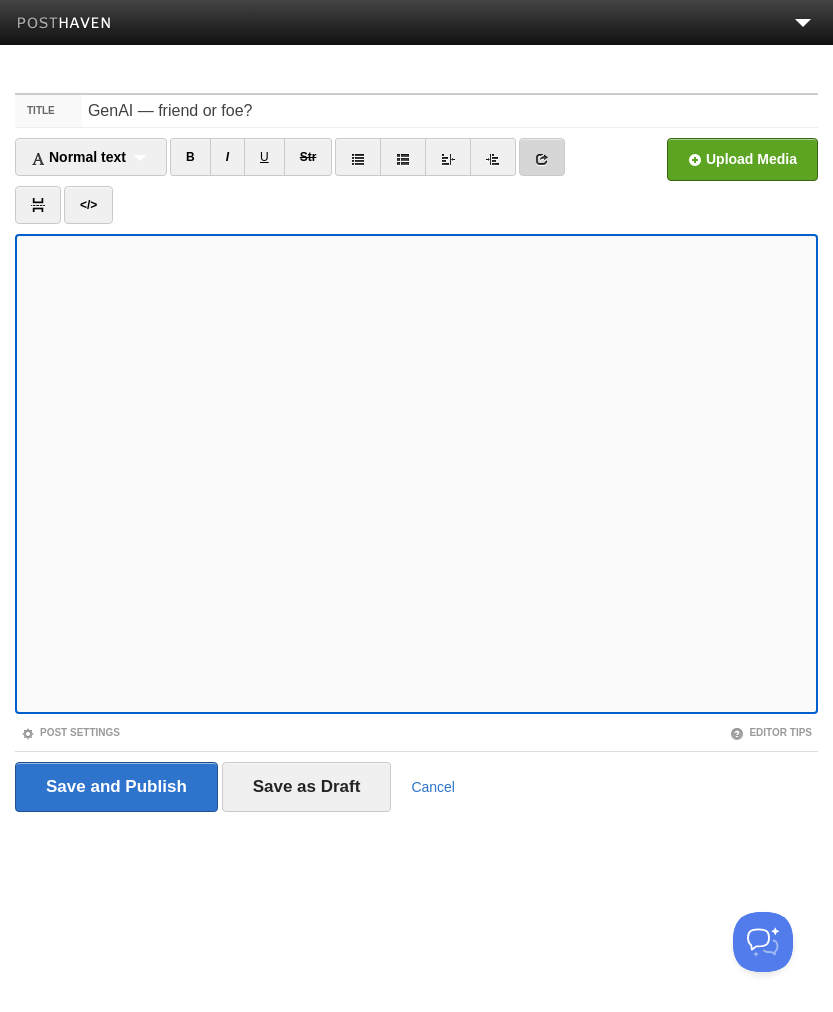 click at bounding box center (542, 159) 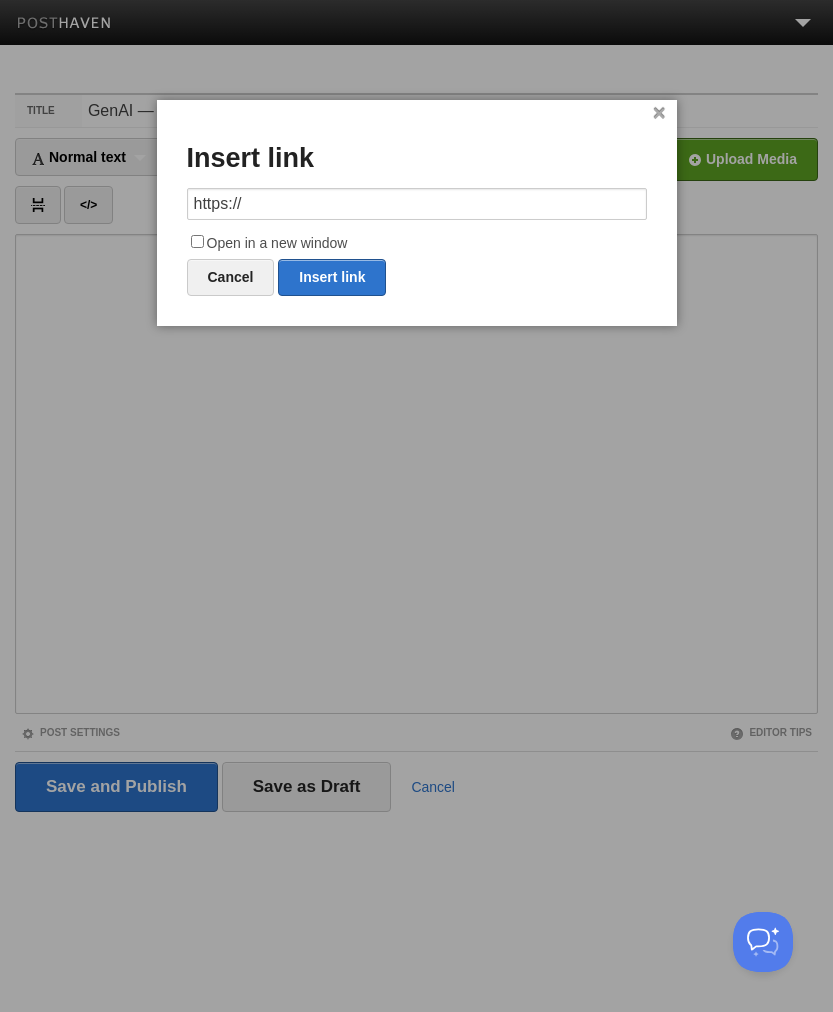 drag, startPoint x: 430, startPoint y: 205, endPoint x: -461, endPoint y: 176, distance: 891.4718 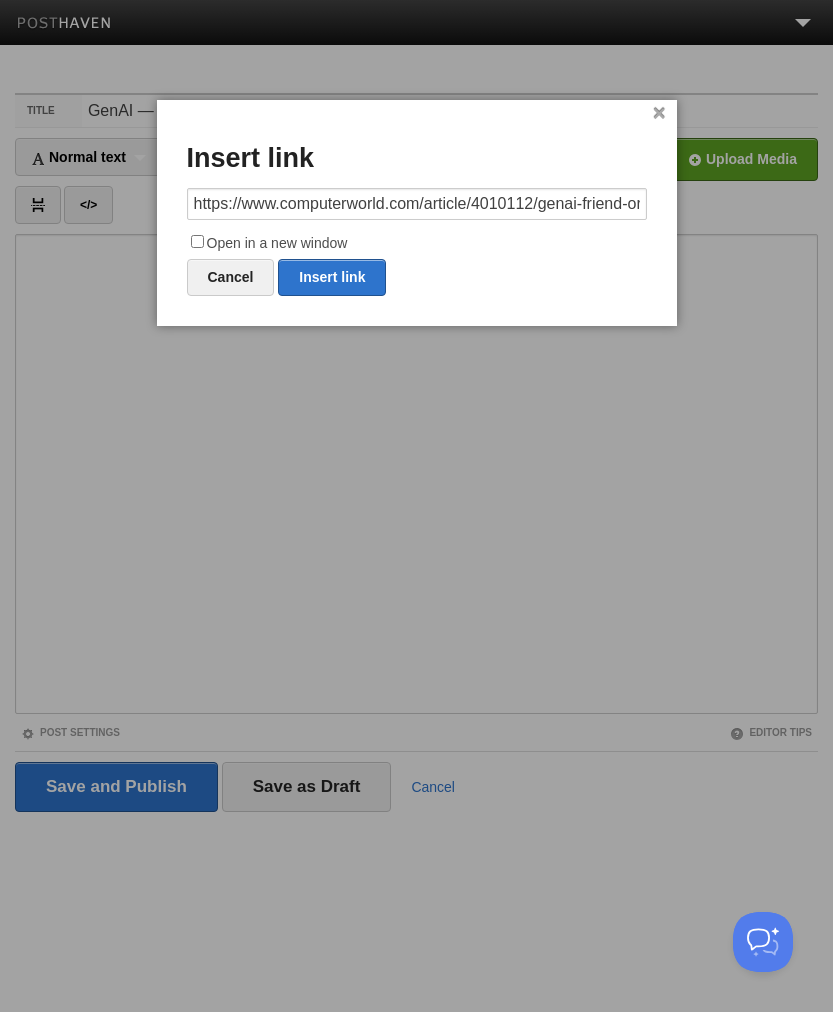 scroll, scrollTop: 0, scrollLeft: 62, axis: horizontal 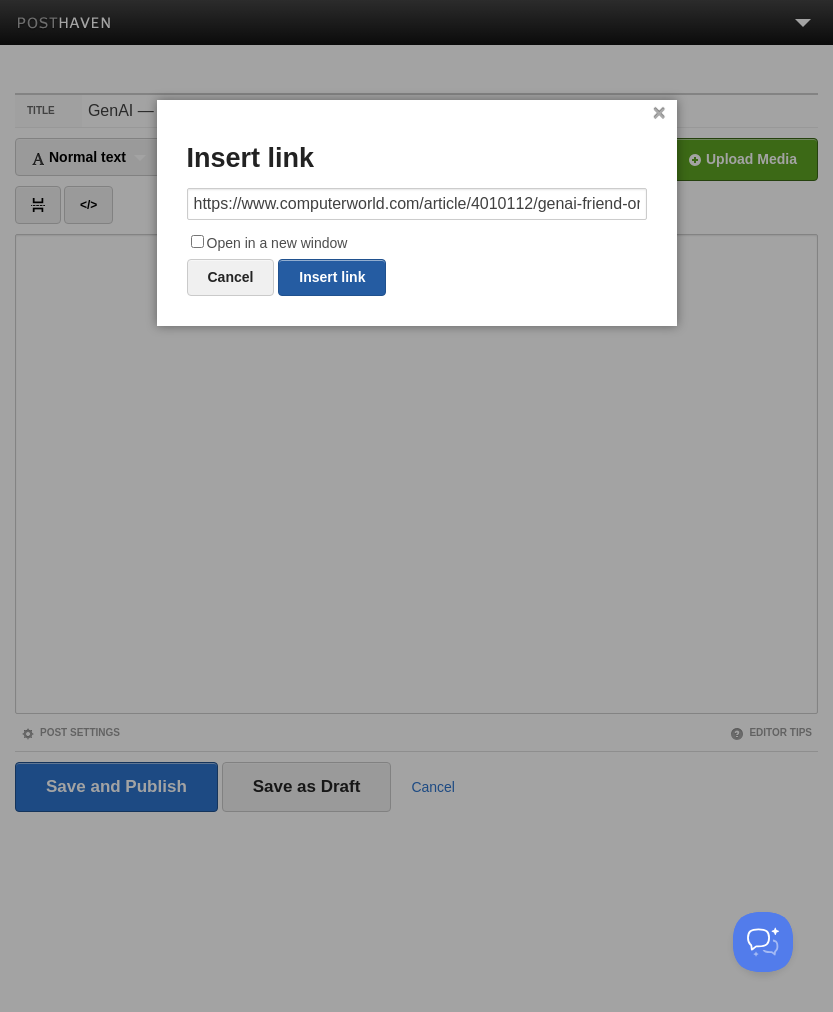 click on "Insert link" at bounding box center [332, 277] 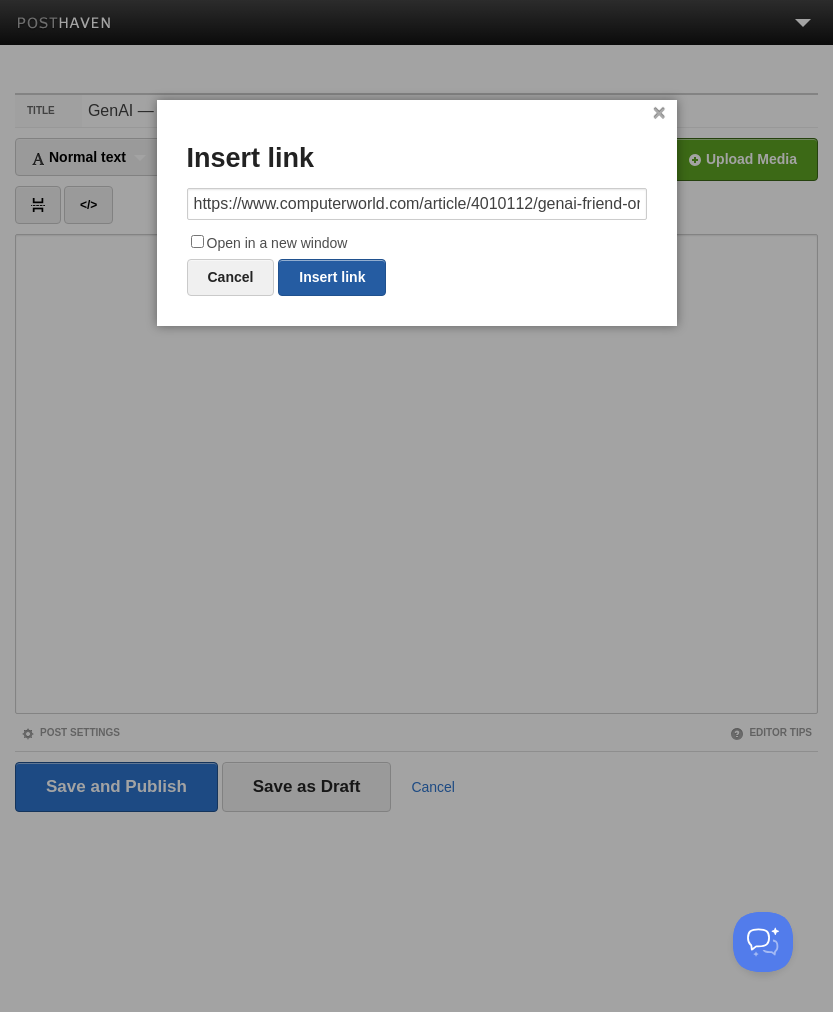 type on "https://" 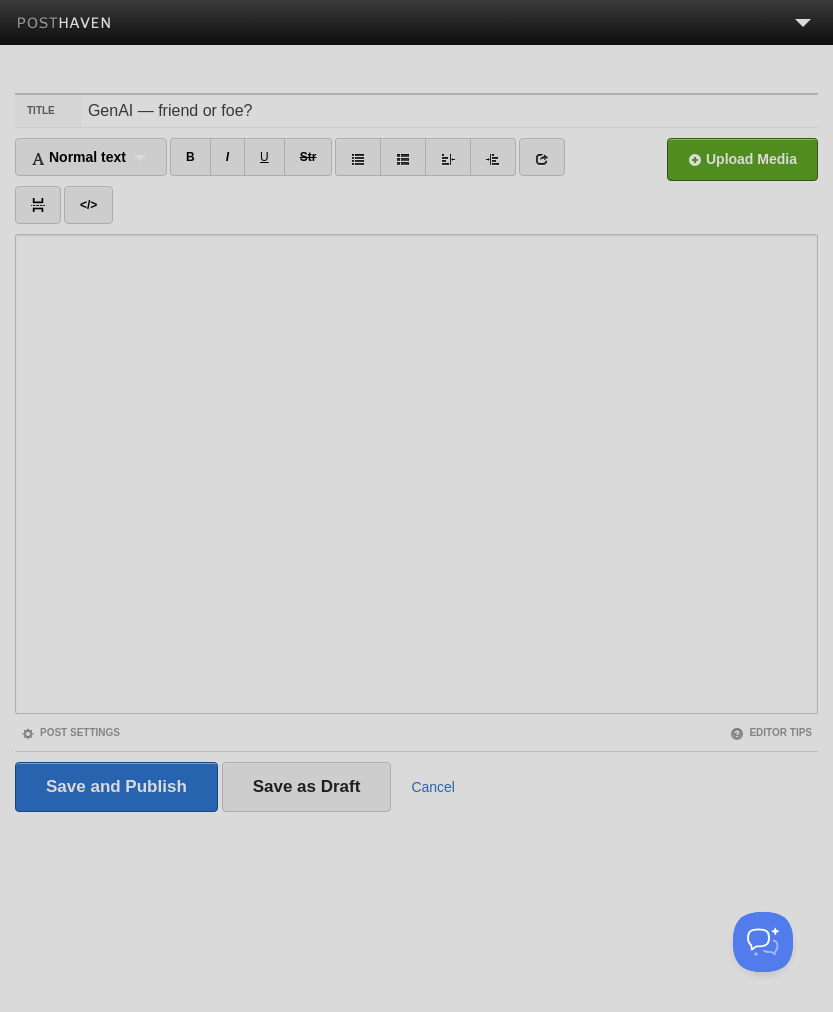 drag, startPoint x: 495, startPoint y: 380, endPoint x: 615, endPoint y: 260, distance: 169.70563 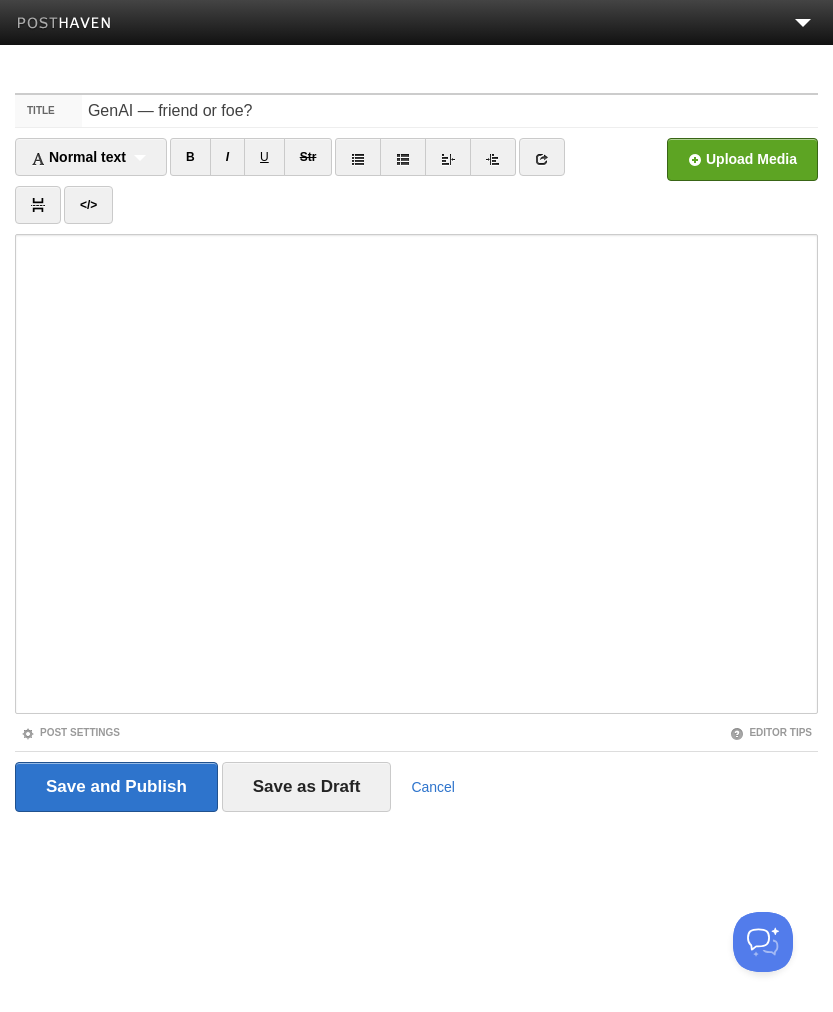 drag, startPoint x: 103, startPoint y: 726, endPoint x: 128, endPoint y: 720, distance: 25.70992 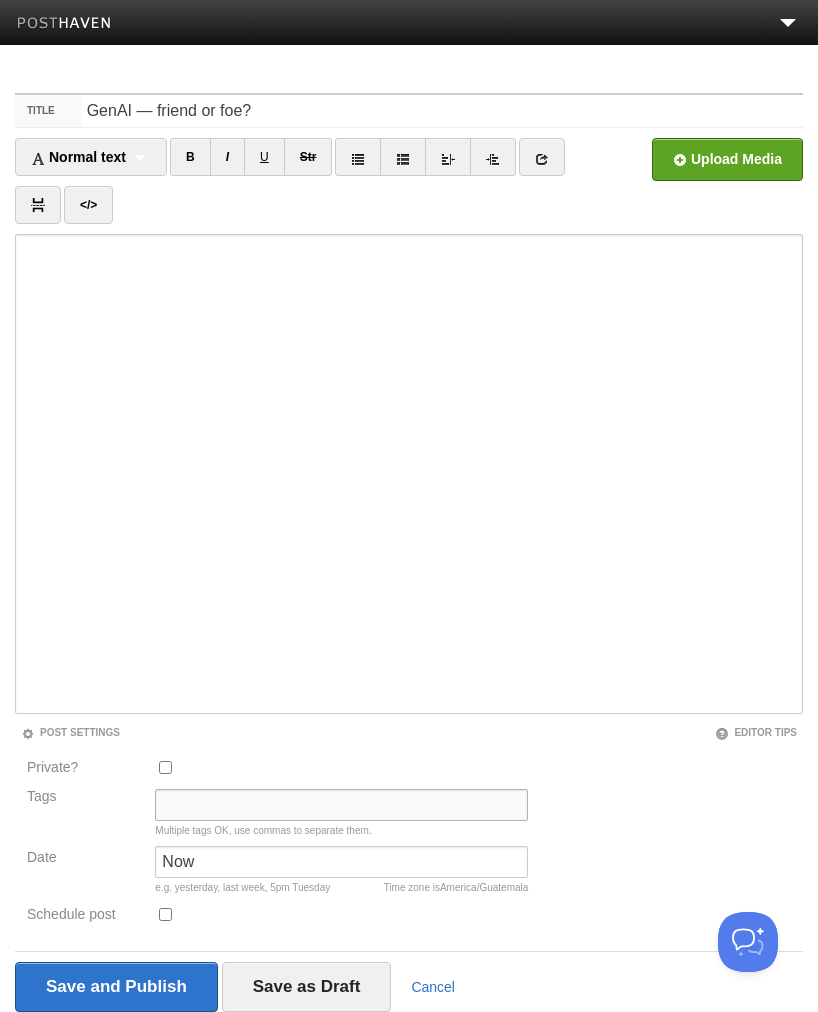 click on "Tags" at bounding box center [341, 805] 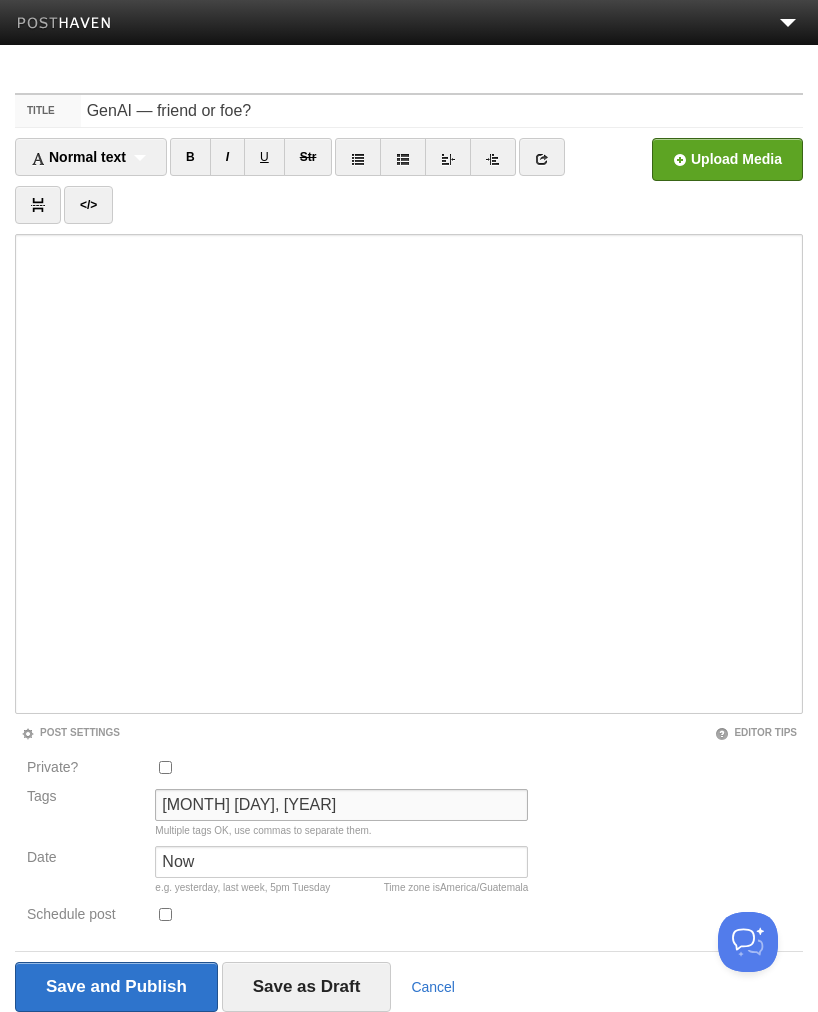type on "[MONTH] [DAY], [YEAR]" 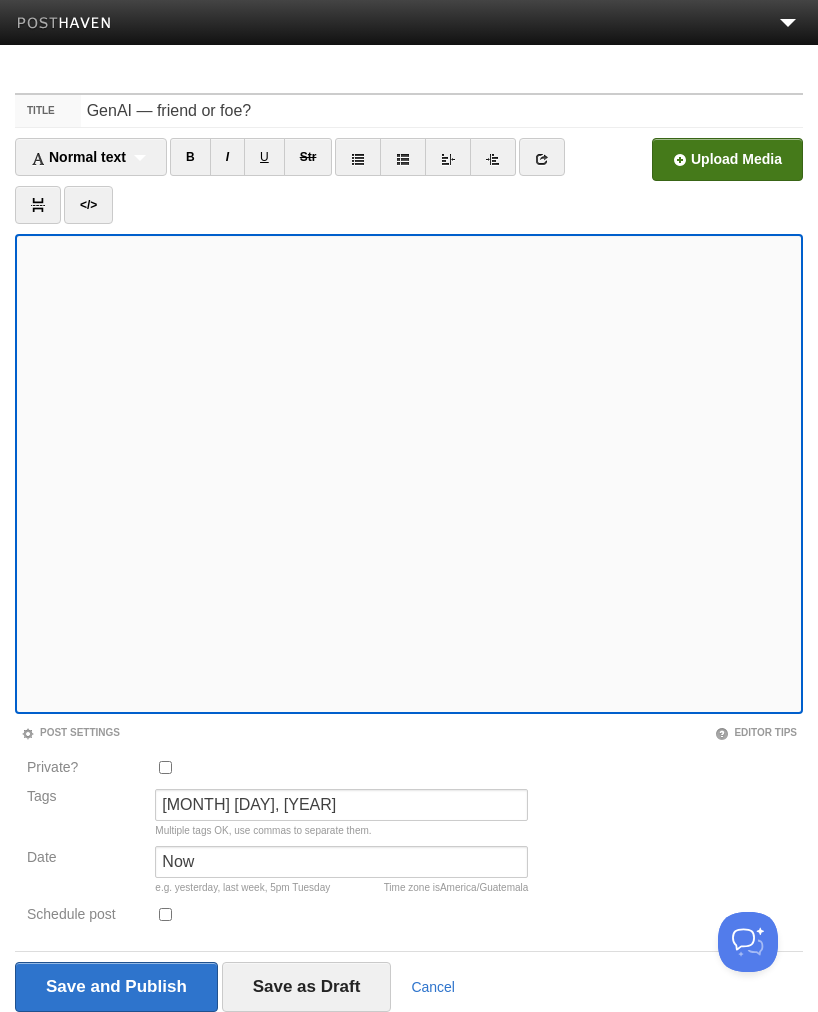 click at bounding box center (124, 165) 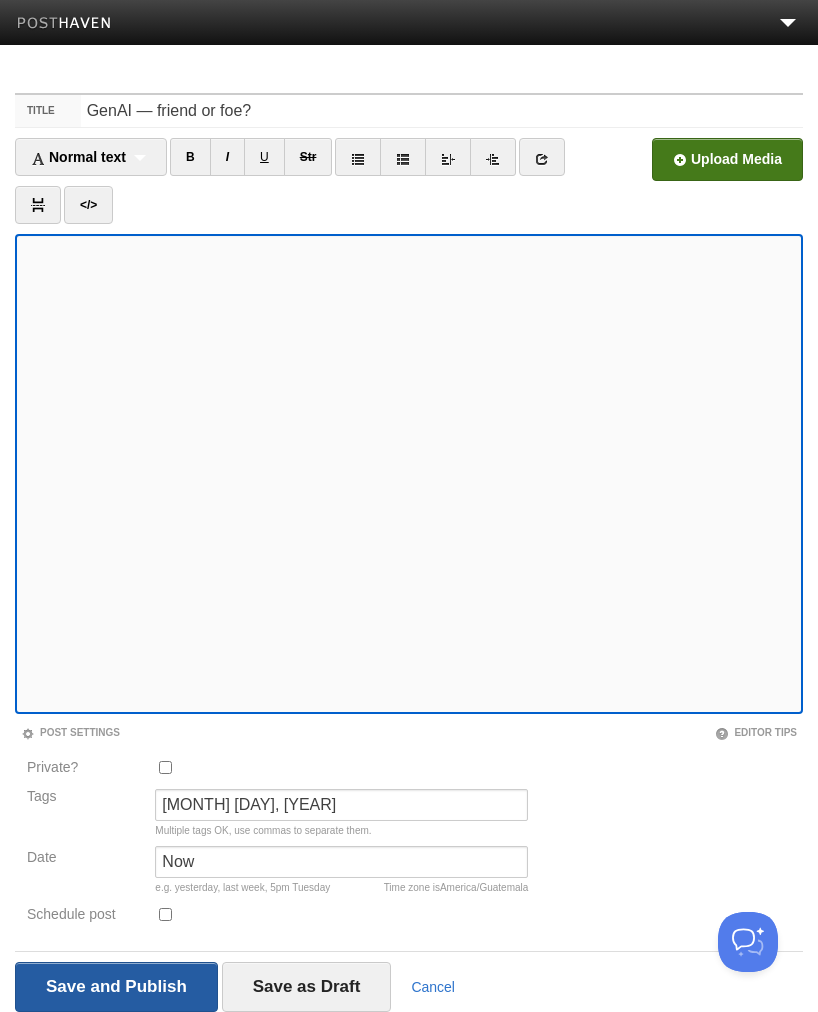 click on "Save and Publish" at bounding box center (116, 987) 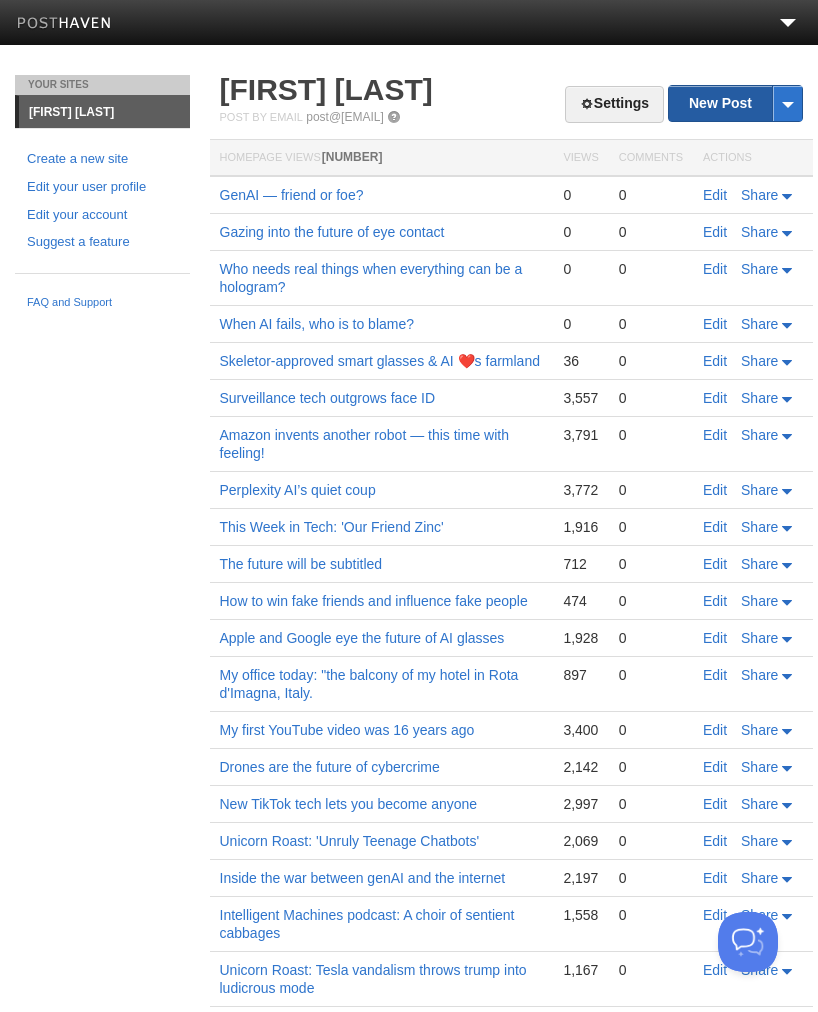 click on "New Post" at bounding box center [735, 103] 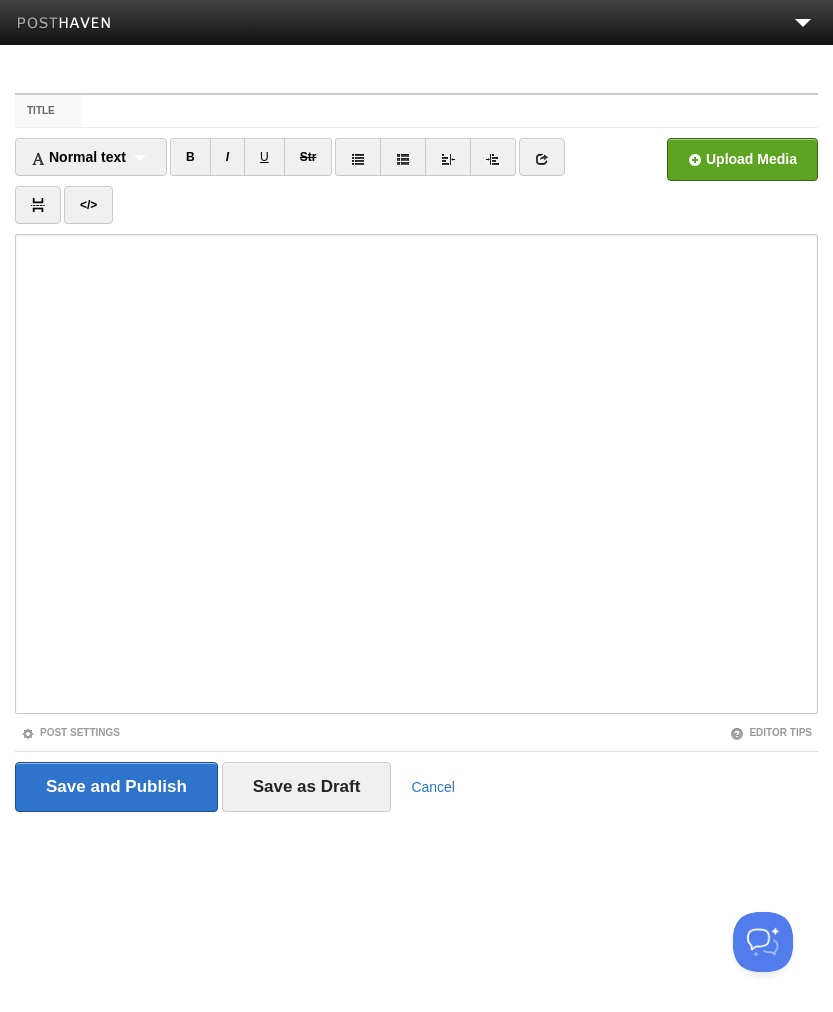 click on "Title" at bounding box center (450, 111) 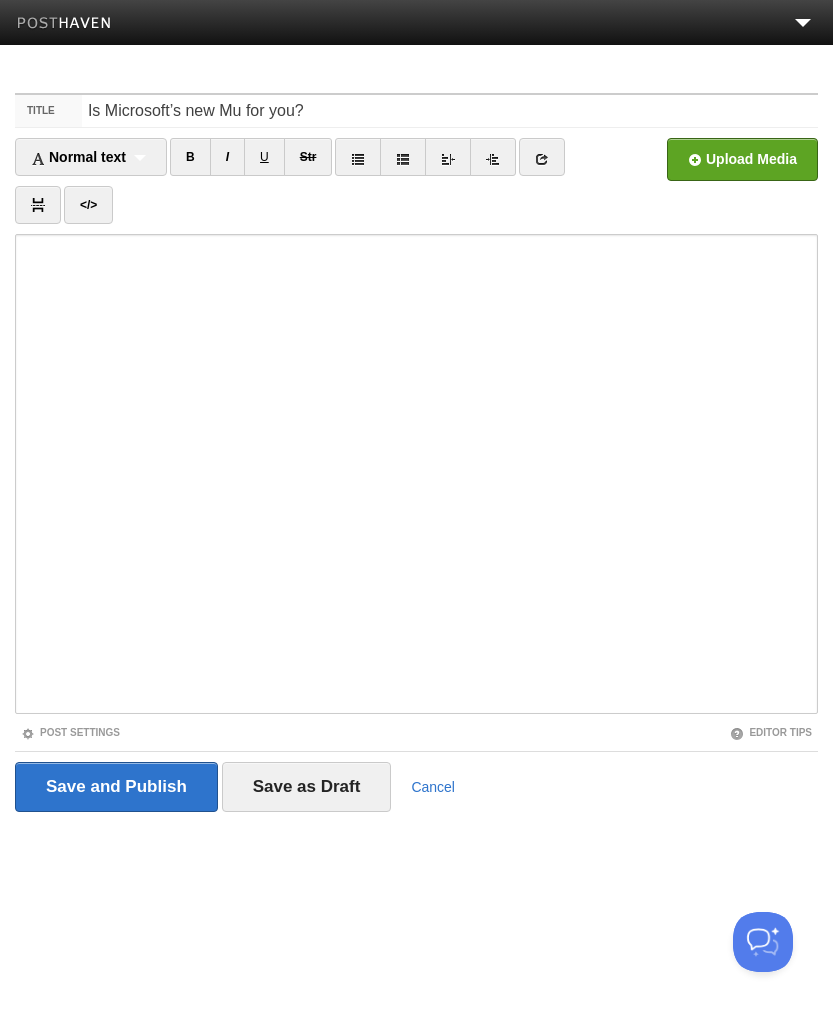 type on "Is Microsoft’s new Mu for you?" 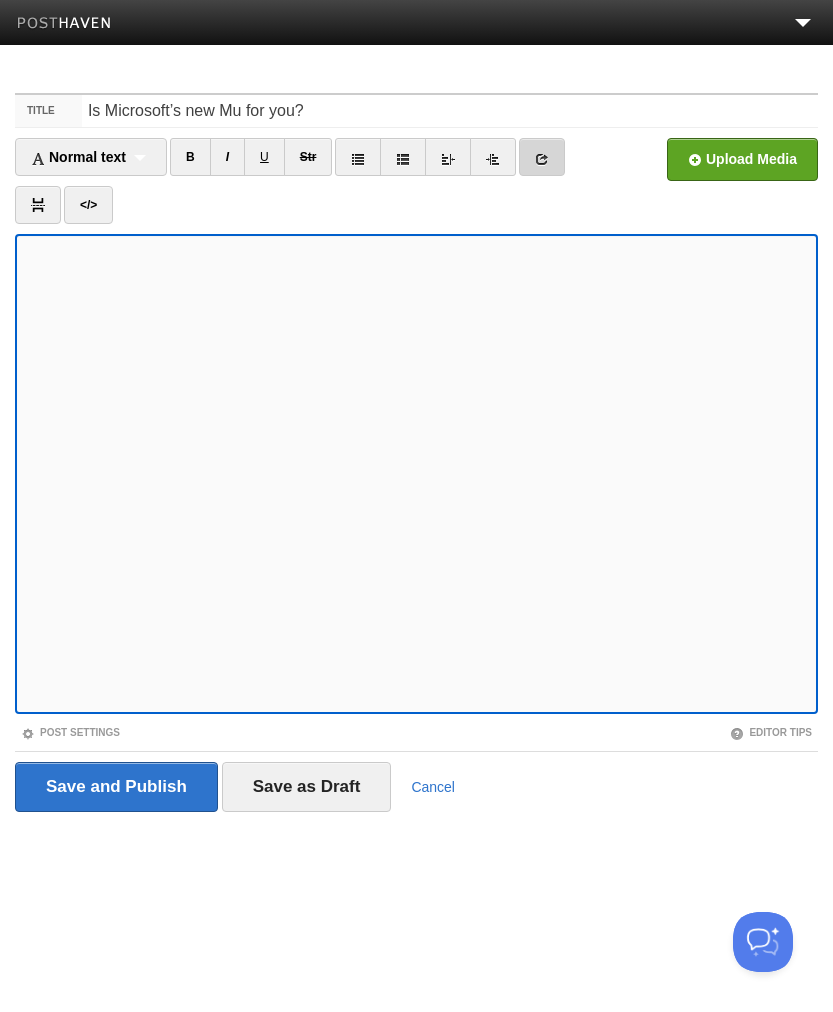 click at bounding box center (542, 159) 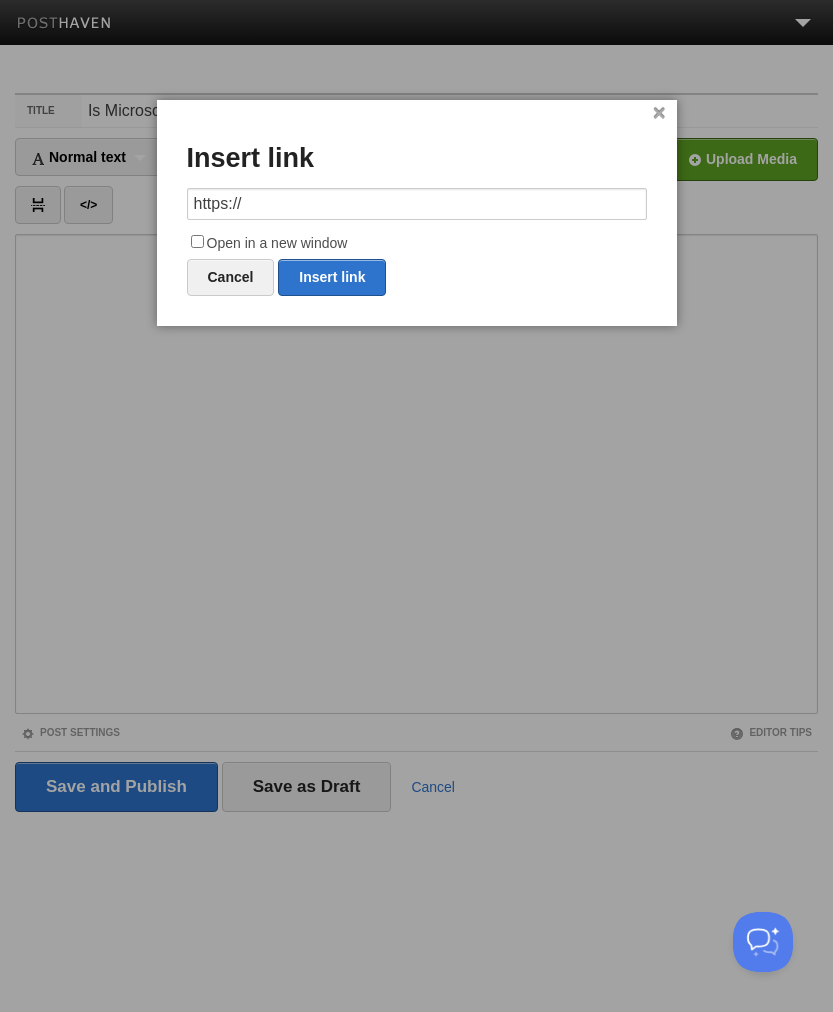drag, startPoint x: 405, startPoint y: 189, endPoint x: -25, endPoint y: 159, distance: 431.04523 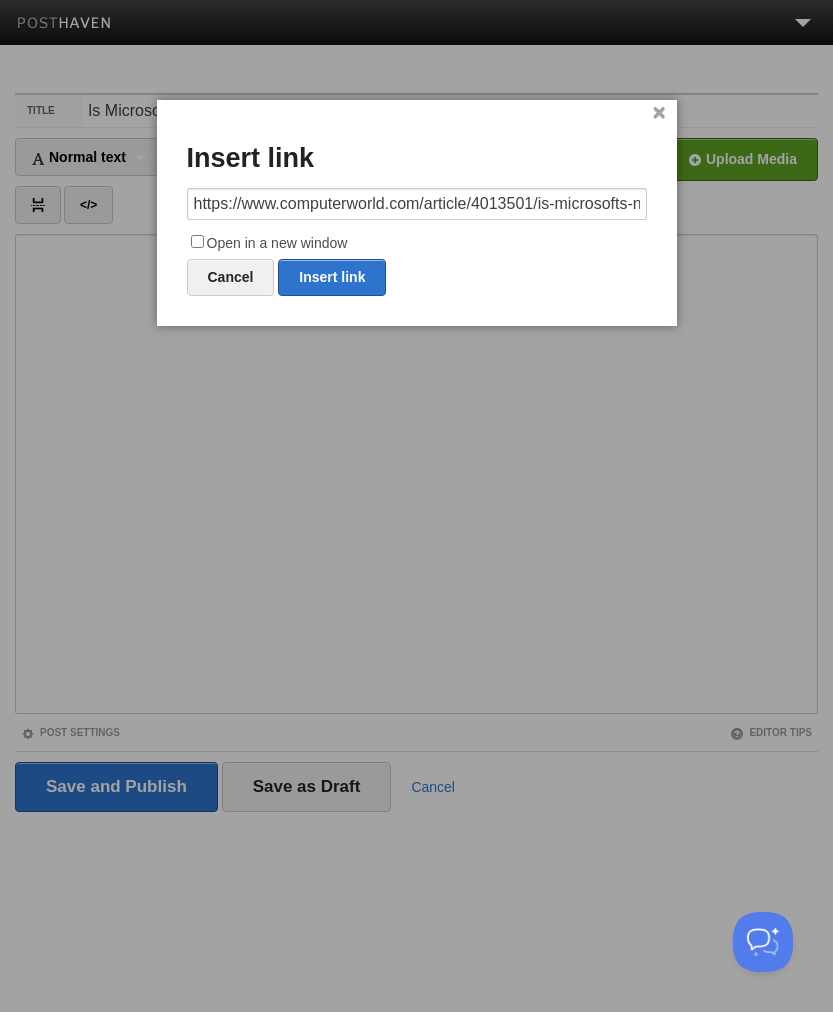 scroll, scrollTop: 0, scrollLeft: 139, axis: horizontal 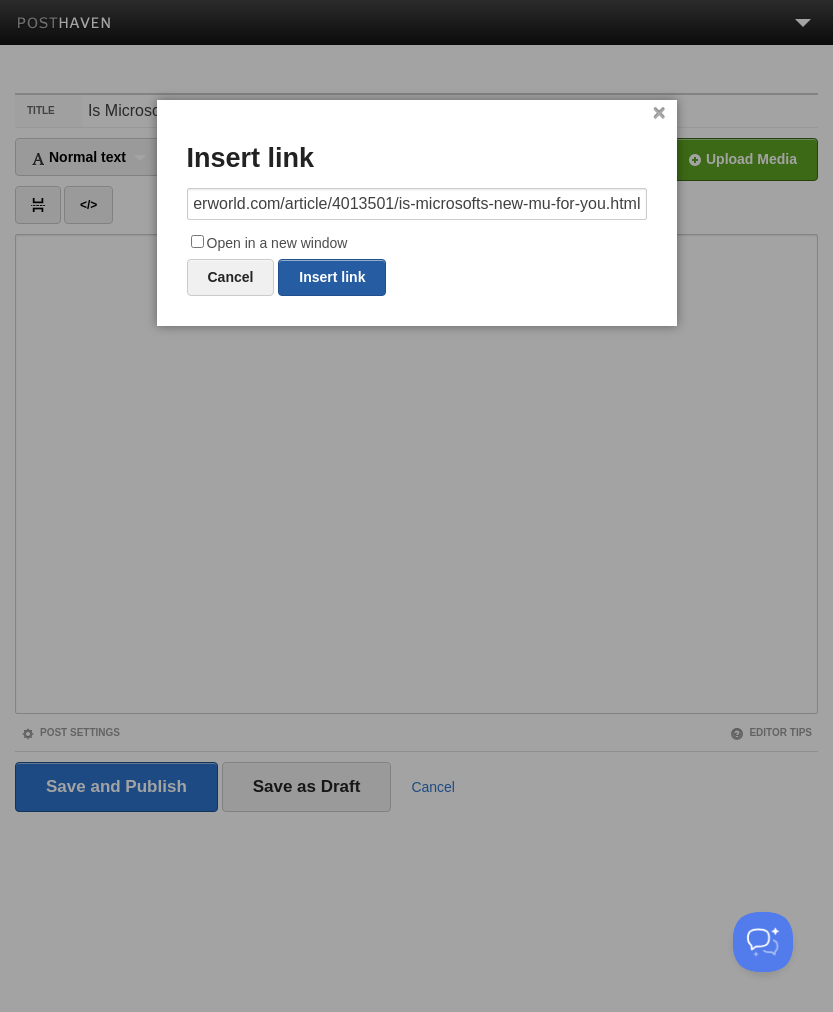 click on "Insert link" at bounding box center (332, 277) 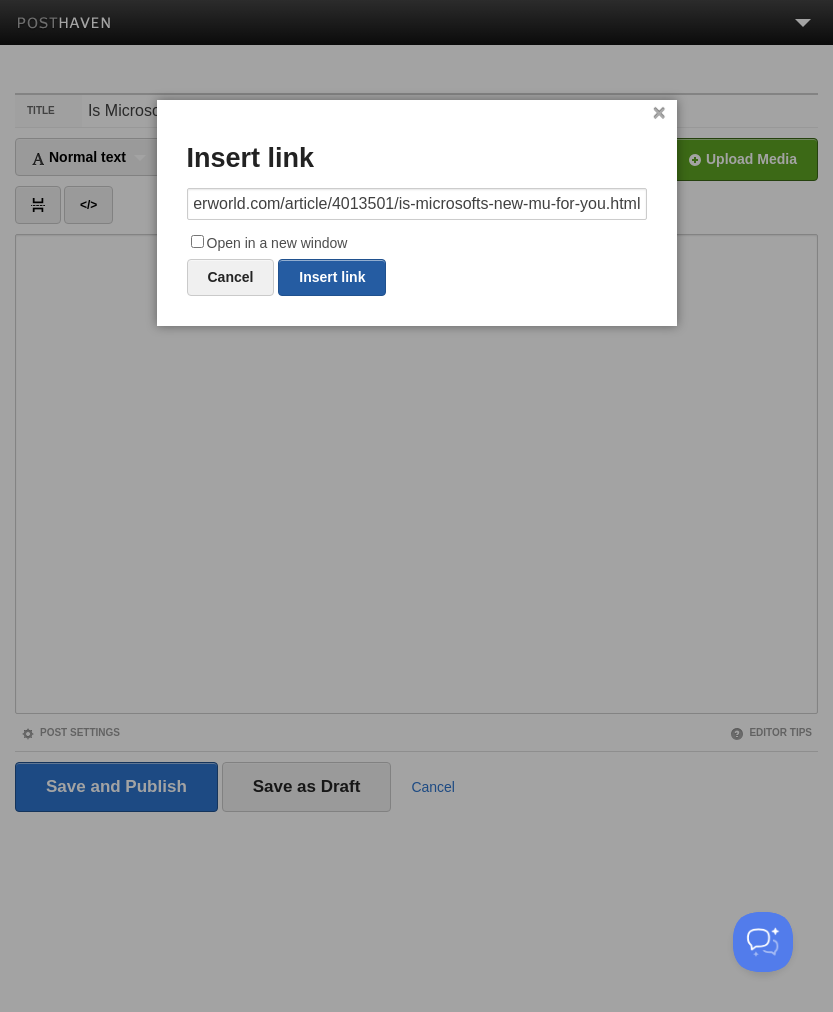 type on "https://" 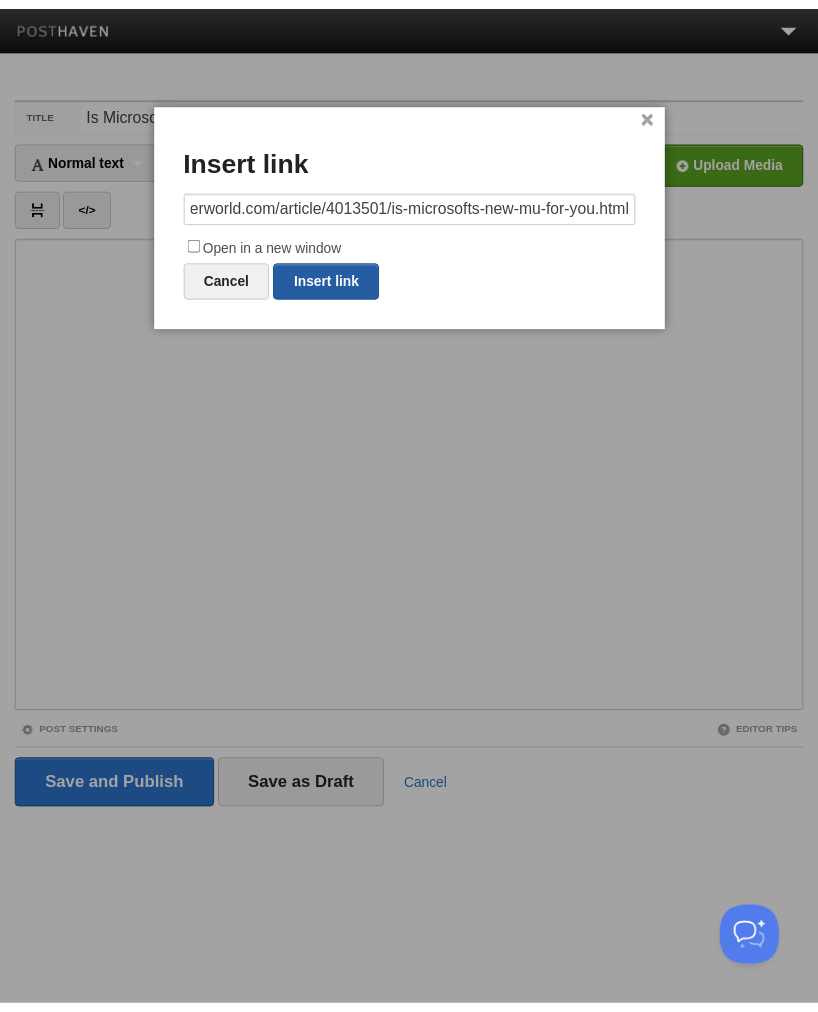 scroll, scrollTop: 0, scrollLeft: 0, axis: both 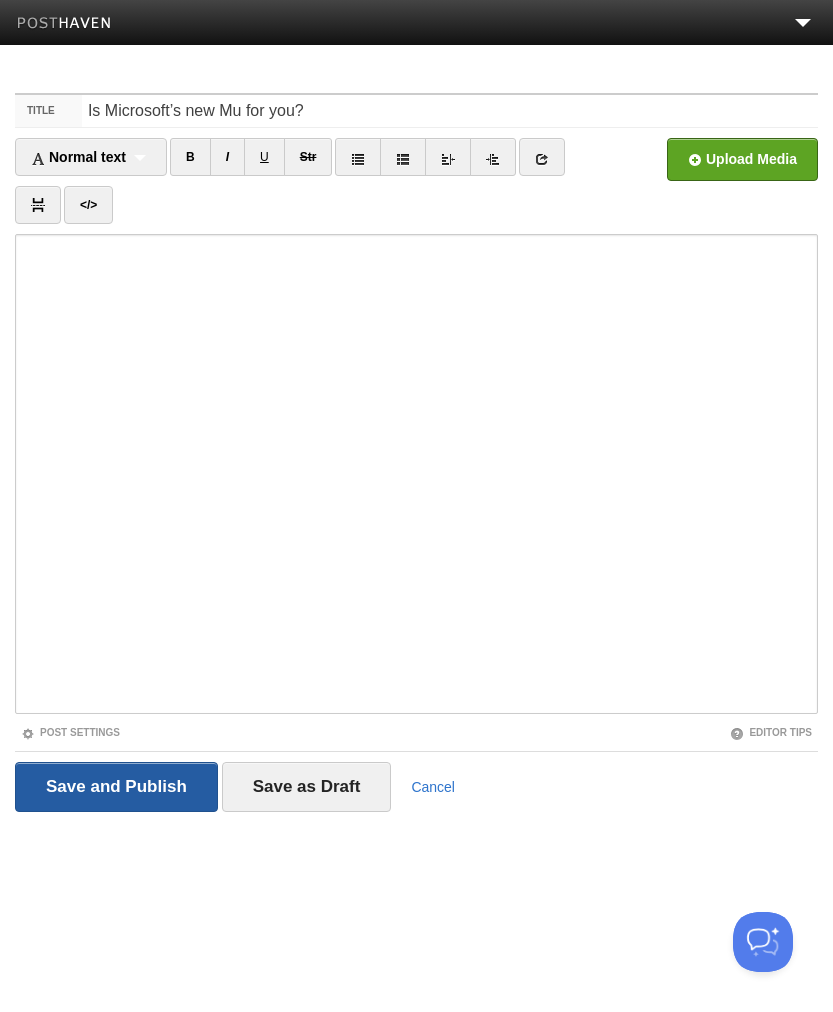 click on "Save and Publish" at bounding box center [116, 787] 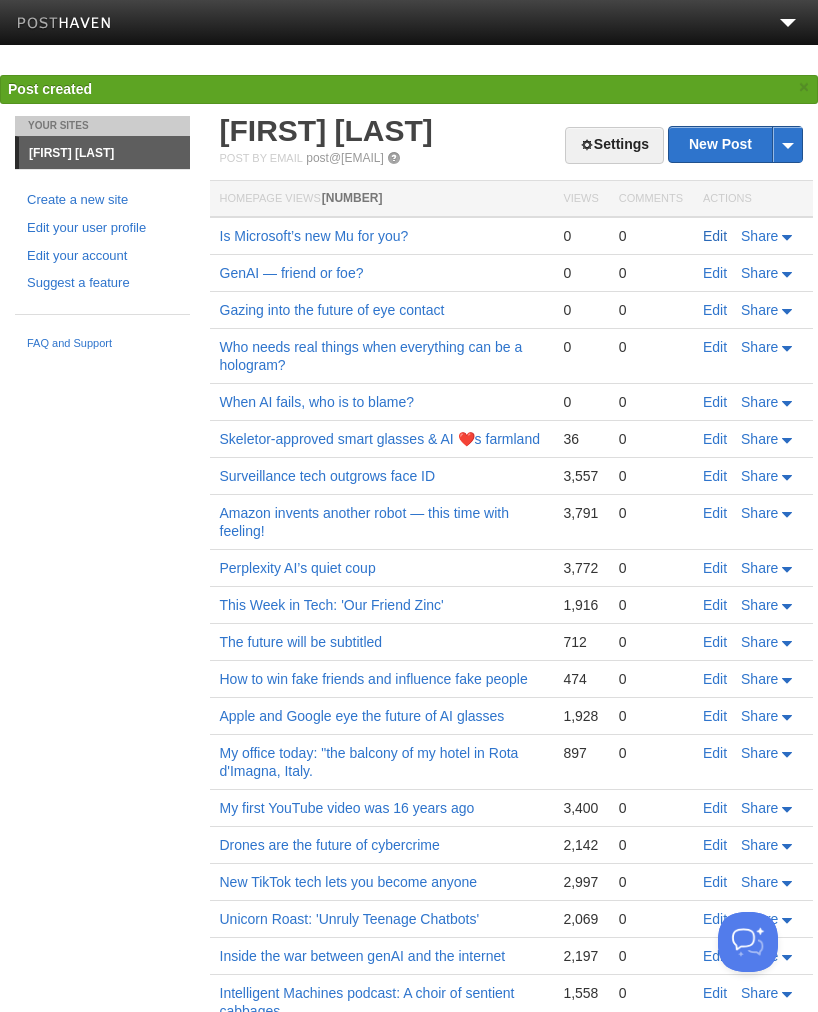 click on "Edit" at bounding box center [715, 236] 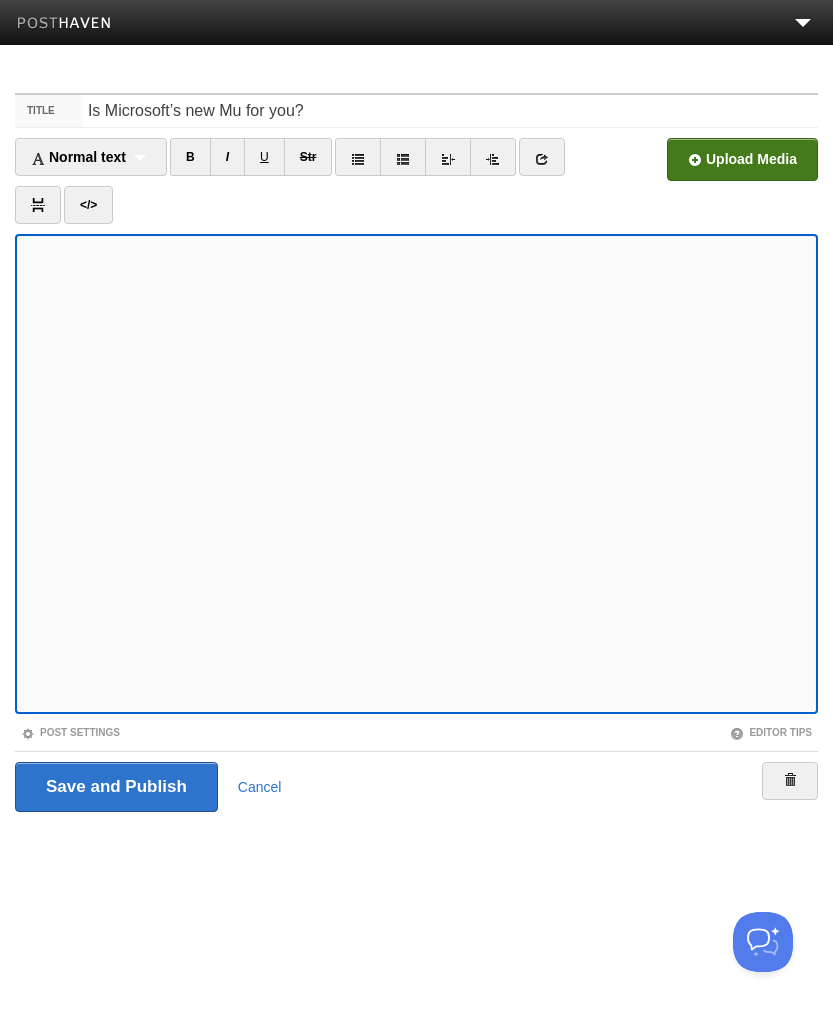 click at bounding box center [139, 165] 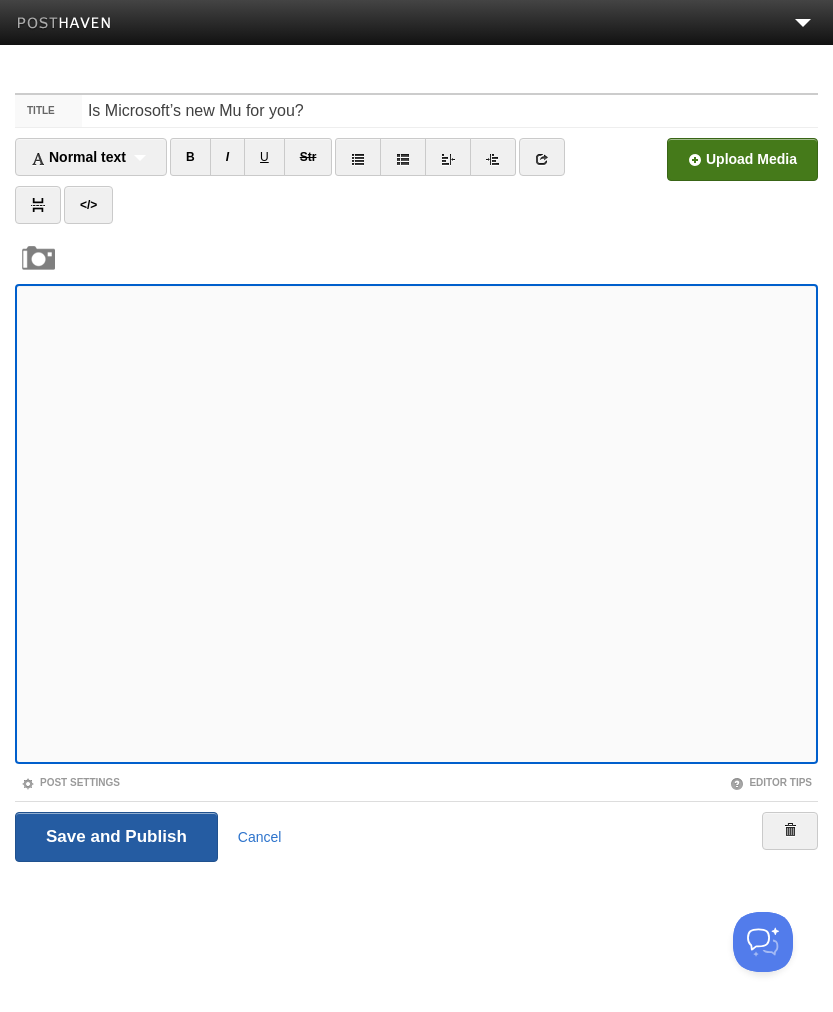 click on "Save and Publish" at bounding box center [116, 837] 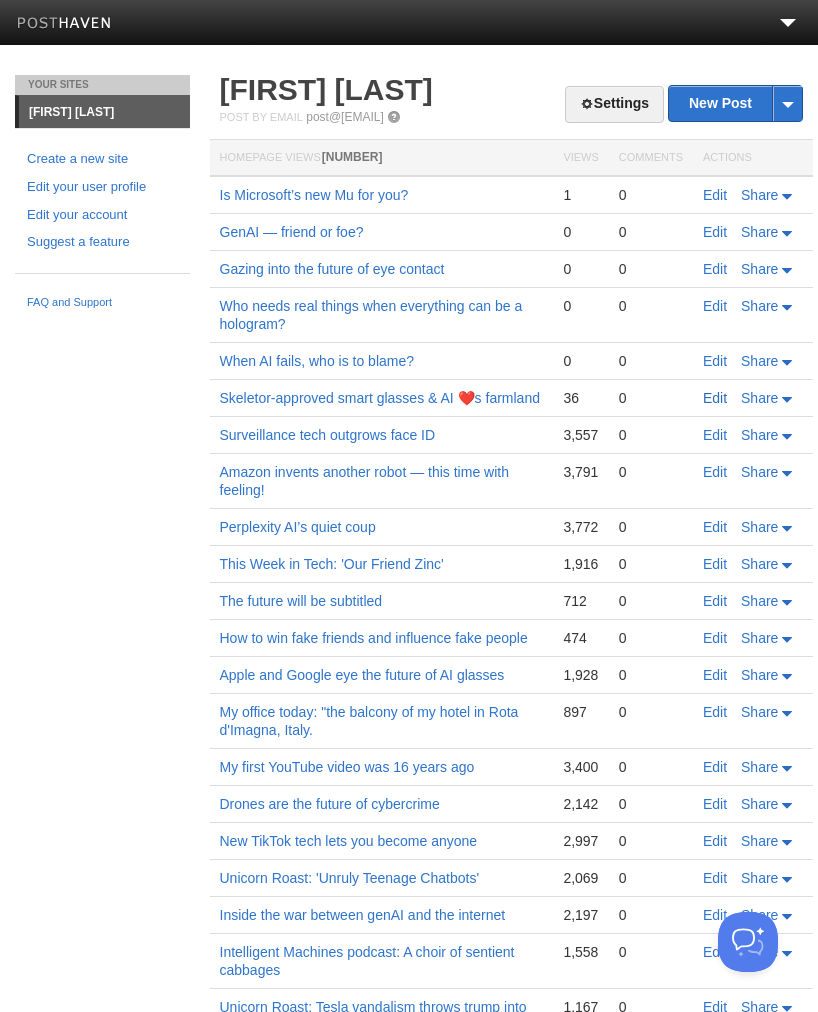 click on "Edit" at bounding box center [715, 398] 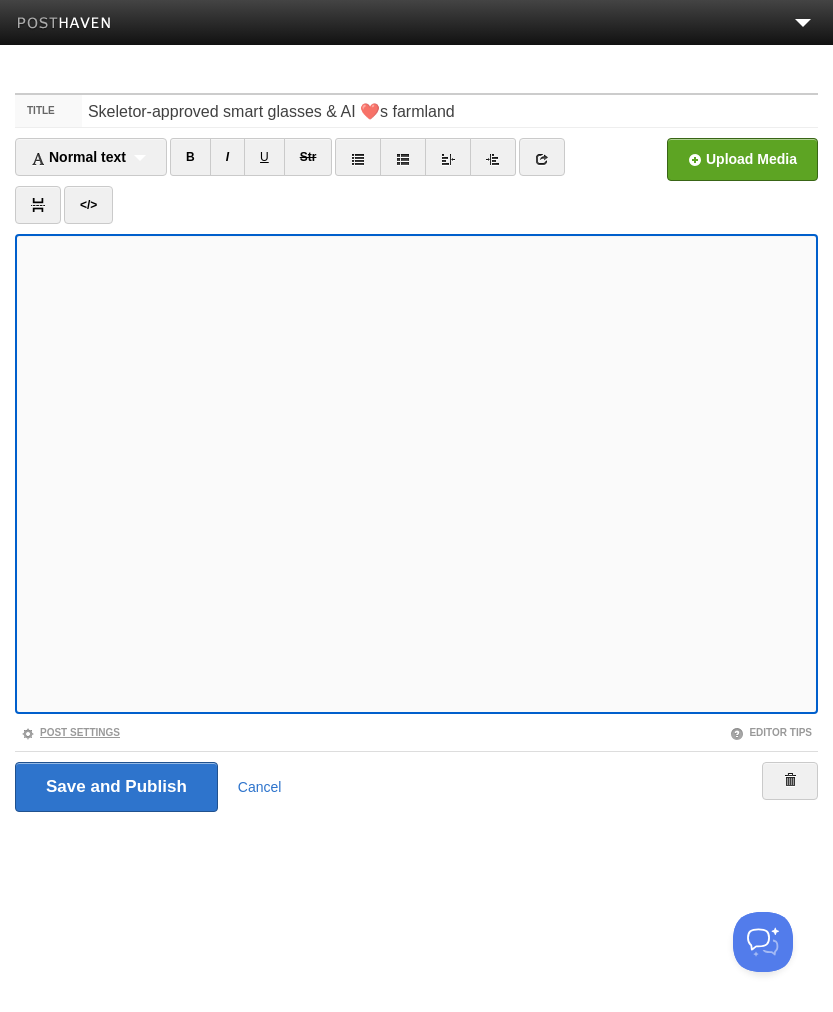 click on "Post Settings" at bounding box center (70, 732) 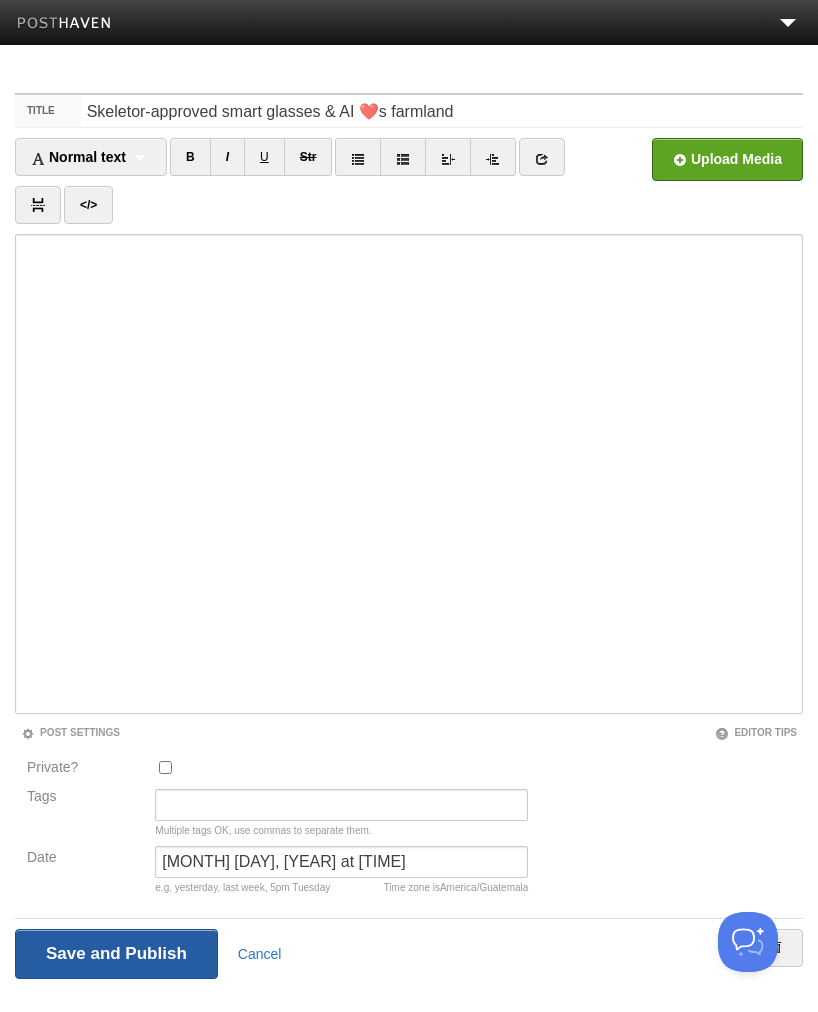 click on "Save and Publish" at bounding box center (116, 954) 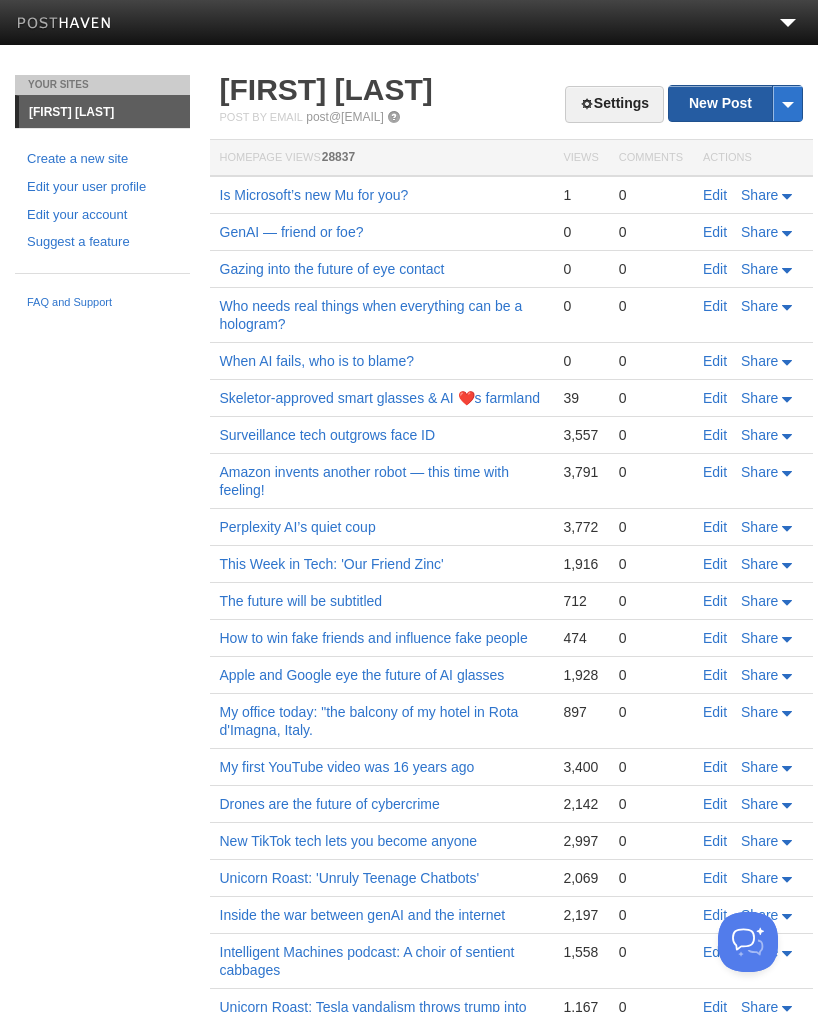 scroll, scrollTop: 13, scrollLeft: 0, axis: vertical 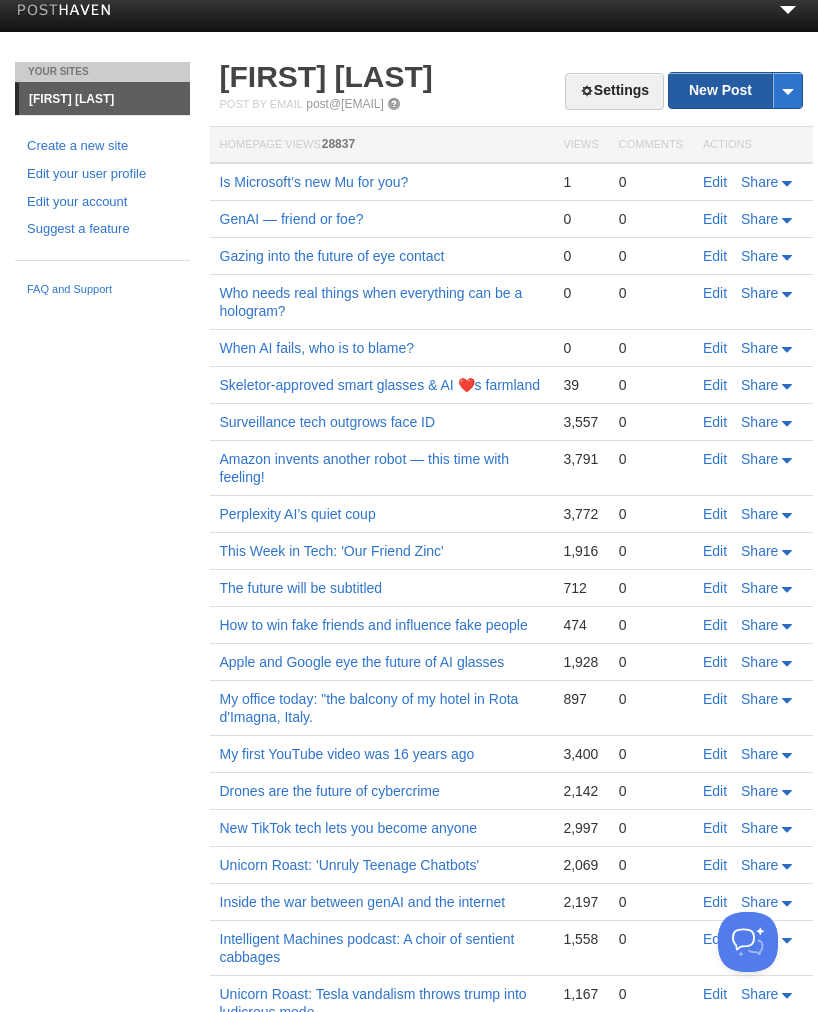click on "New Post" at bounding box center [735, 90] 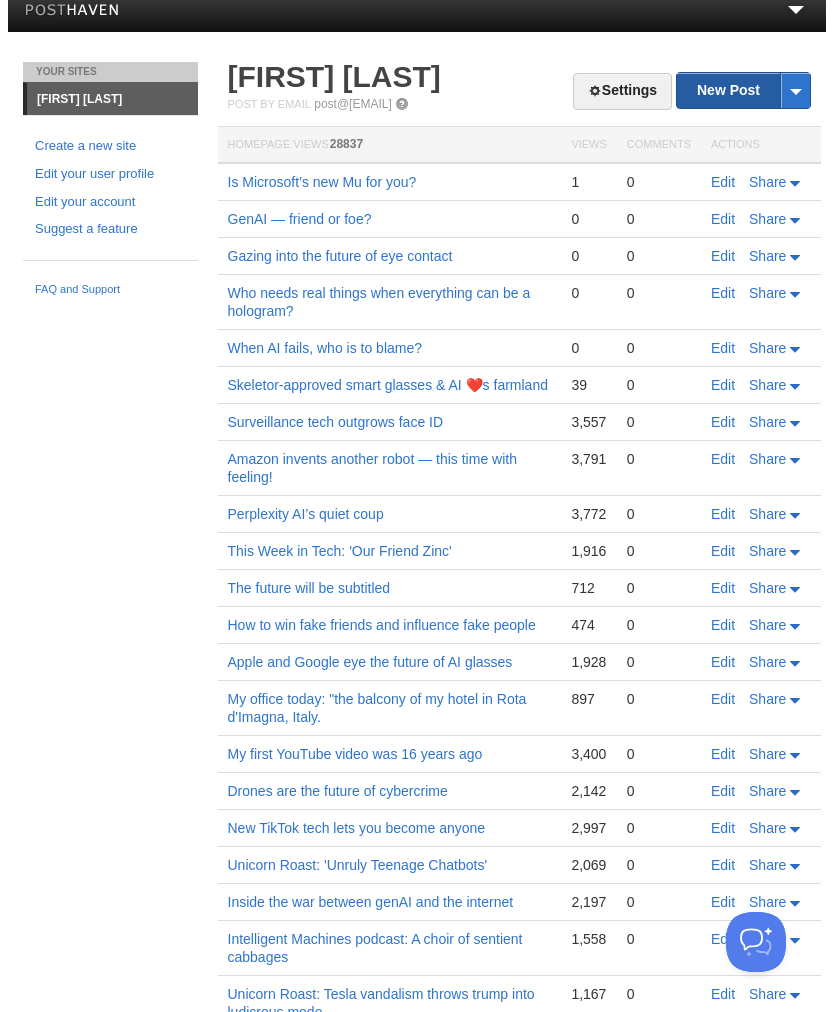 scroll, scrollTop: 0, scrollLeft: 0, axis: both 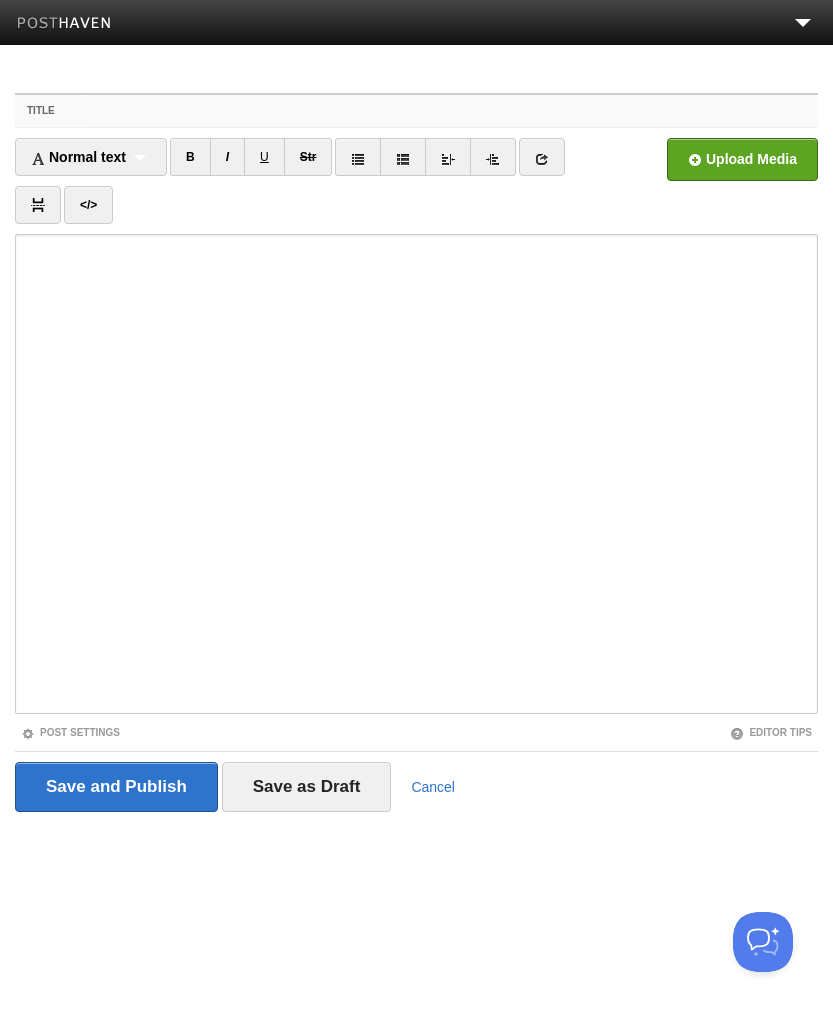paste on "The one secret to using genAI to boost your brain" 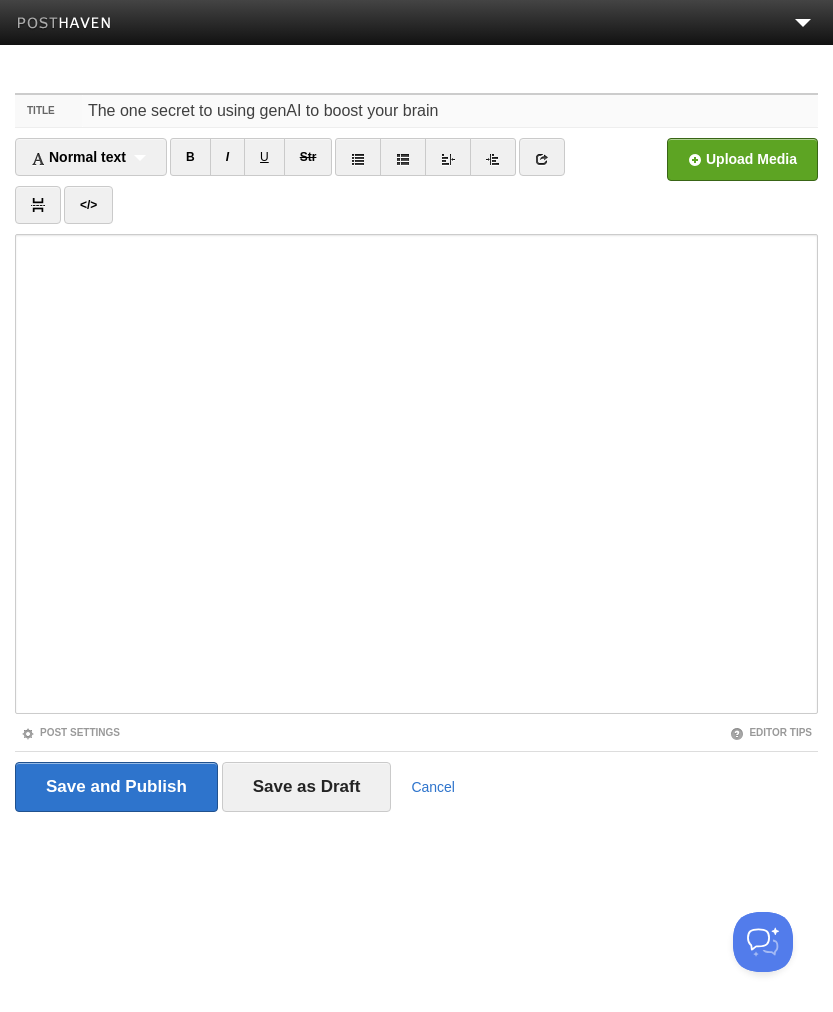 type on "The one secret to using genAI to boost your brain" 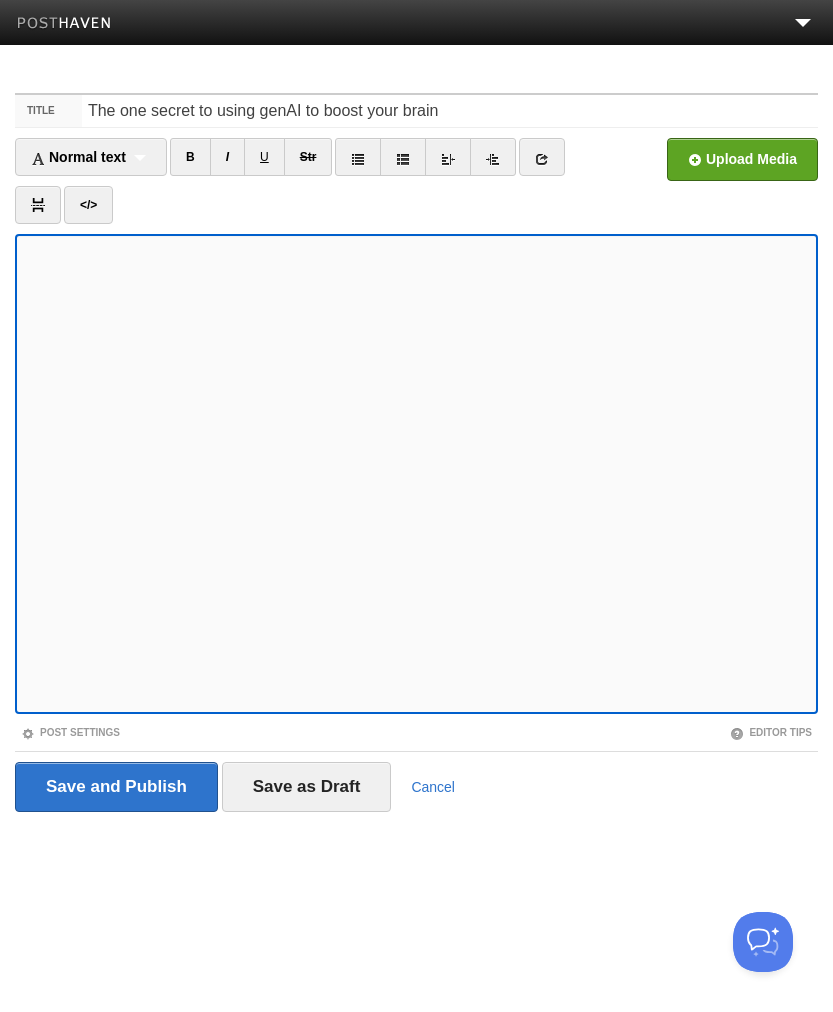 drag, startPoint x: 549, startPoint y: 155, endPoint x: 582, endPoint y: 171, distance: 36.67424 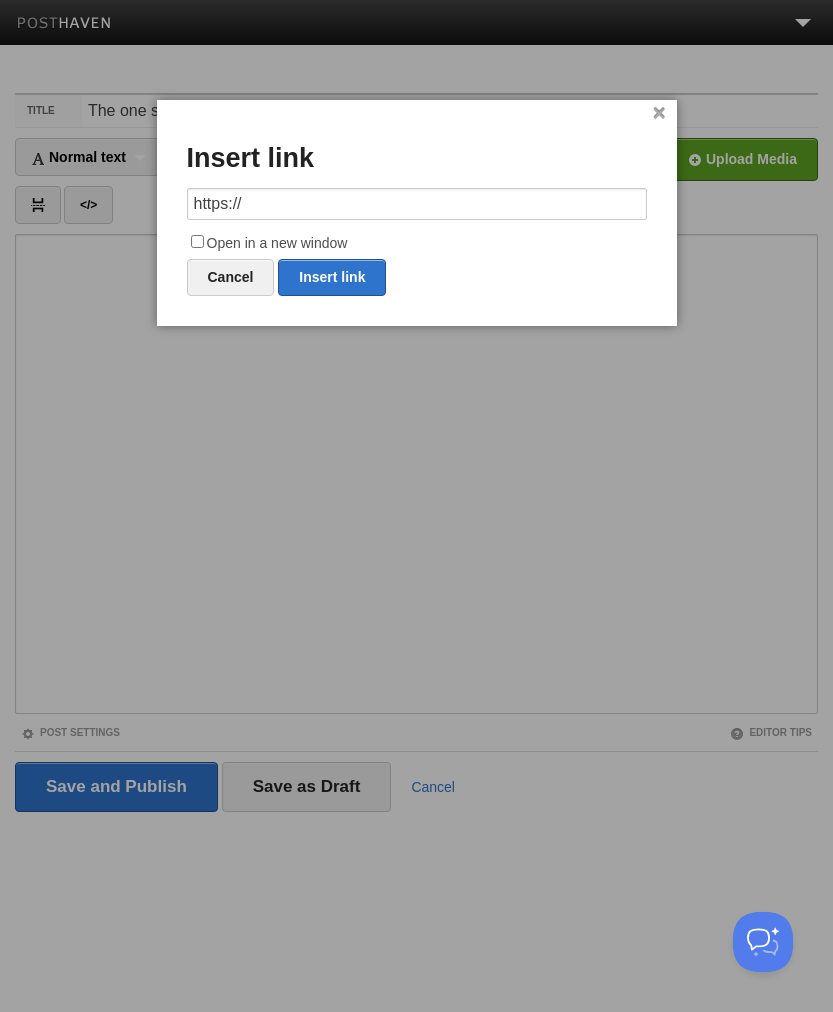type on "https://www.computerworld.com/article/4016221/the-one-secret-to-using-genai-to-boost-your-brain.htmlhttps://" 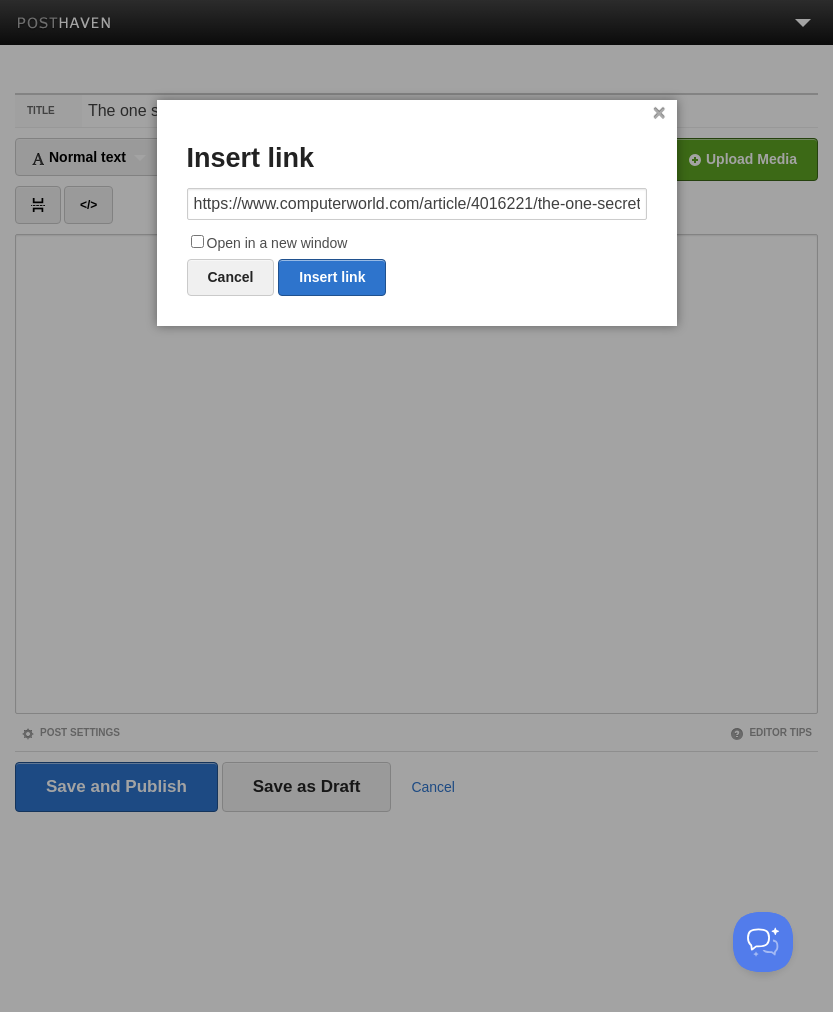 scroll, scrollTop: 0, scrollLeft: 282, axis: horizontal 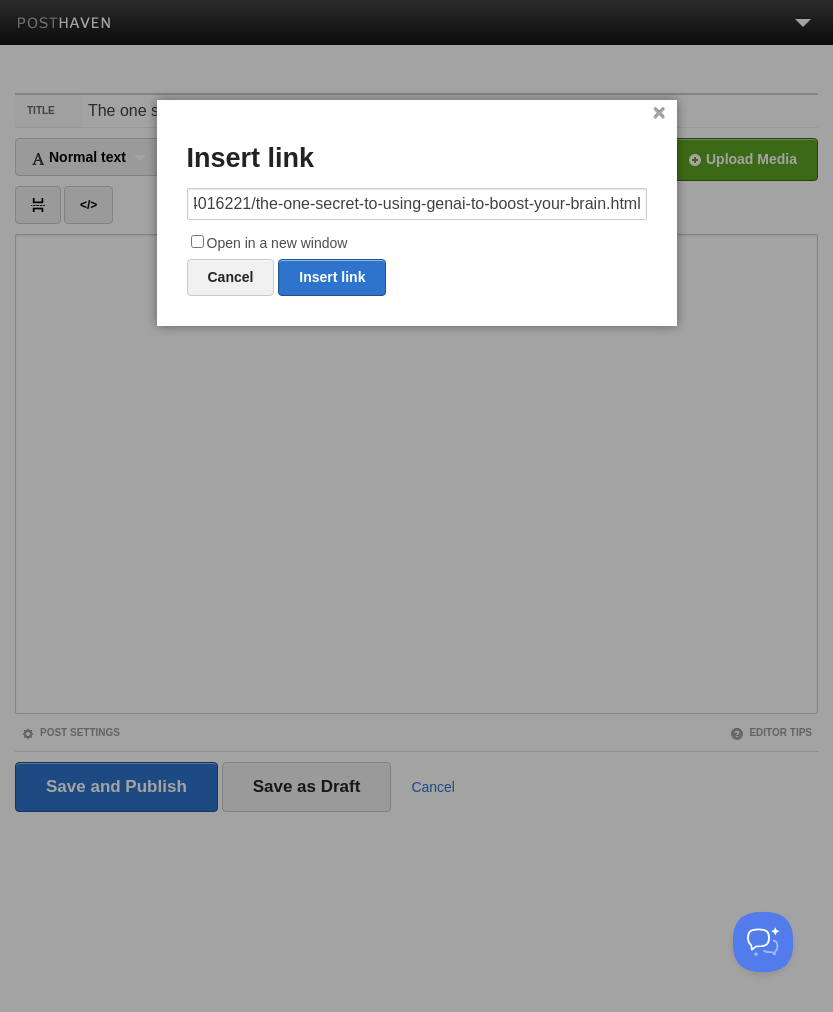 click on "https://www.computerworld.com/article/4016221/the-one-secret-to-using-genai-to-boost-your-brain.htmlhttps://" at bounding box center [417, 204] 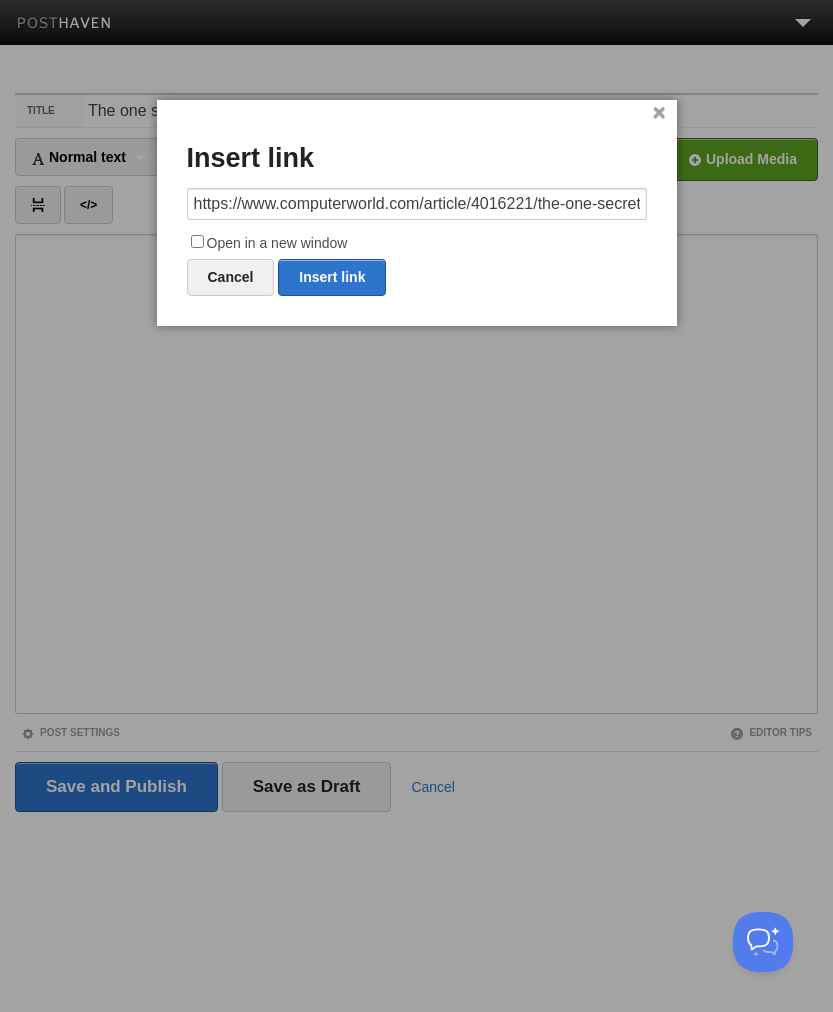 scroll, scrollTop: 0, scrollLeft: 281, axis: horizontal 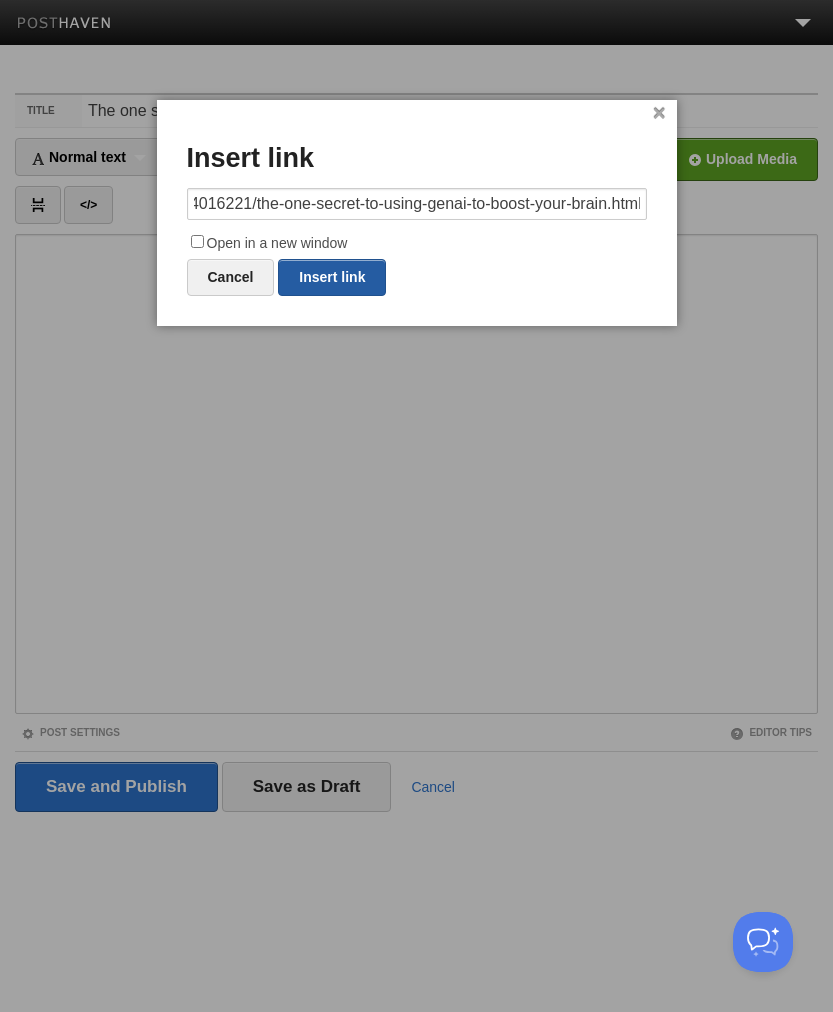 click on "Insert link" at bounding box center (332, 277) 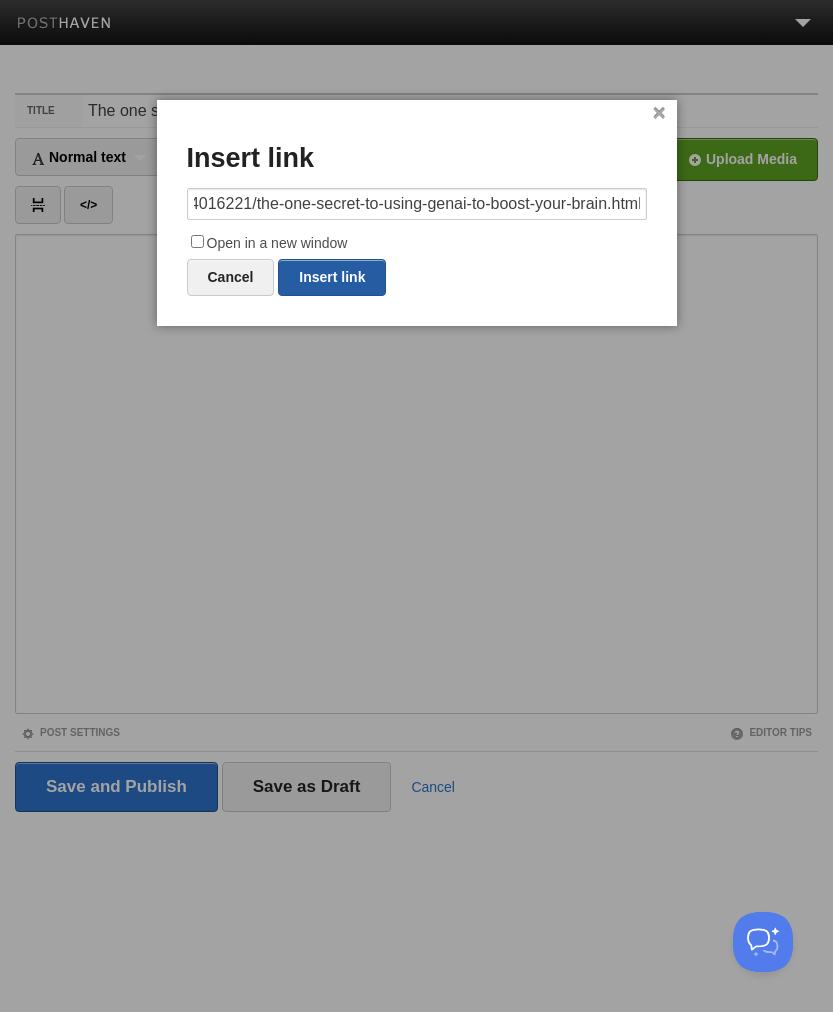 type on "https://" 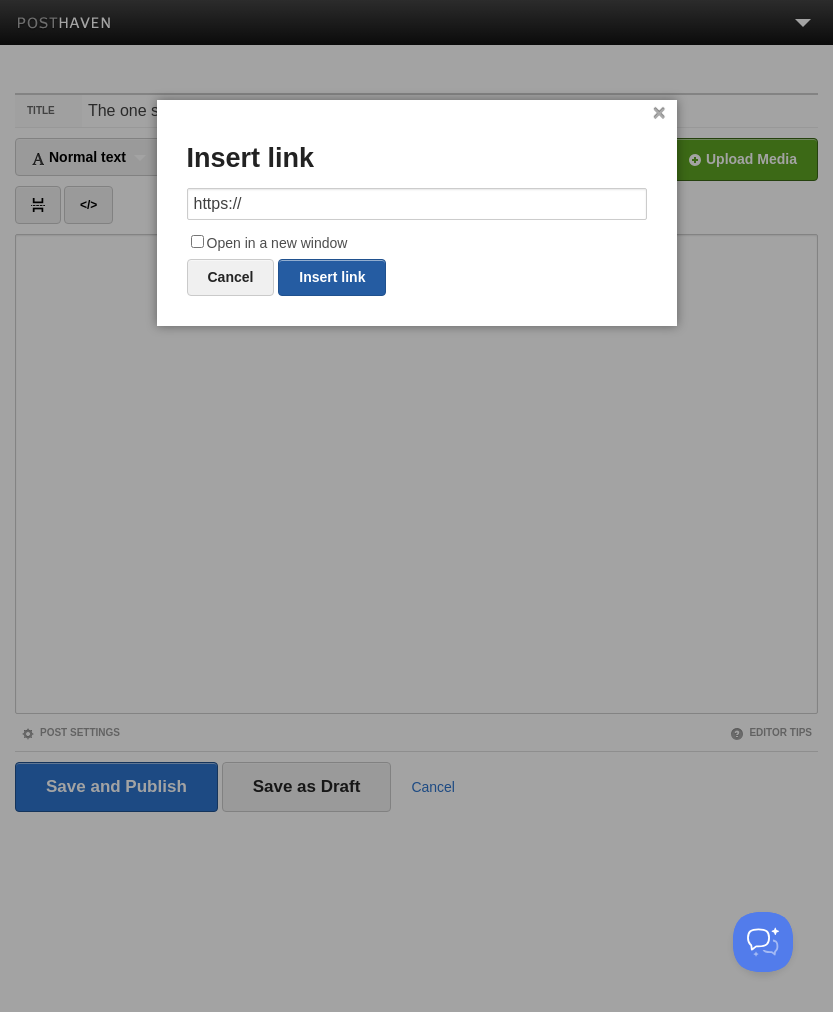 scroll, scrollTop: 0, scrollLeft: 0, axis: both 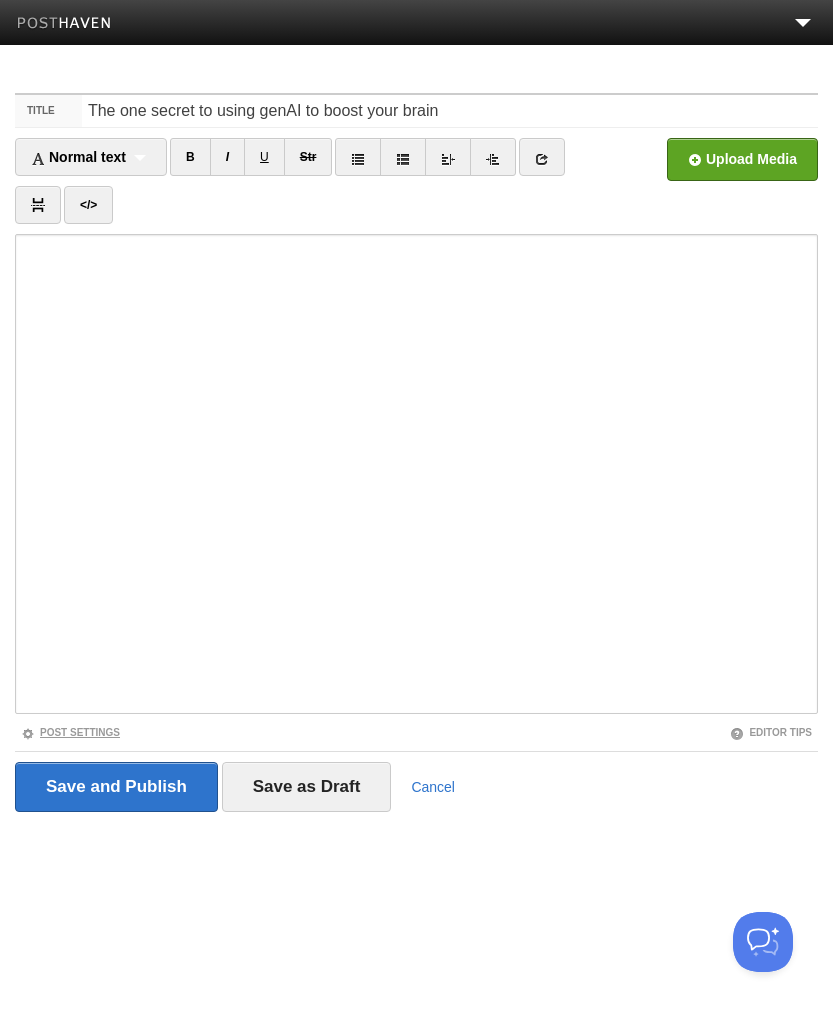 click on "Post Settings" at bounding box center [70, 732] 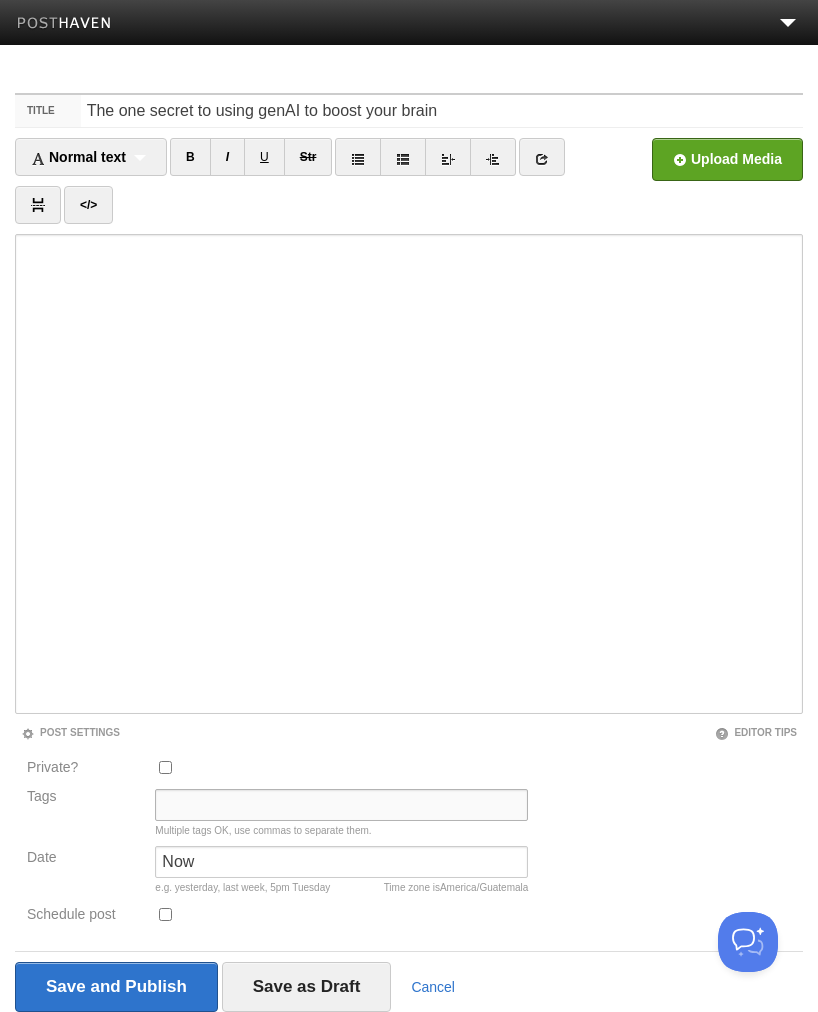 click on "Tags" at bounding box center (341, 805) 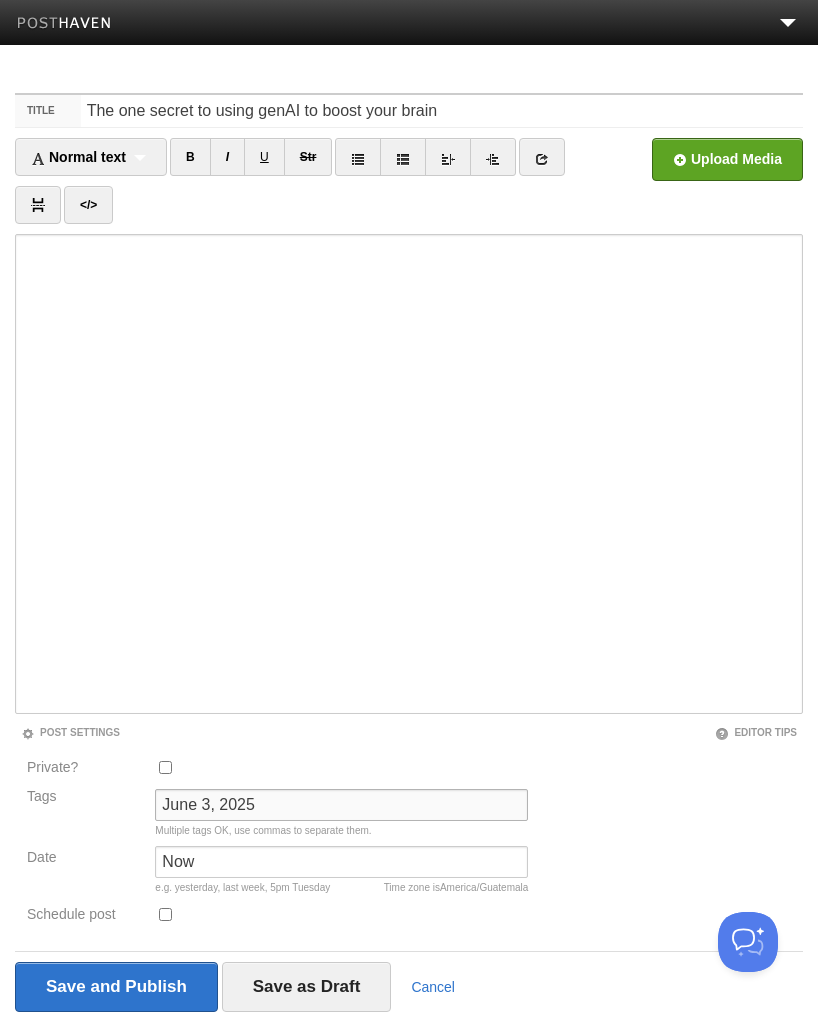 type on "June 3, 2025" 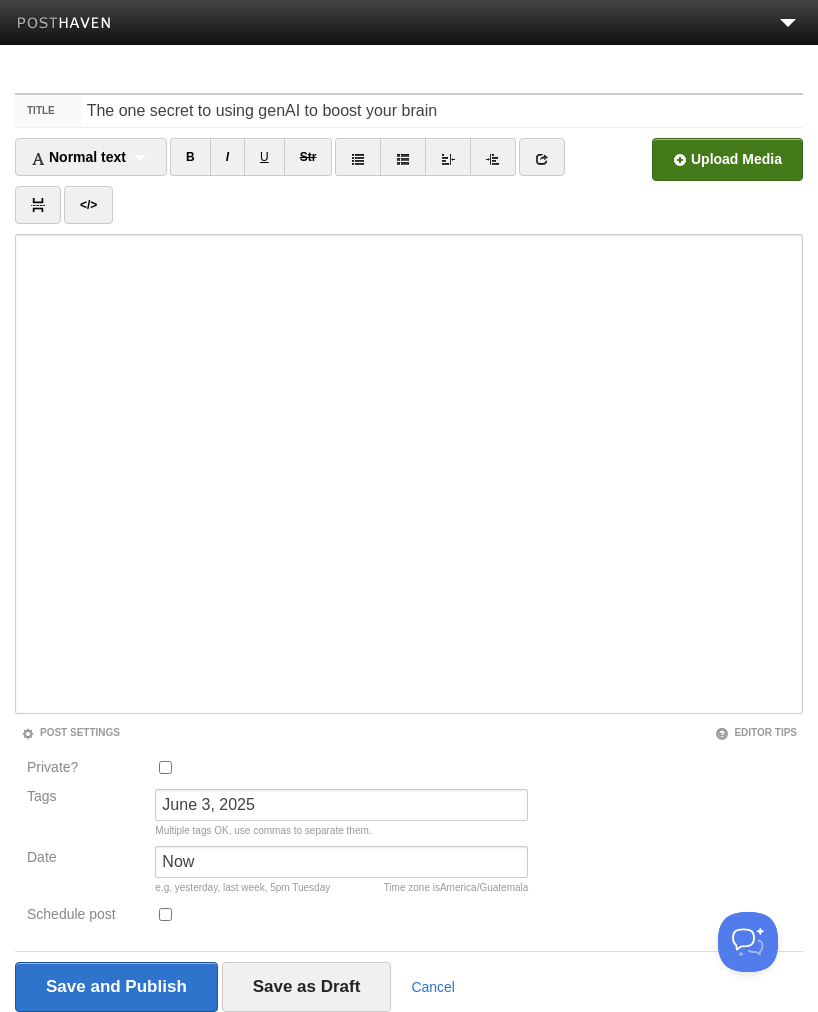 click at bounding box center [124, 165] 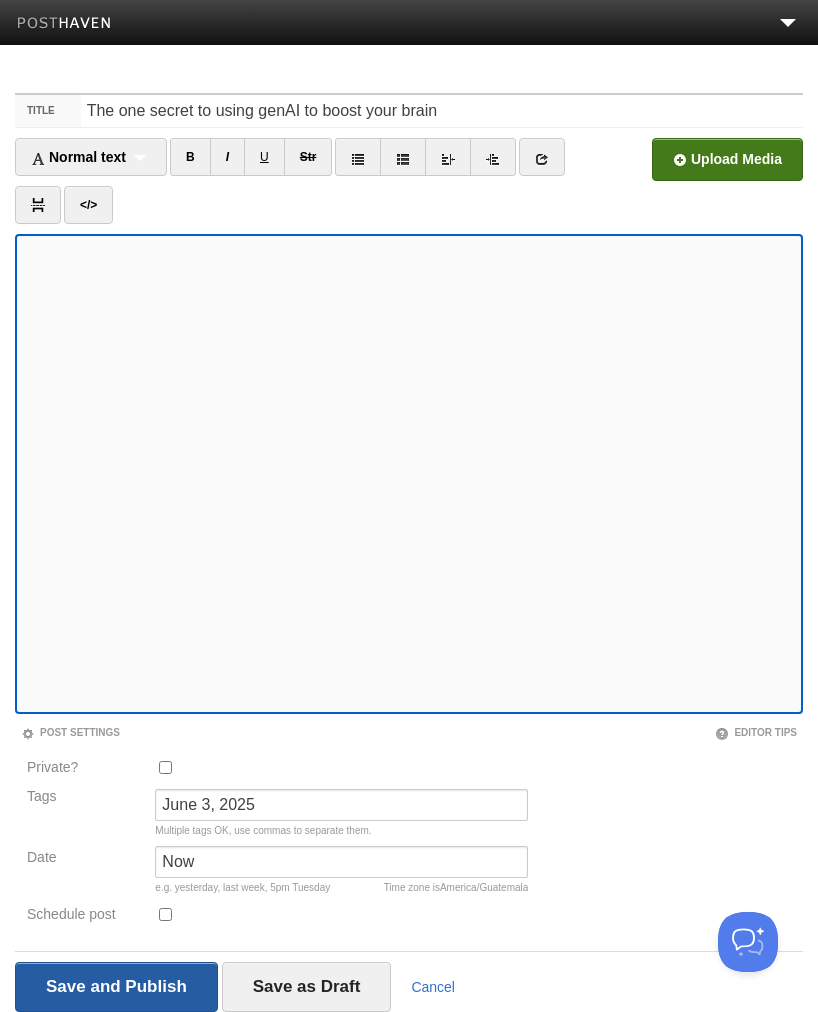 click on "Save and Publish" at bounding box center [116, 987] 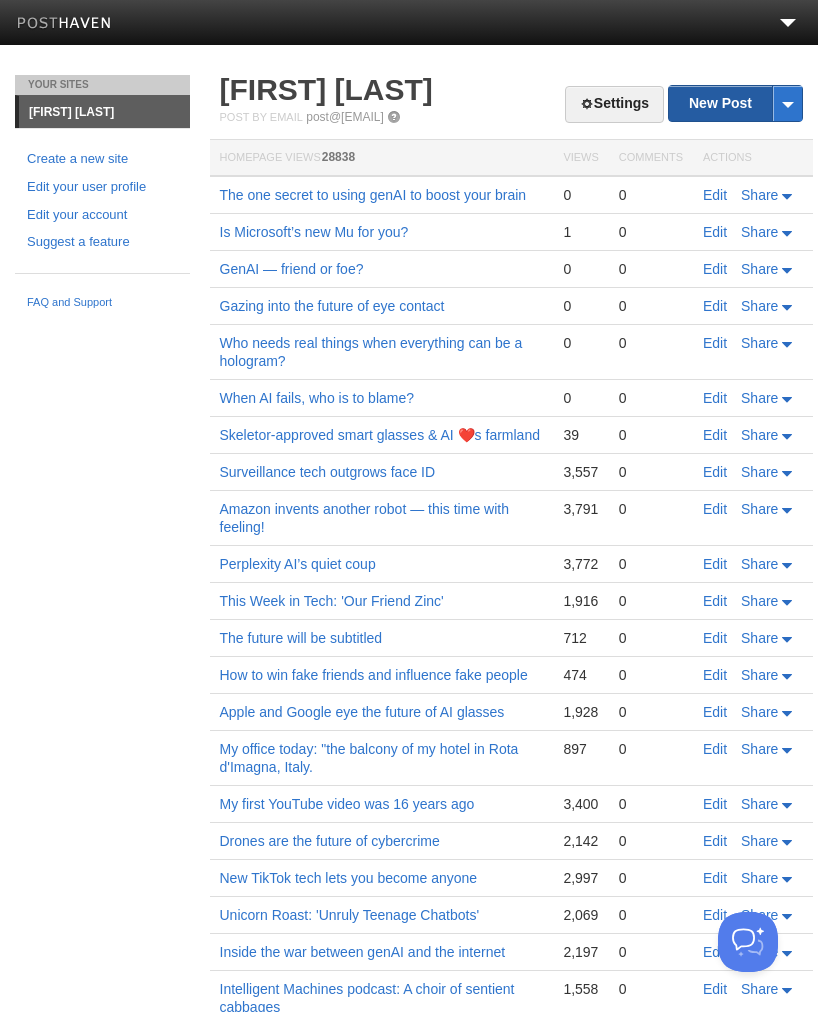 click on "New Post" at bounding box center [735, 103] 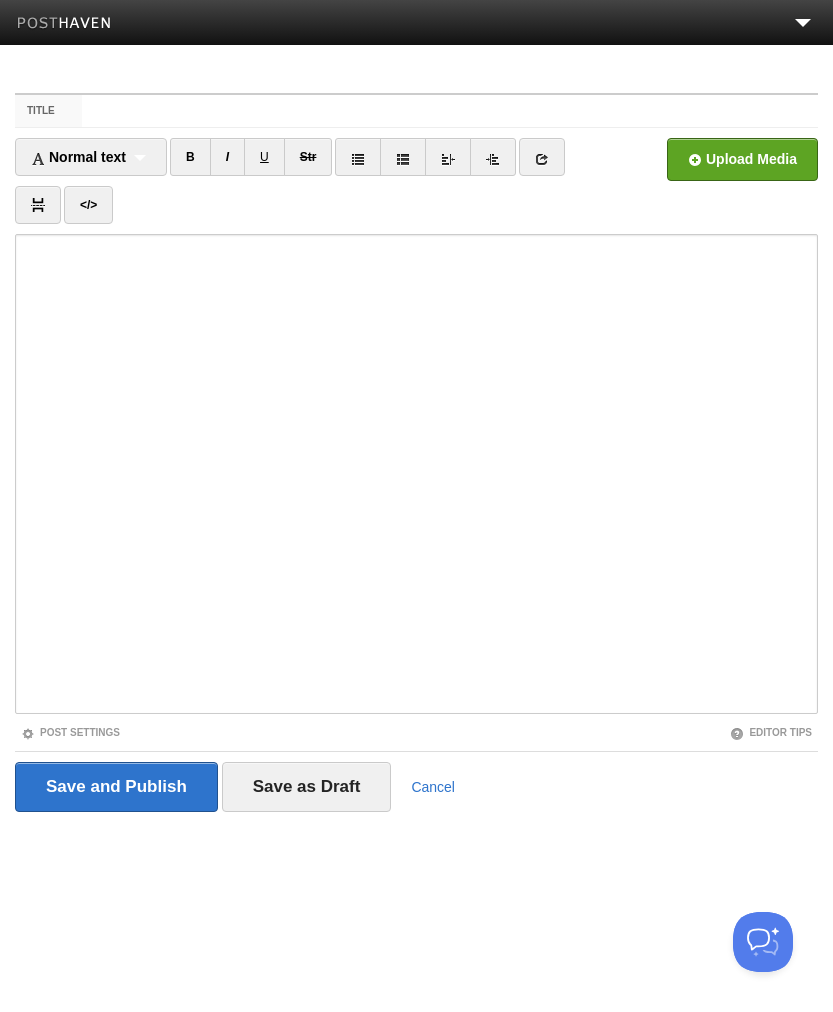 click on "Title" at bounding box center [450, 111] 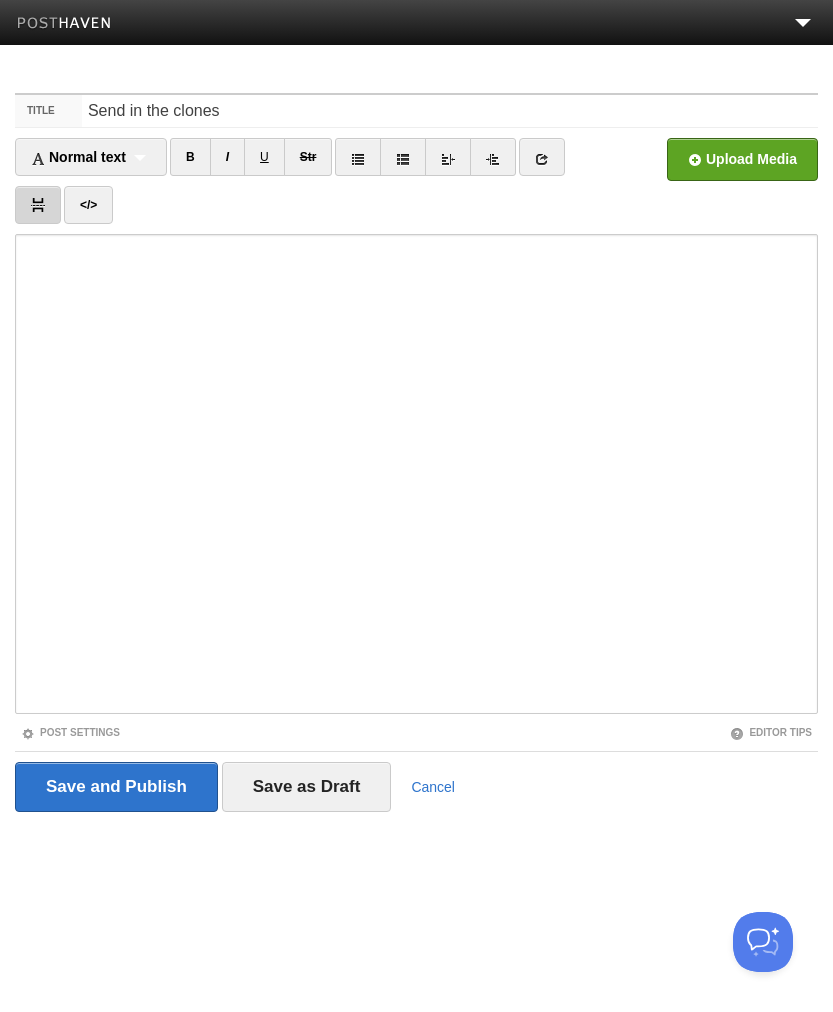 type on "Send in the clones" 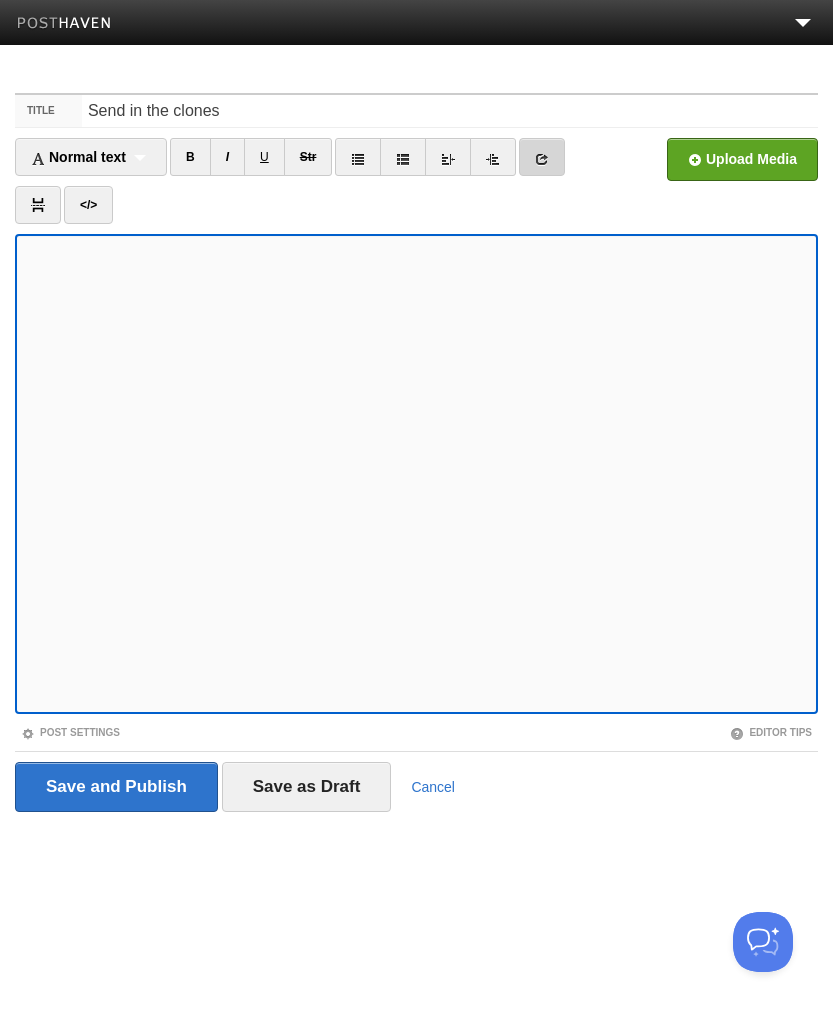 click at bounding box center [542, 159] 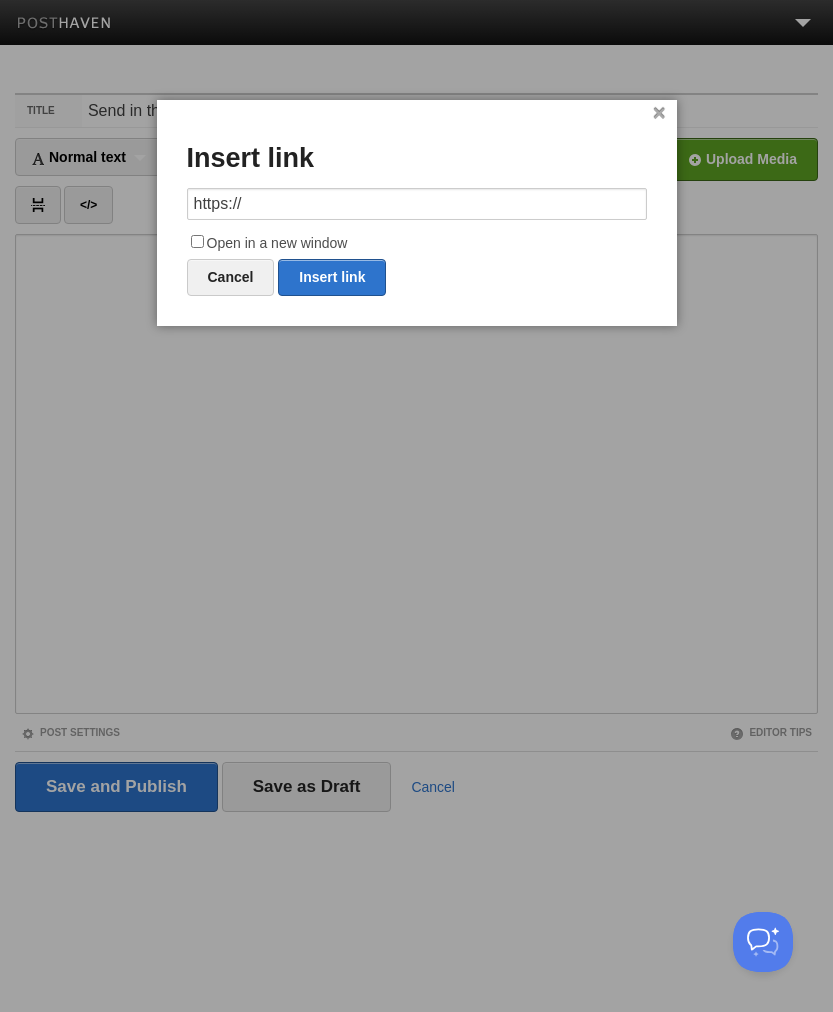 drag, startPoint x: -11, startPoint y: 196, endPoint x: -208, endPoint y: 186, distance: 197.25365 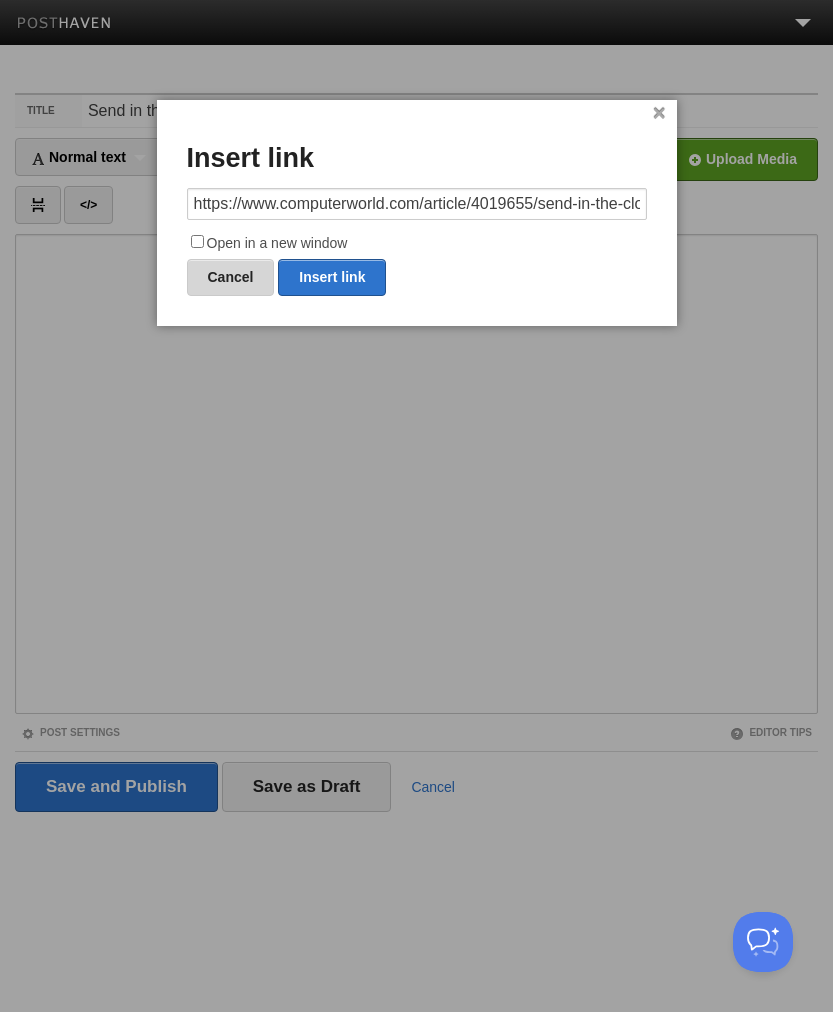 scroll, scrollTop: 0, scrollLeft: 64, axis: horizontal 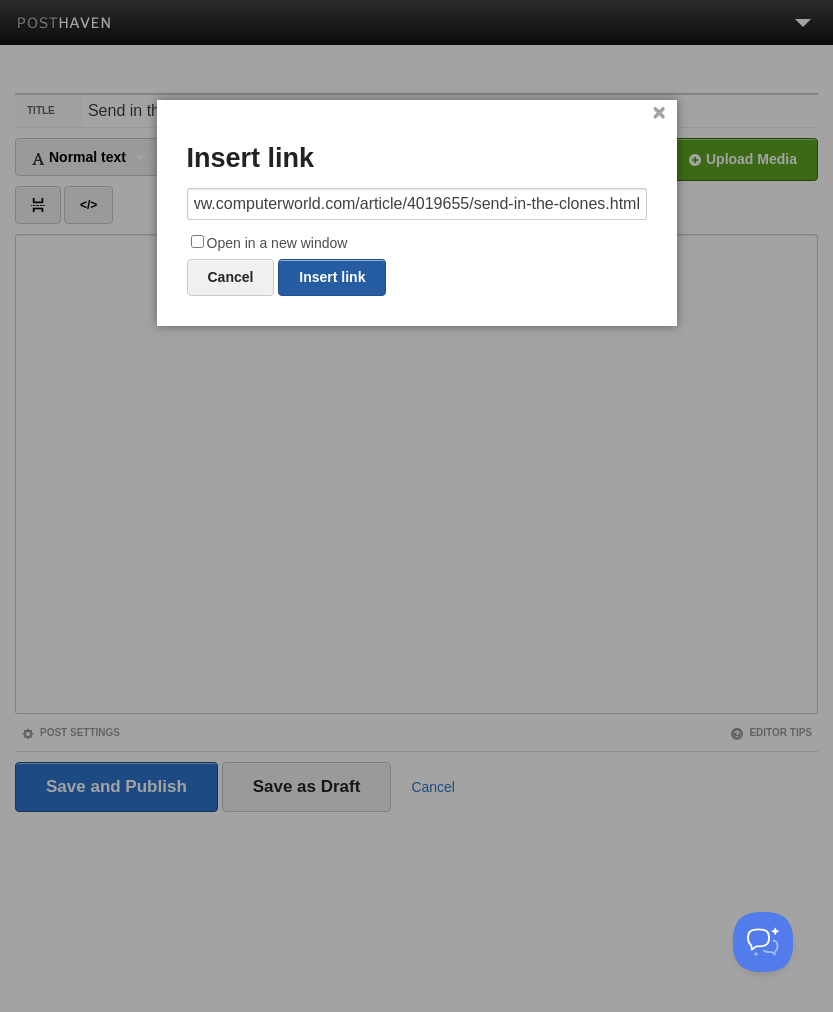 click on "Insert link" at bounding box center (332, 277) 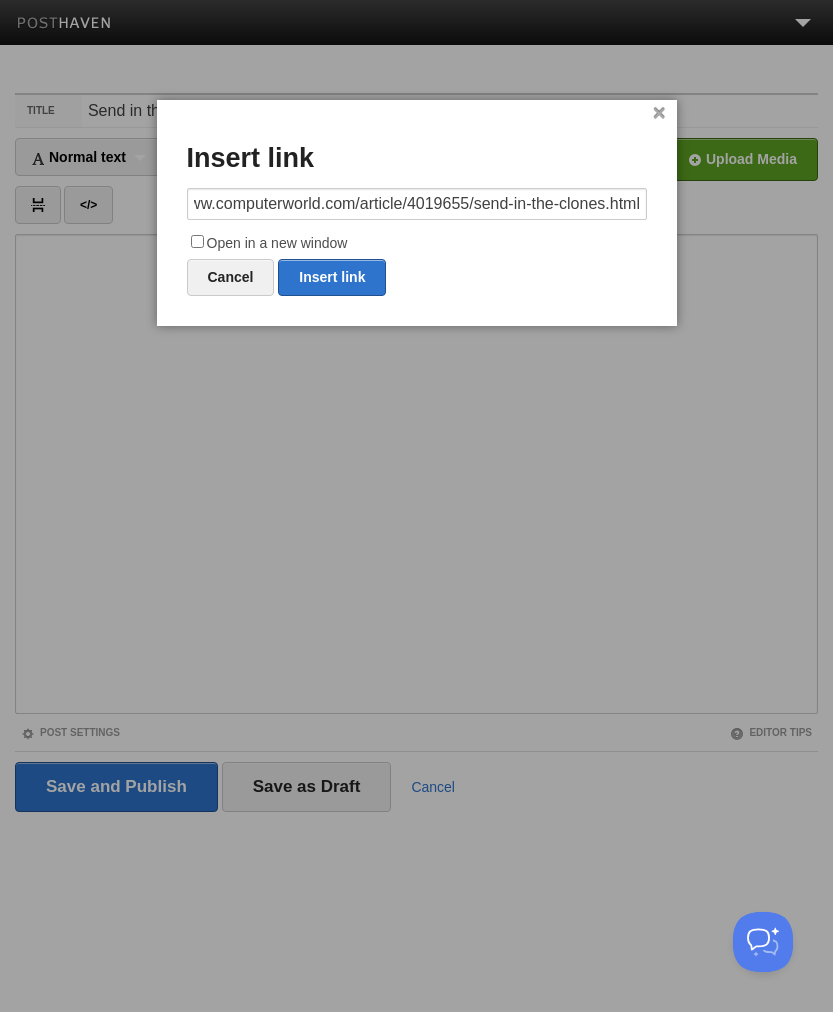type on "https://" 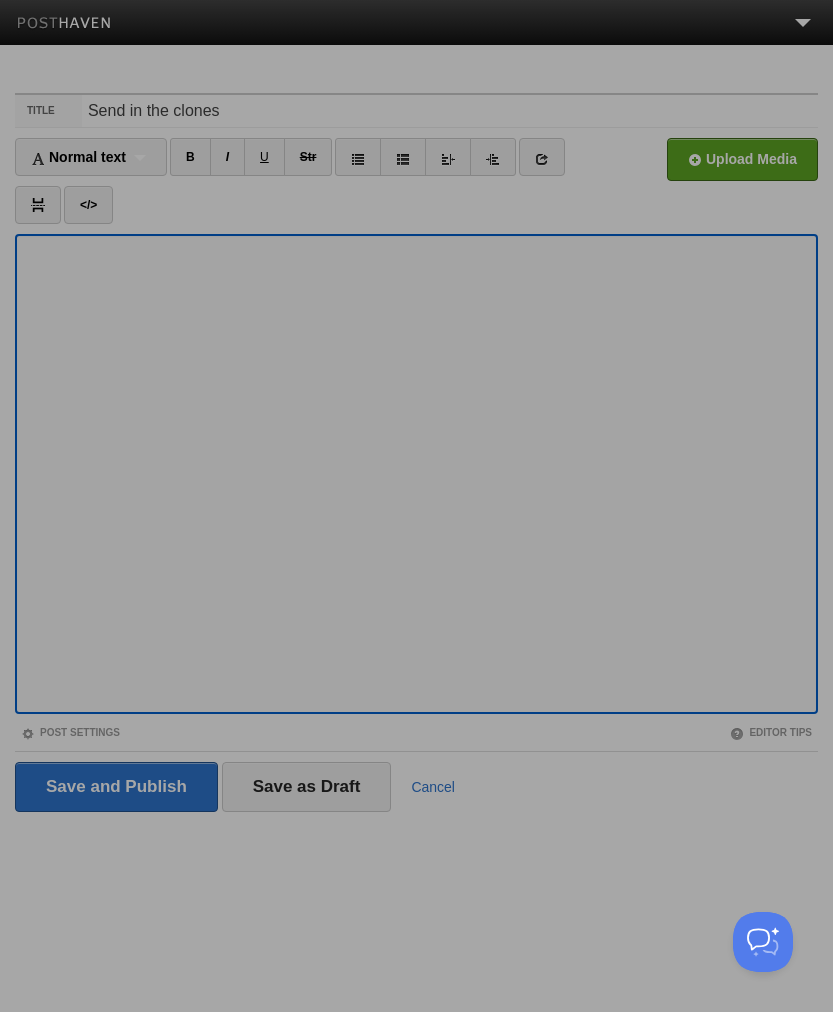 drag, startPoint x: 426, startPoint y: 290, endPoint x: 388, endPoint y: 289, distance: 38.013157 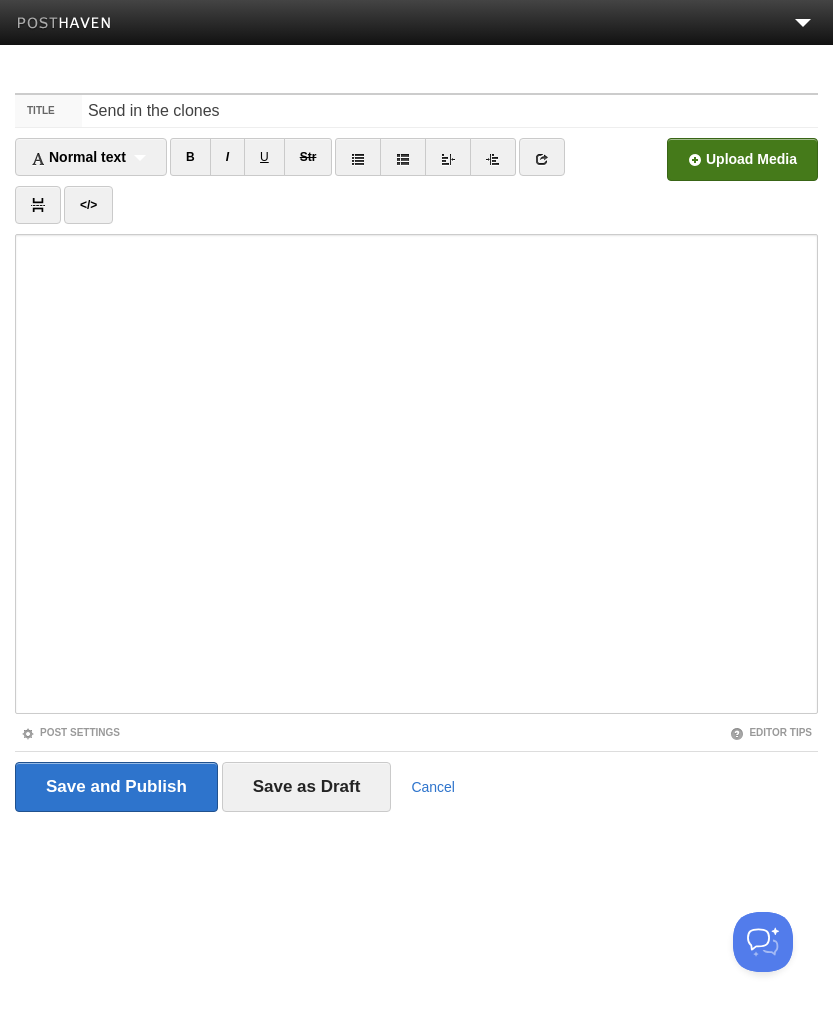 click at bounding box center [139, 165] 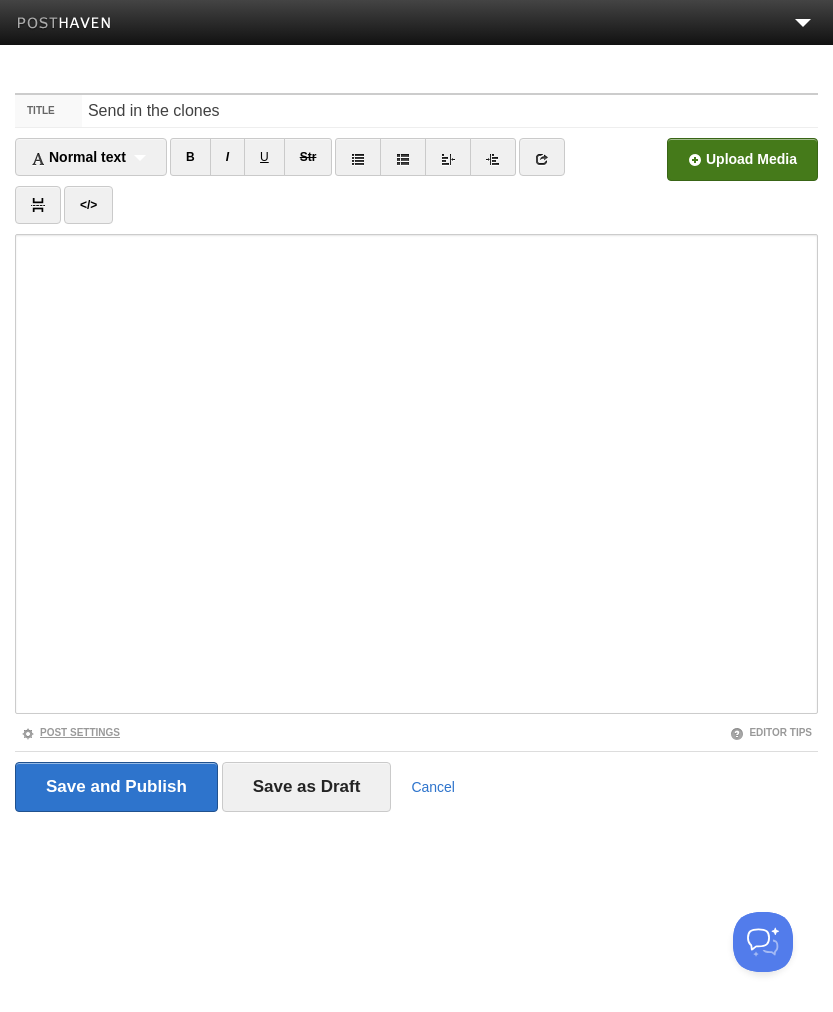 click on "Post Settings" at bounding box center (70, 732) 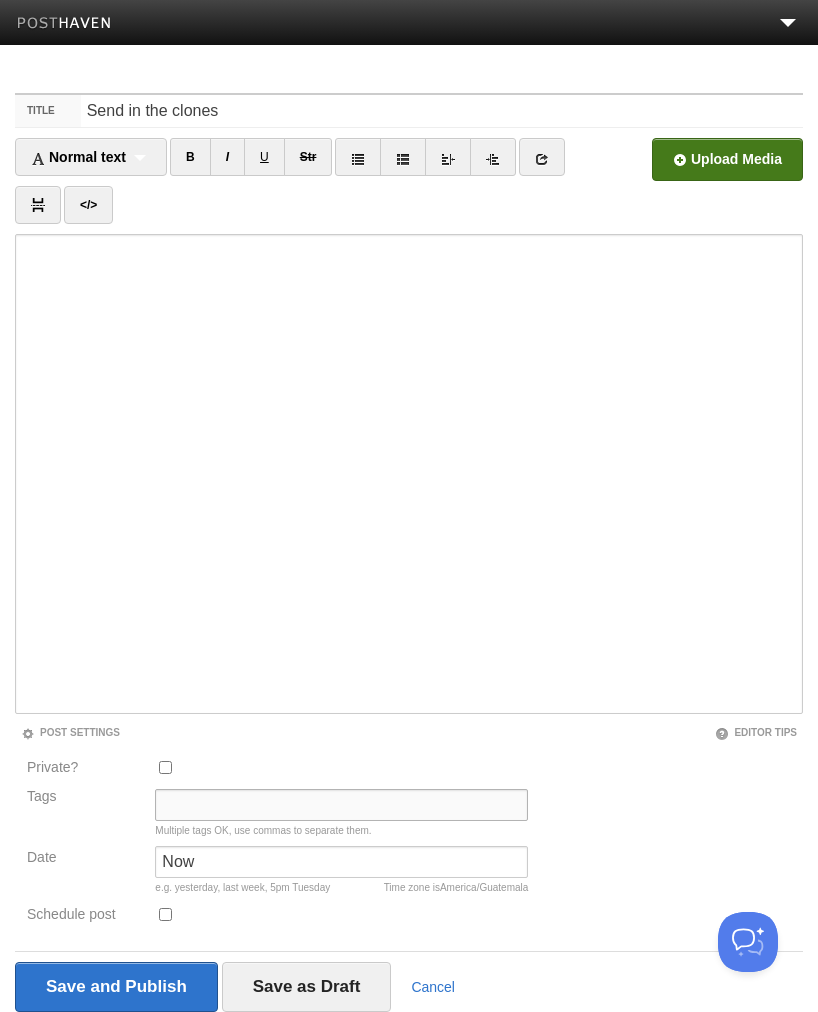 click on "Tags" at bounding box center (341, 805) 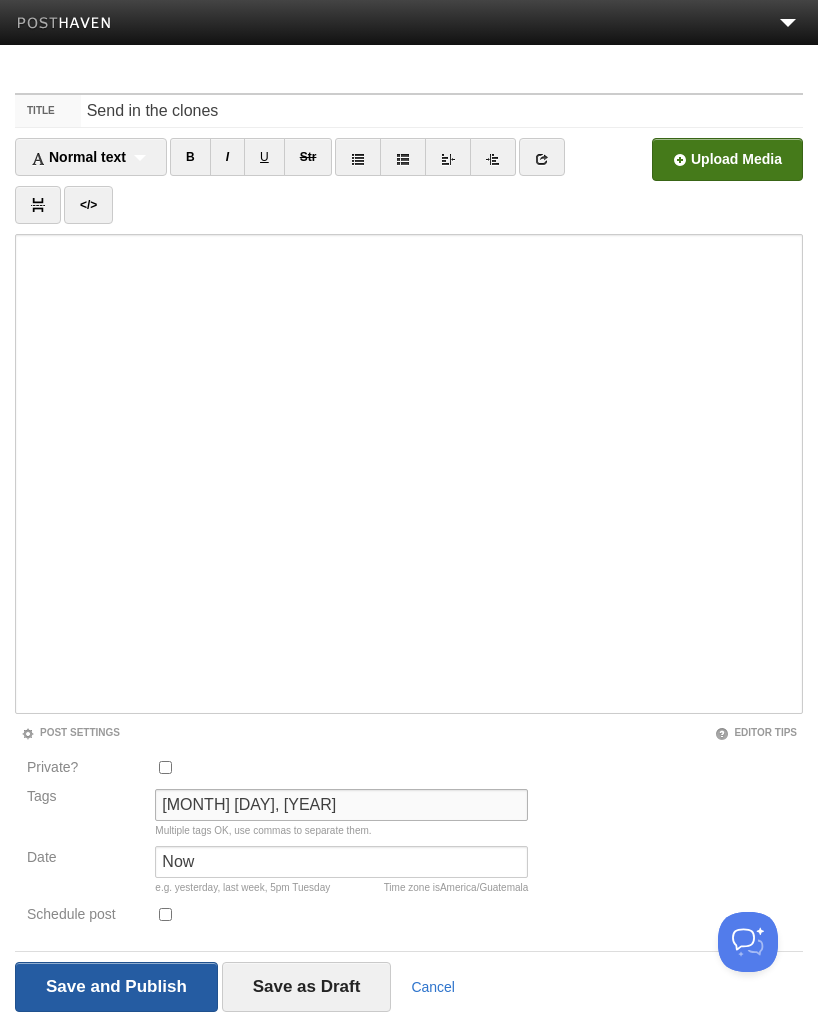 type on "[MONTH] [DAY], [YEAR]" 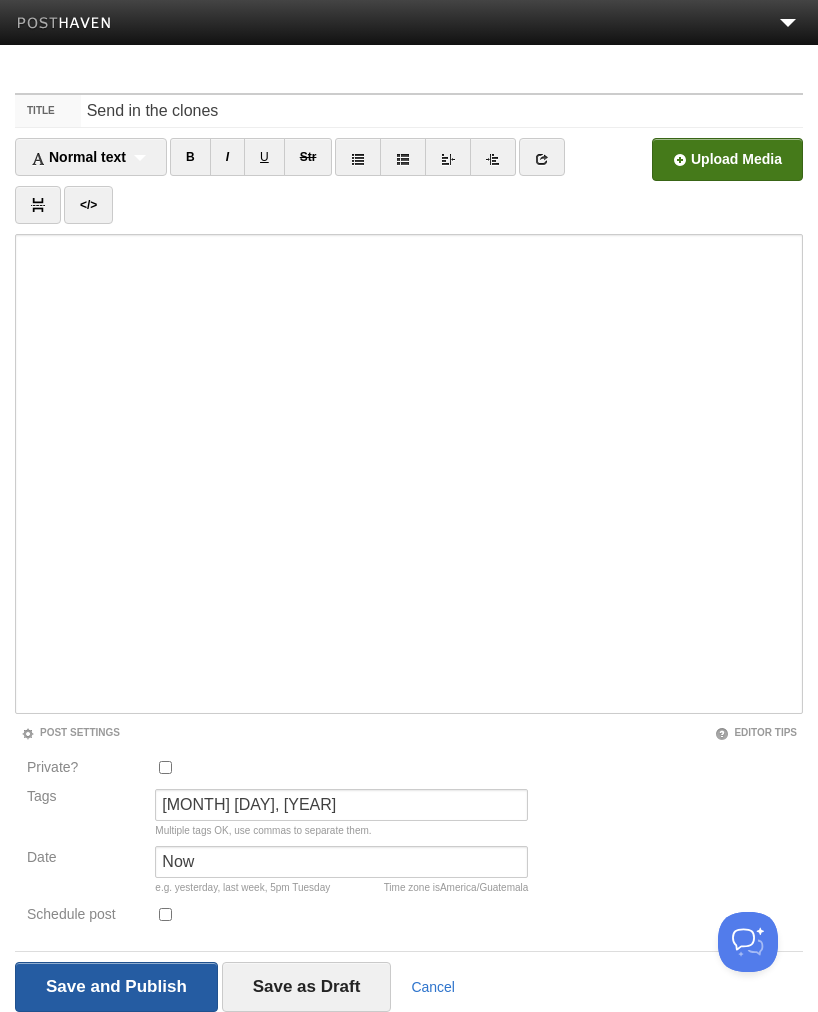 click on "Save and Publish" at bounding box center (116, 987) 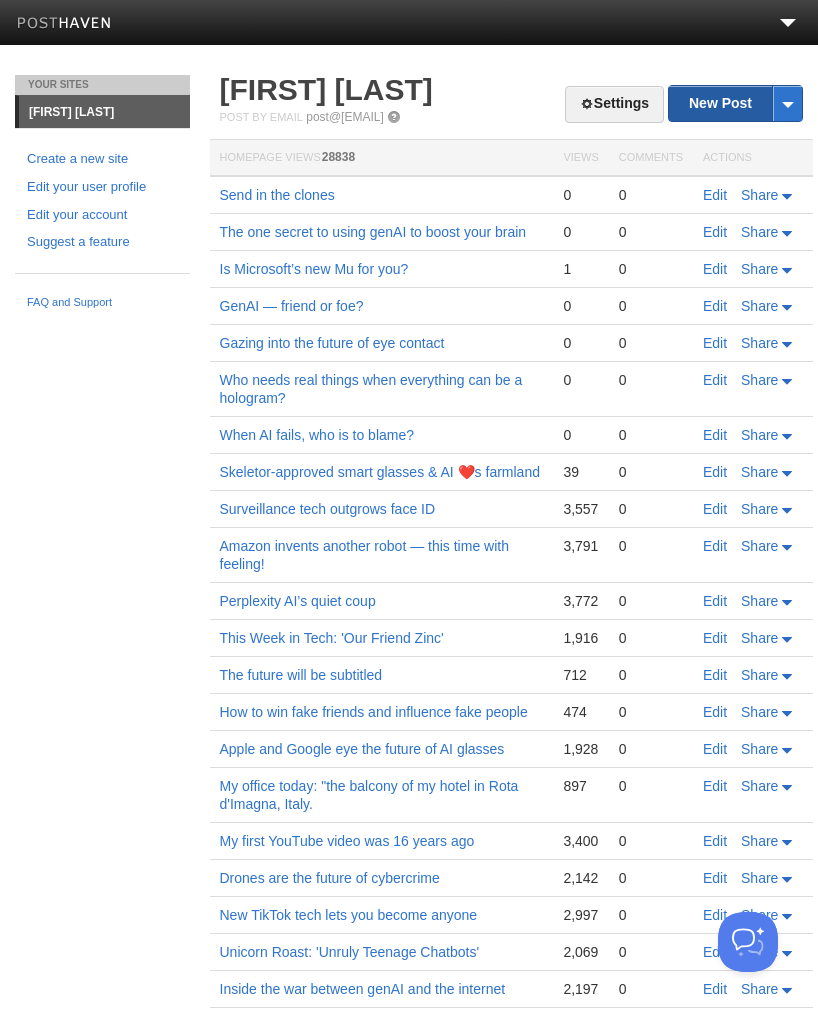 click on "New Post" at bounding box center (735, 103) 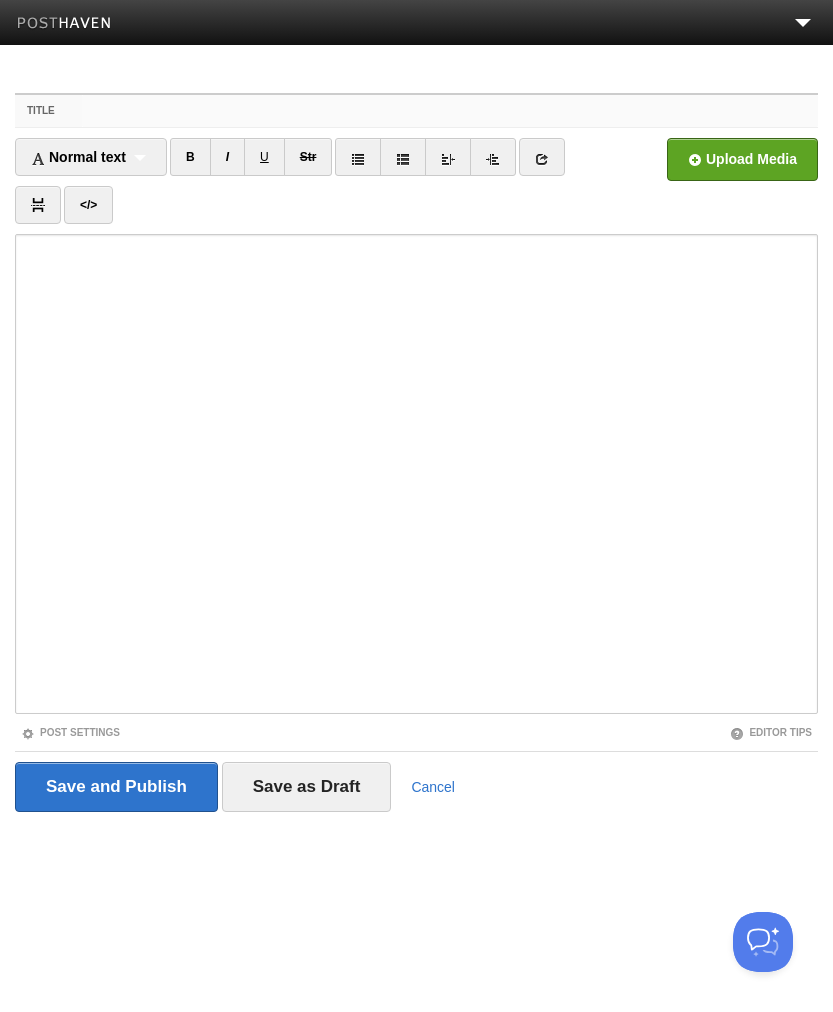paste on "When everything is vibing" 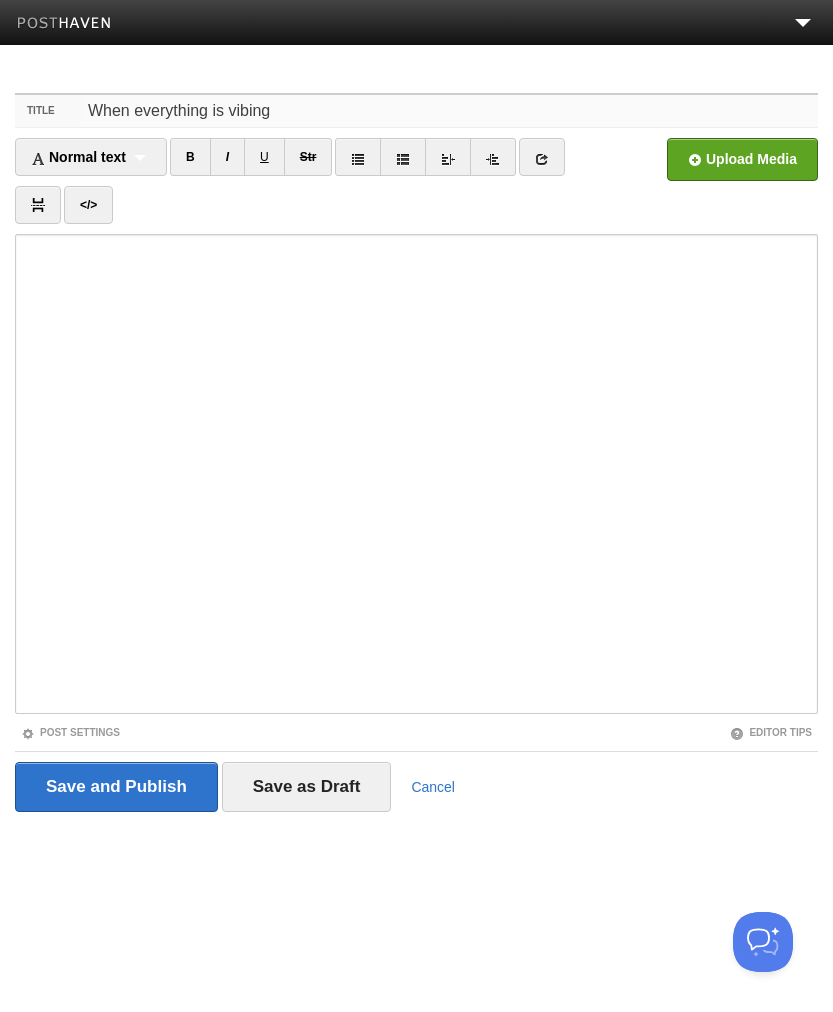 type on "When everything is vibing" 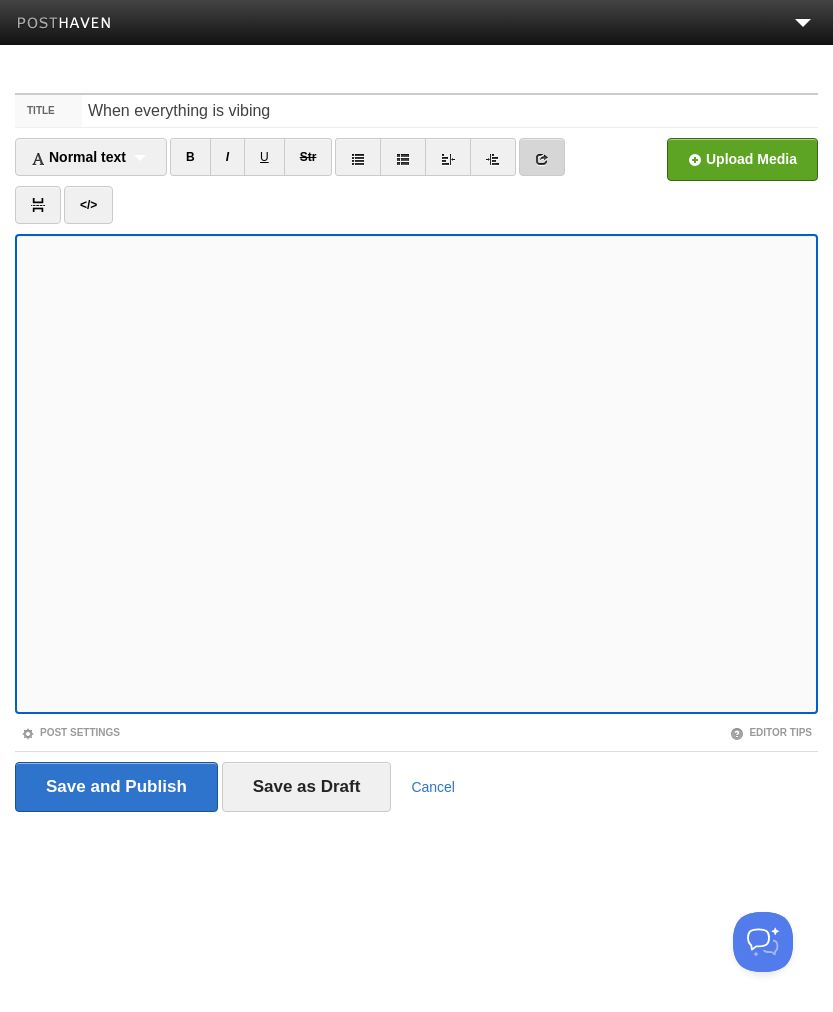 click at bounding box center [542, 157] 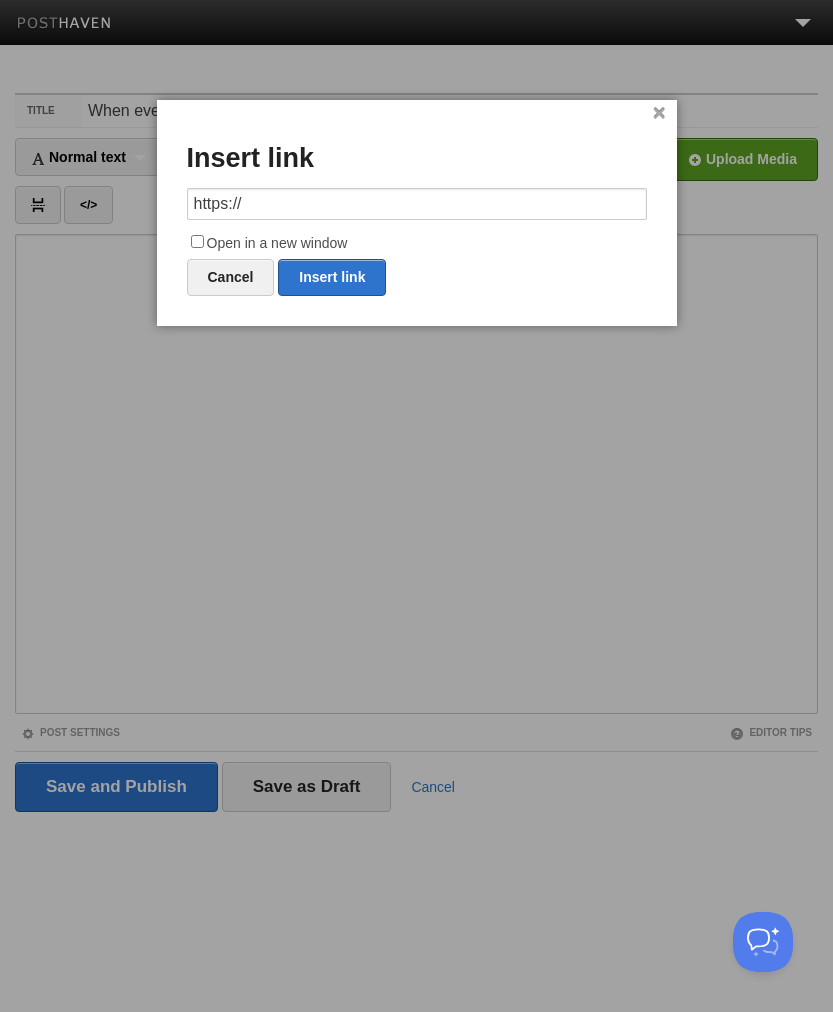 drag, startPoint x: 372, startPoint y: 197, endPoint x: -504, endPoint y: 143, distance: 877.6628 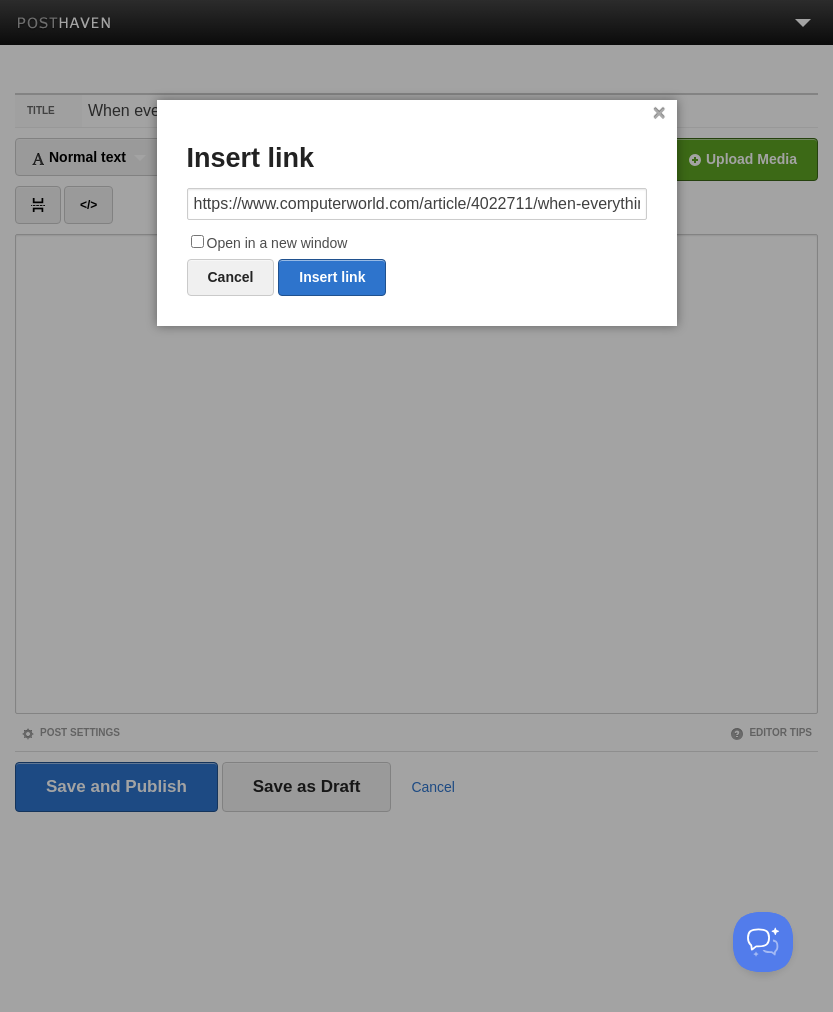 scroll, scrollTop: 0, scrollLeft: 111, axis: horizontal 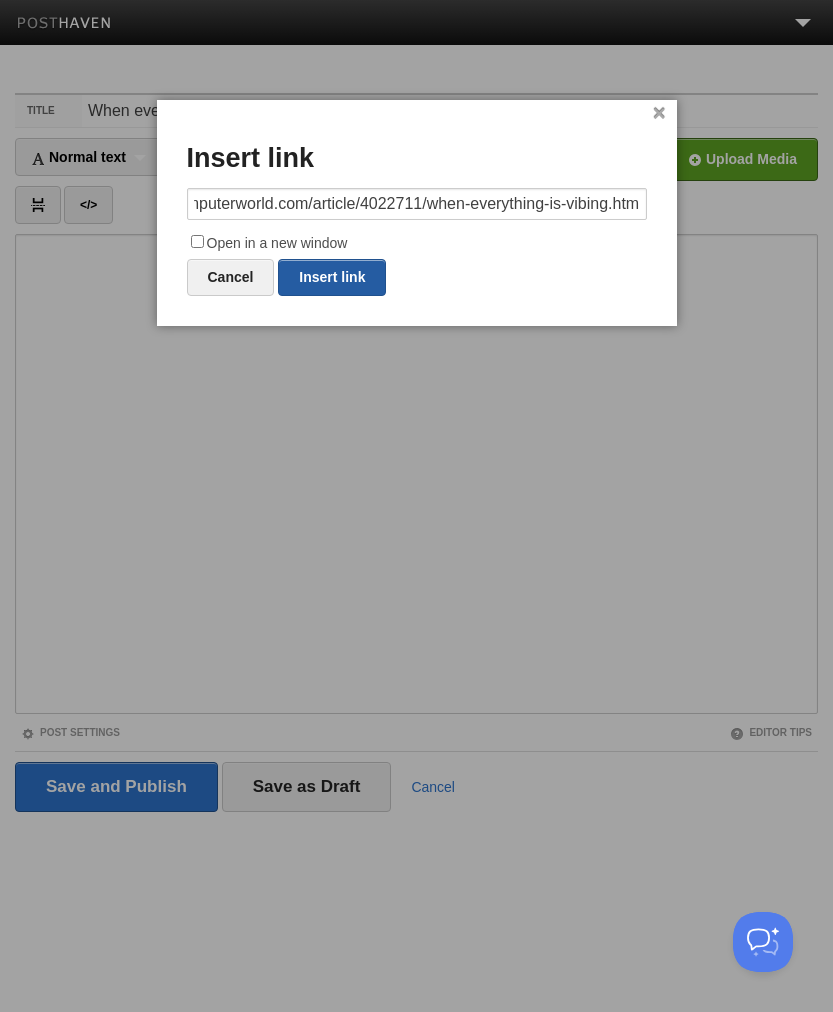 click on "Insert link" at bounding box center (332, 277) 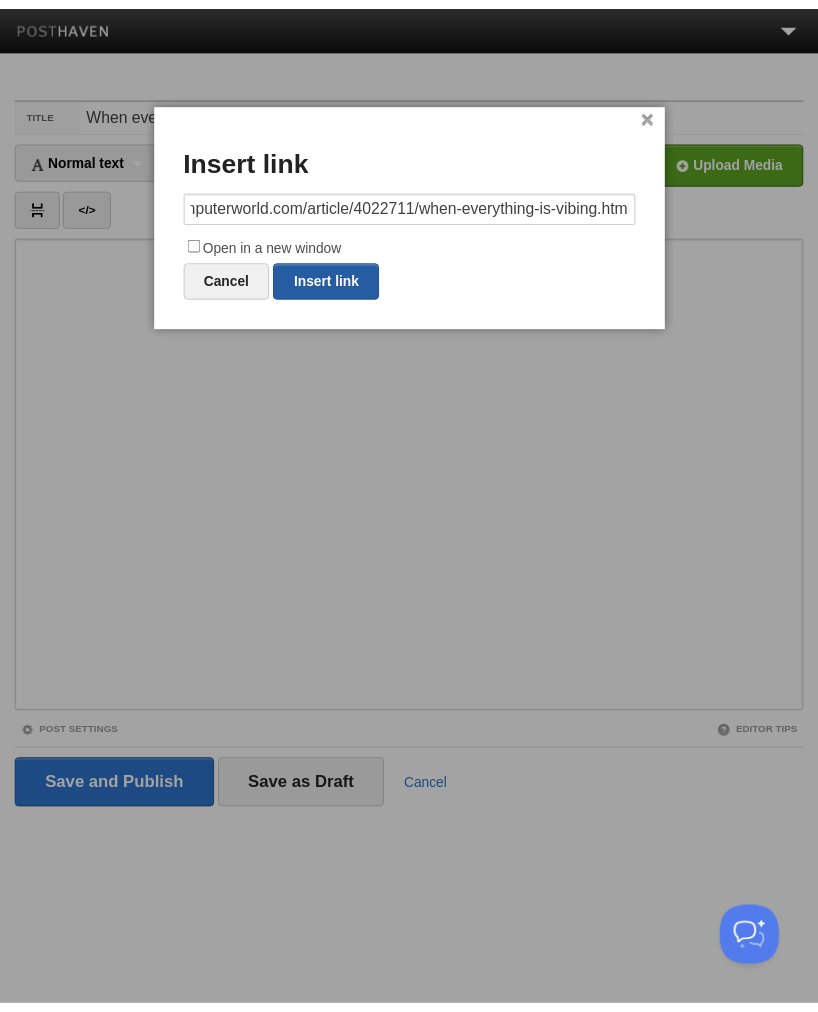 scroll, scrollTop: 0, scrollLeft: 0, axis: both 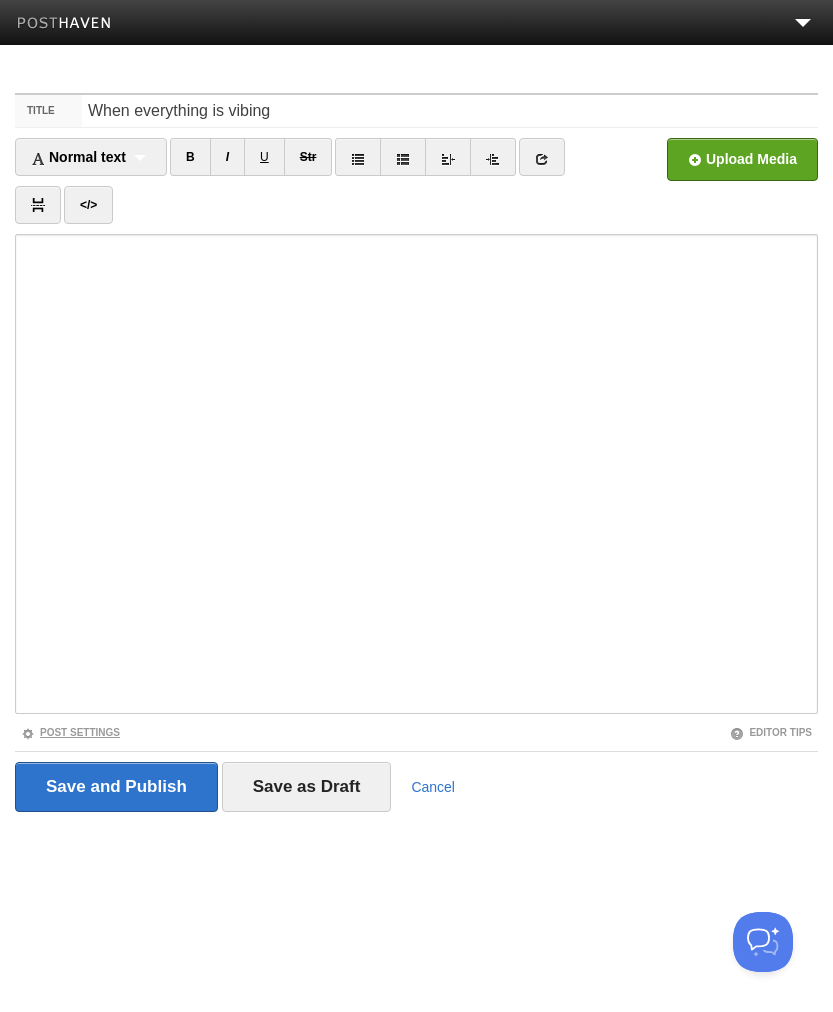 click on "Post Settings" at bounding box center (70, 732) 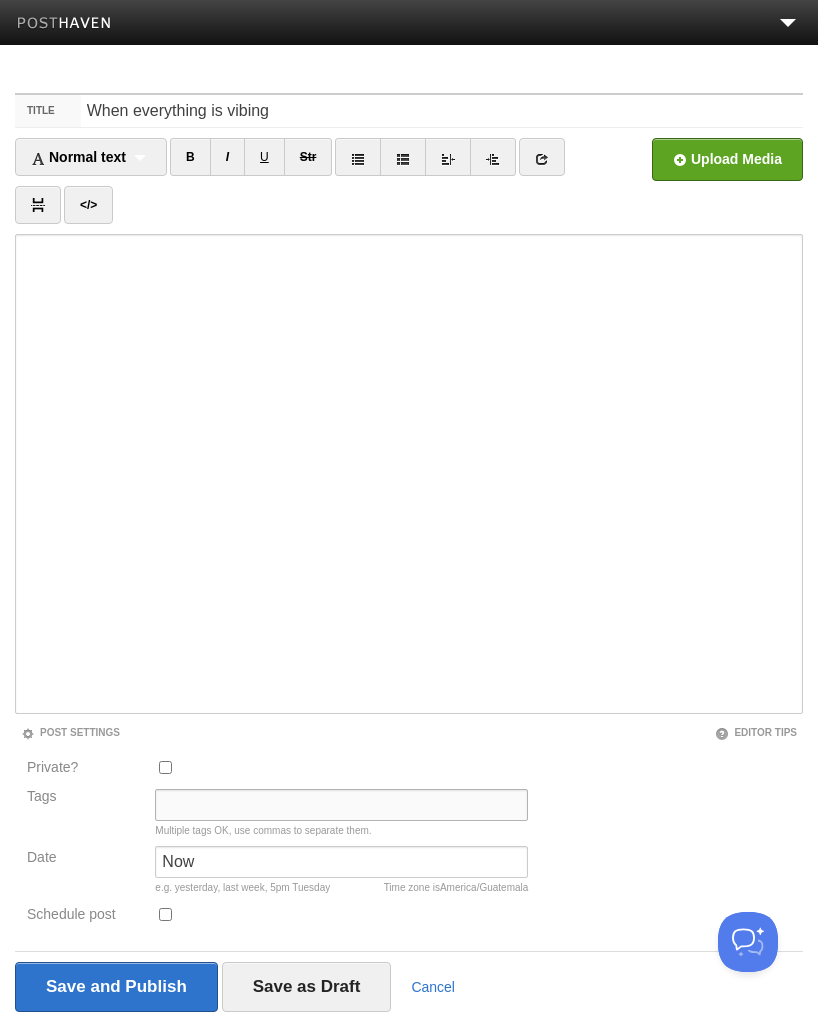 click on "Tags" at bounding box center [341, 805] 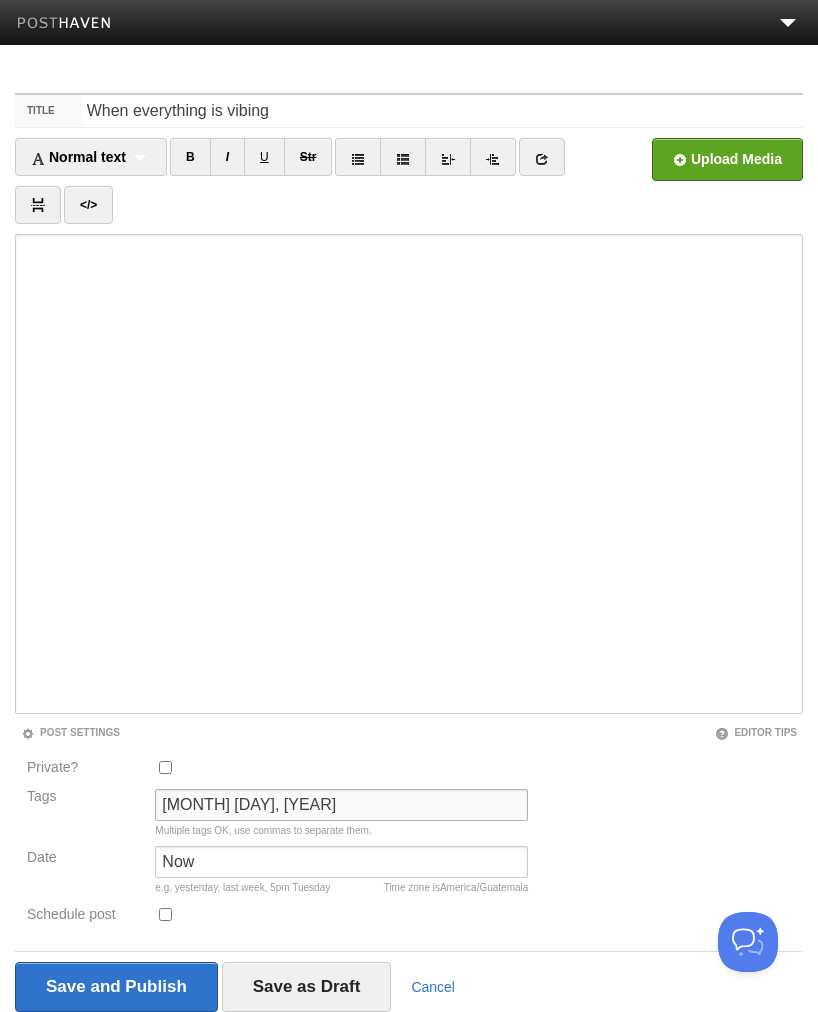type on "[MONTH] [DAY], [YEAR]" 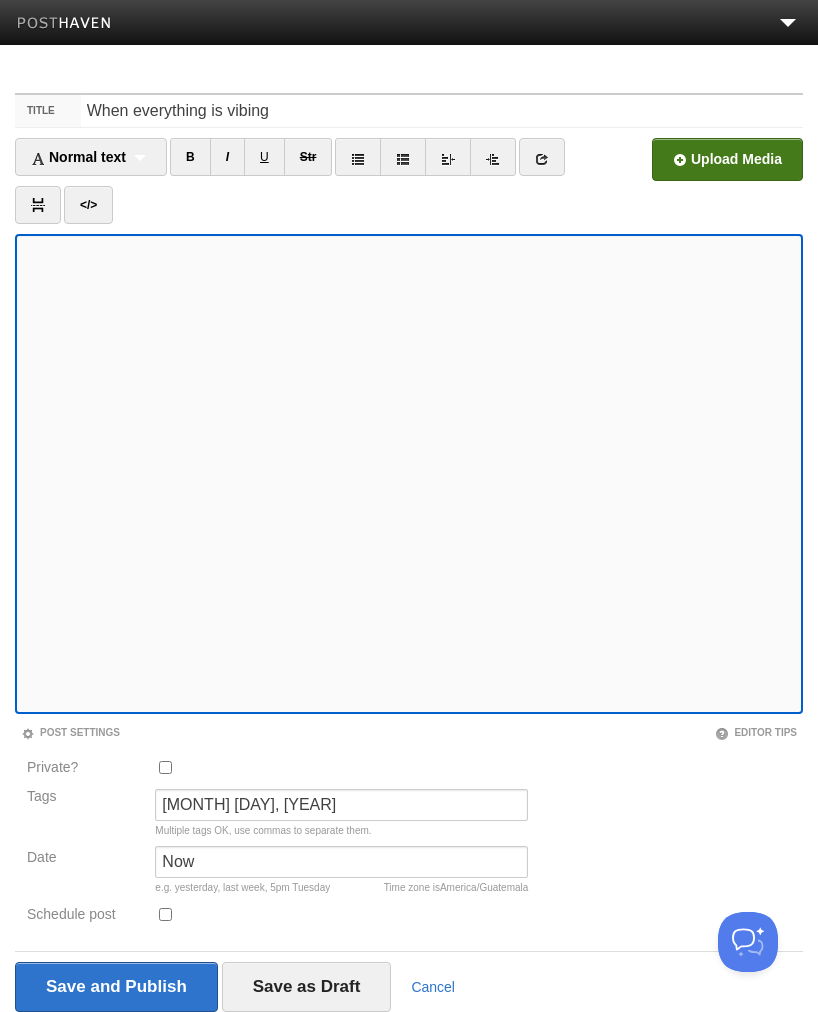 scroll, scrollTop: 12, scrollLeft: 0, axis: vertical 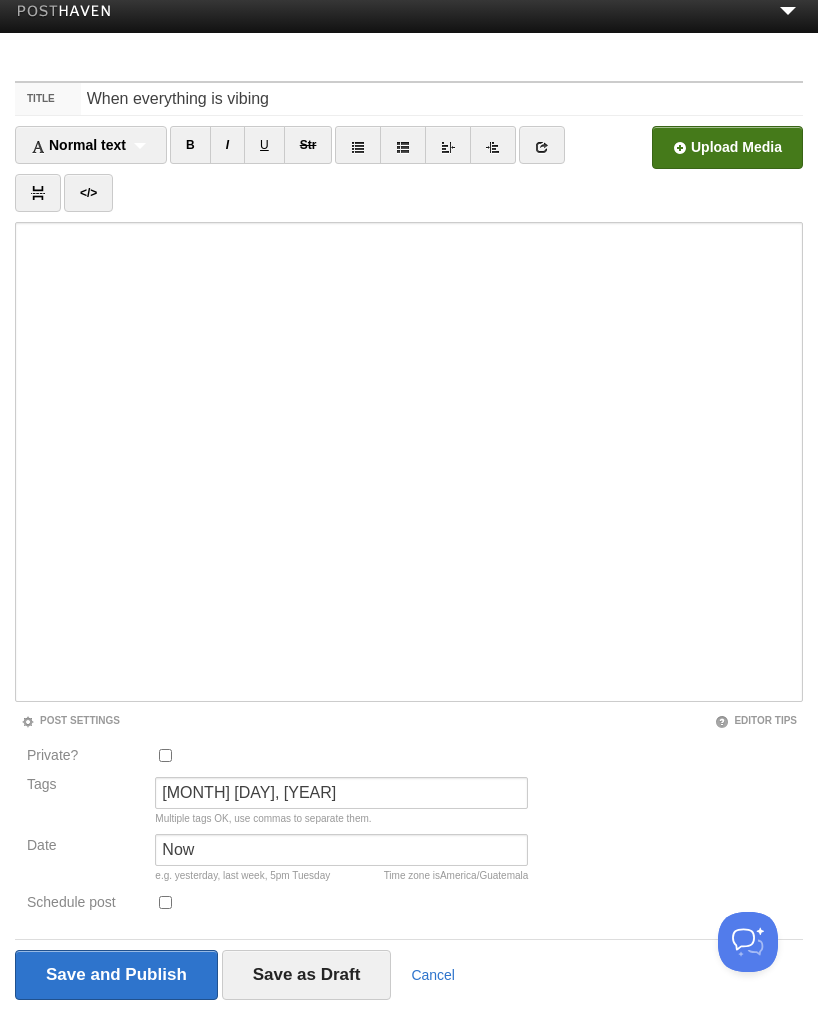 click at bounding box center [124, 153] 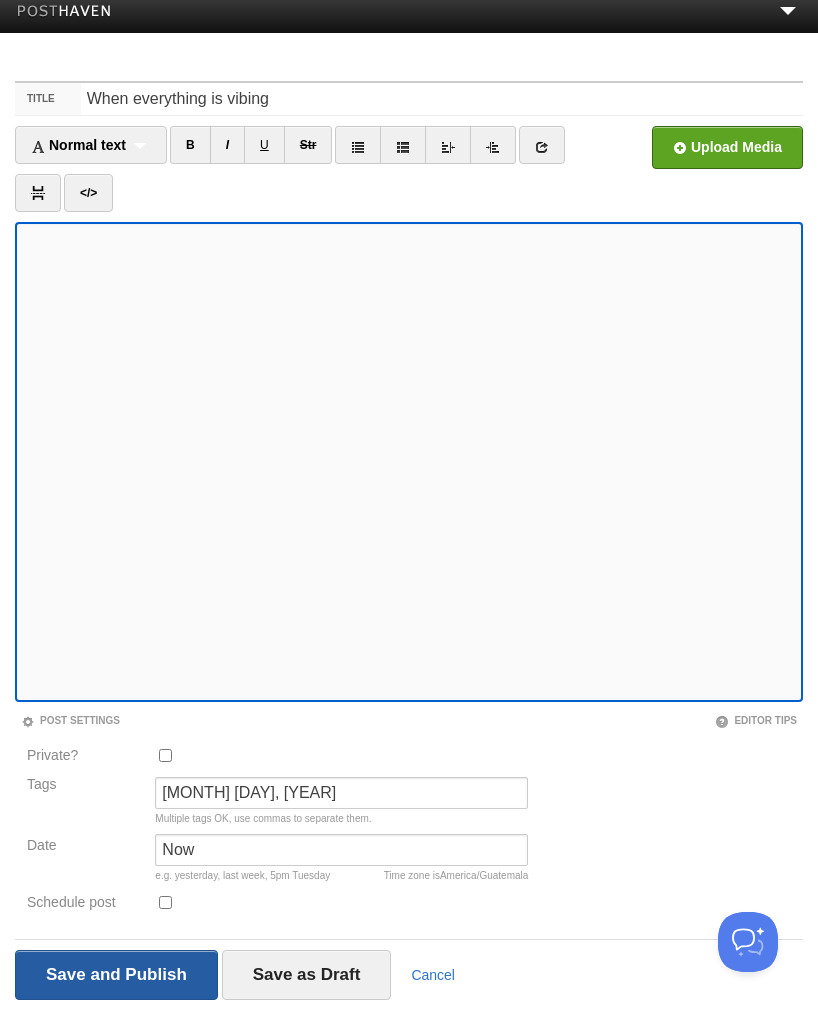 click on "Save and Publish" at bounding box center (116, 975) 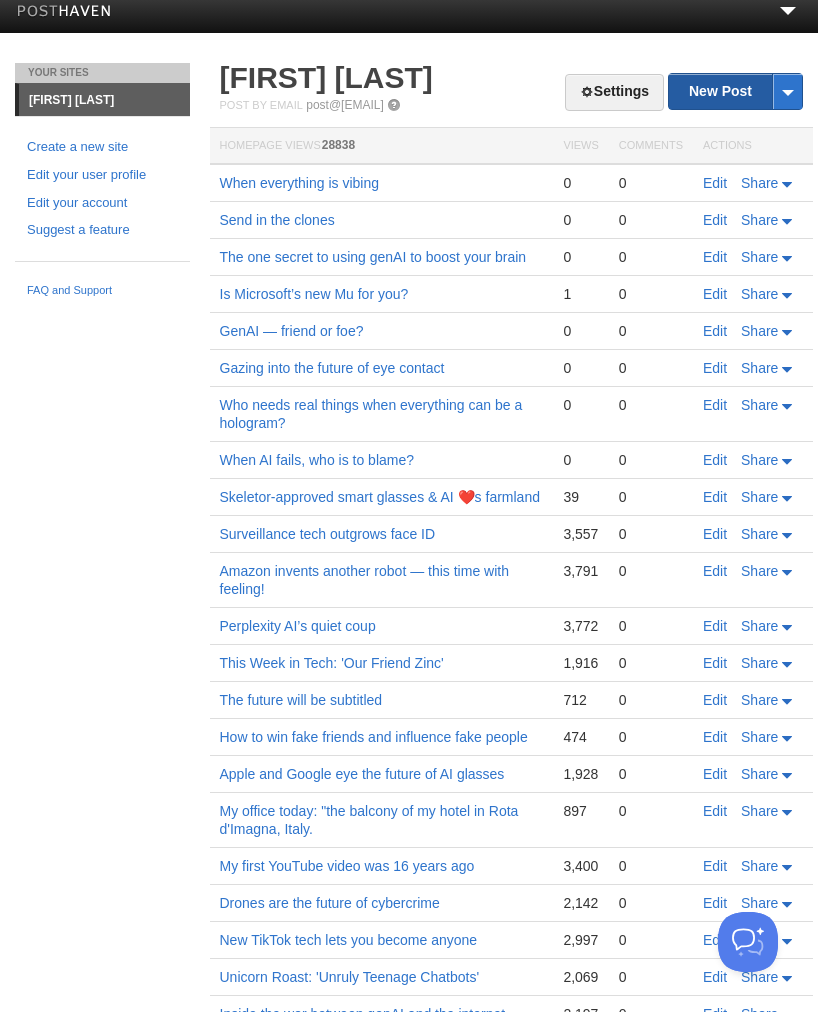 click on "New Post" at bounding box center (735, 91) 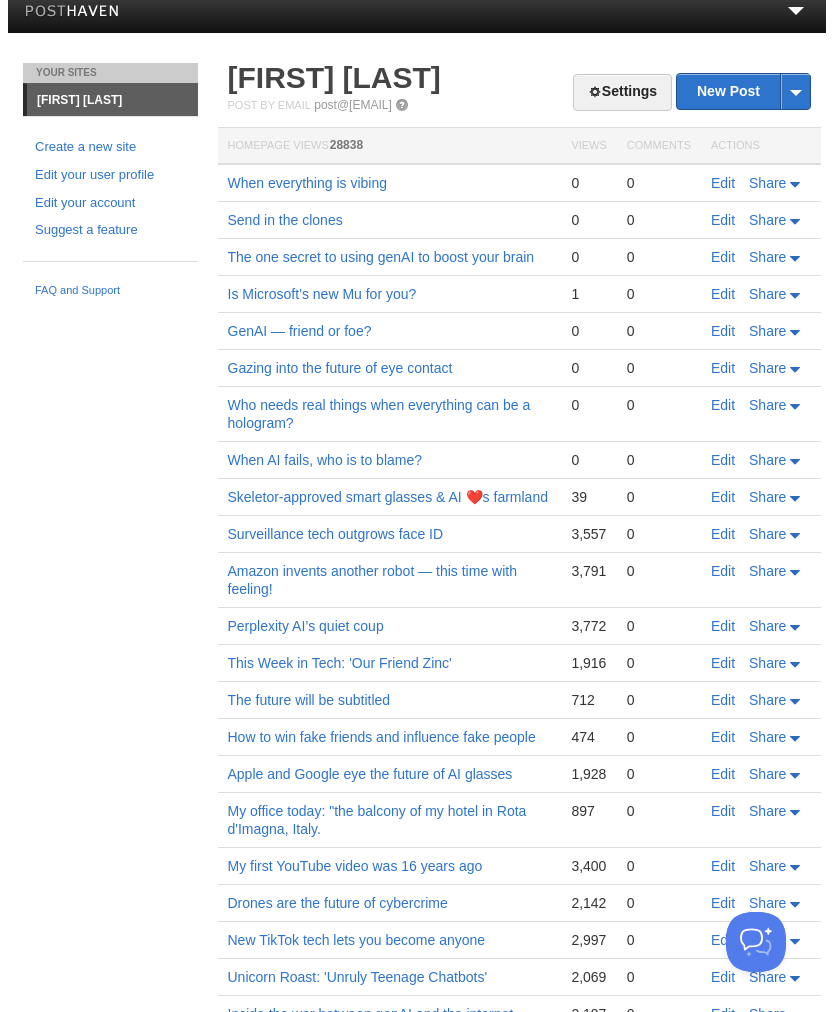 scroll, scrollTop: 0, scrollLeft: 0, axis: both 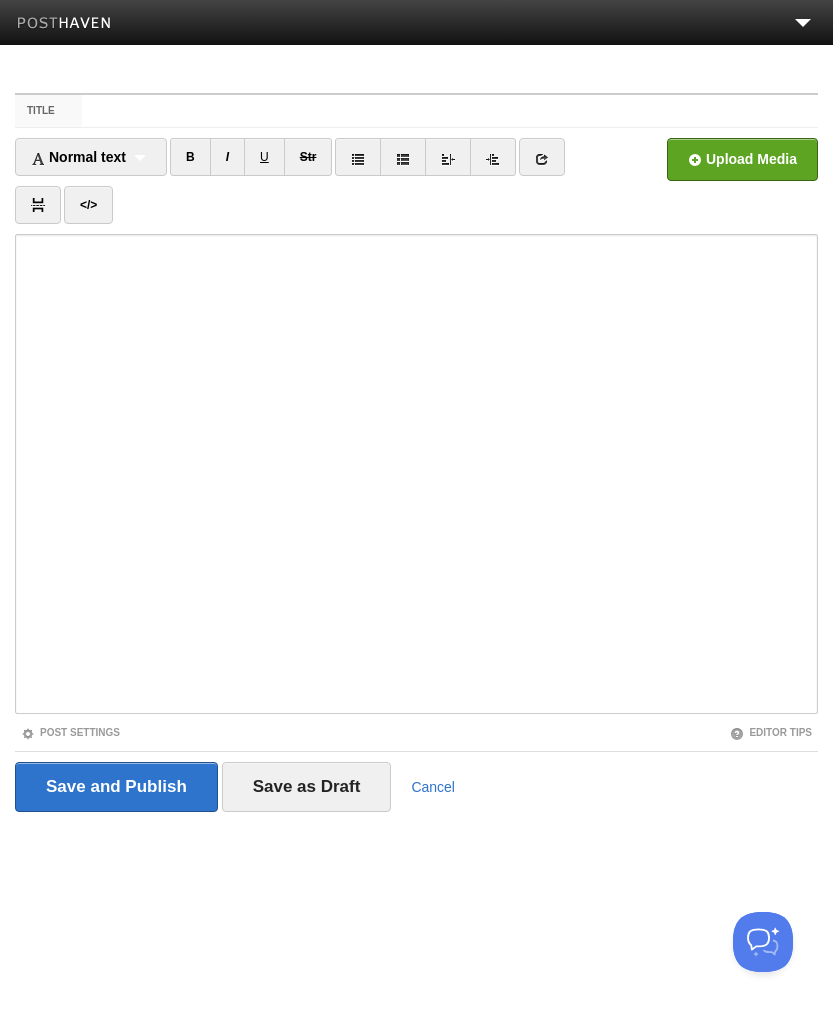 click on "Title" at bounding box center (450, 111) 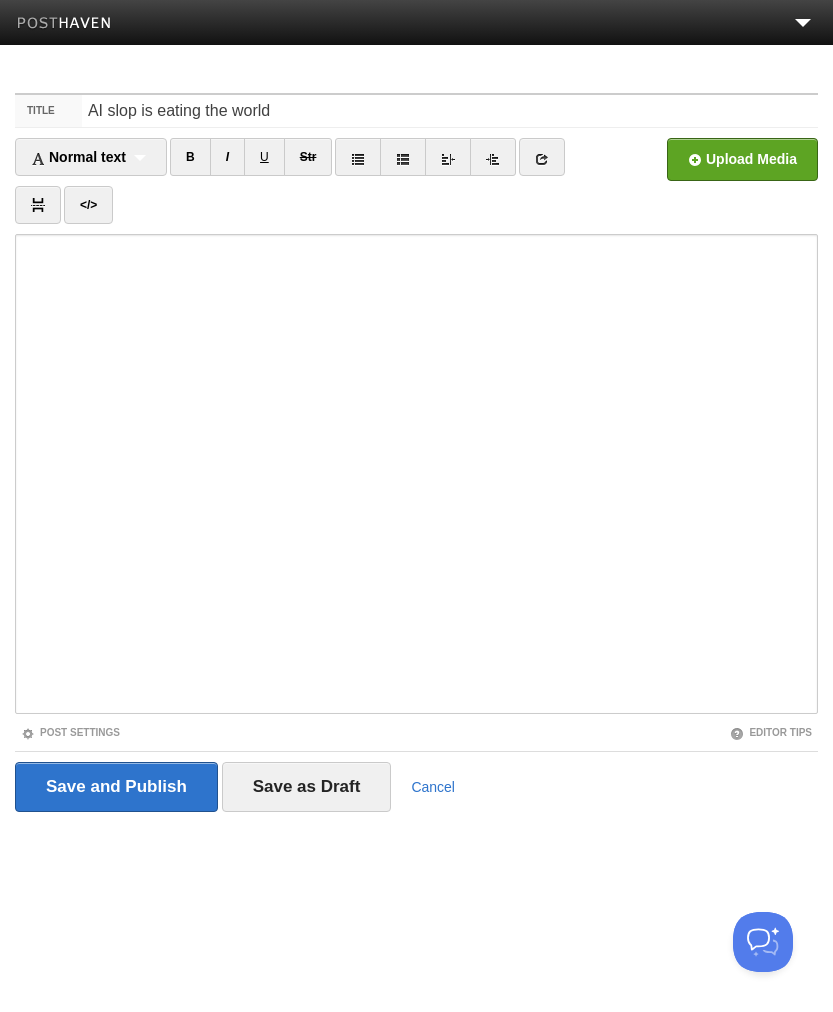 type on "AI slop is eating the world" 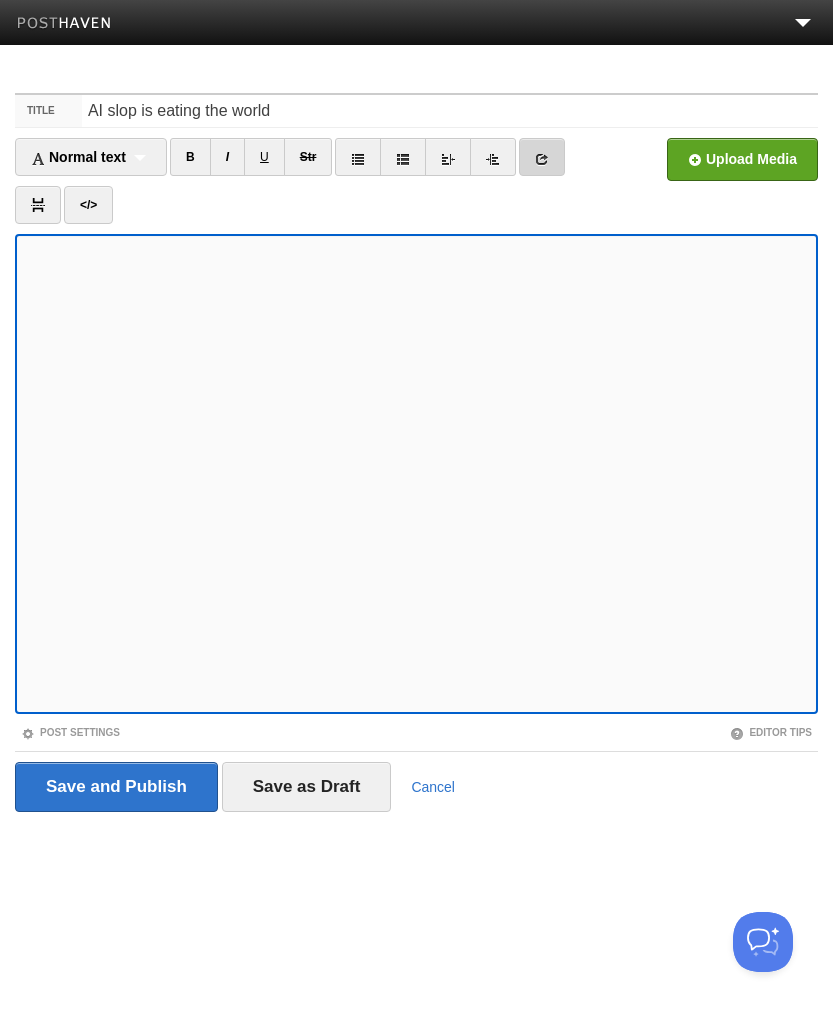 click at bounding box center [542, 157] 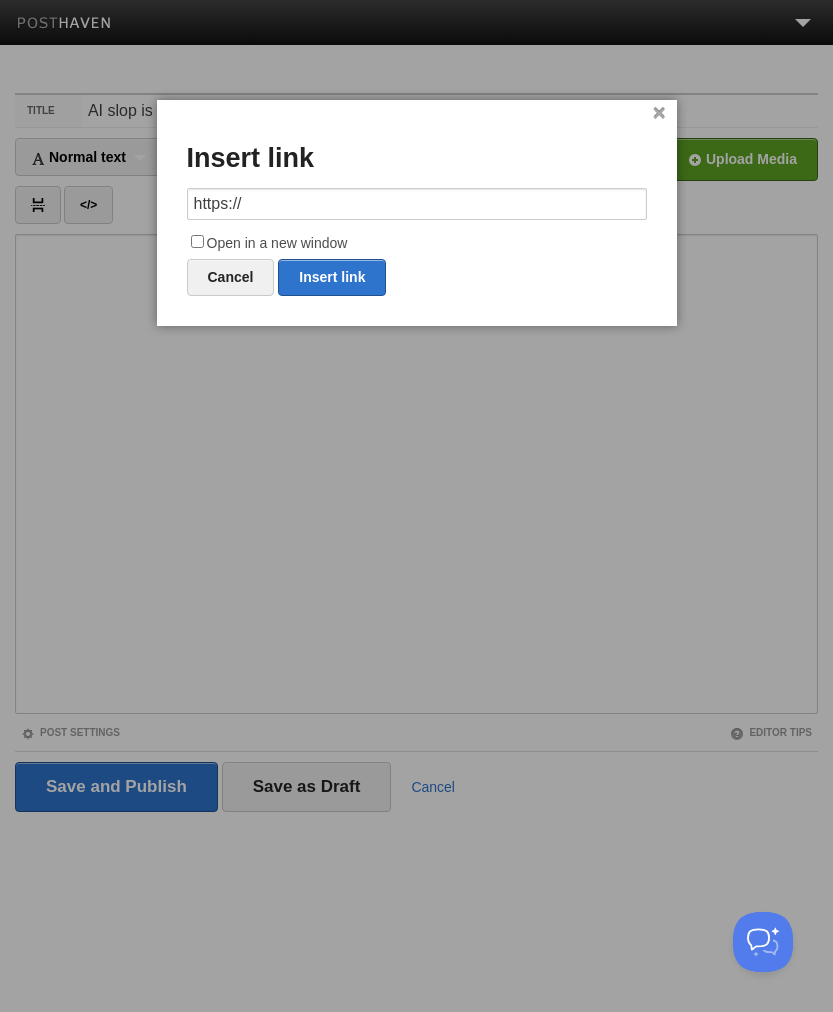 drag, startPoint x: 354, startPoint y: 194, endPoint x: -32, endPoint y: 171, distance: 386.68463 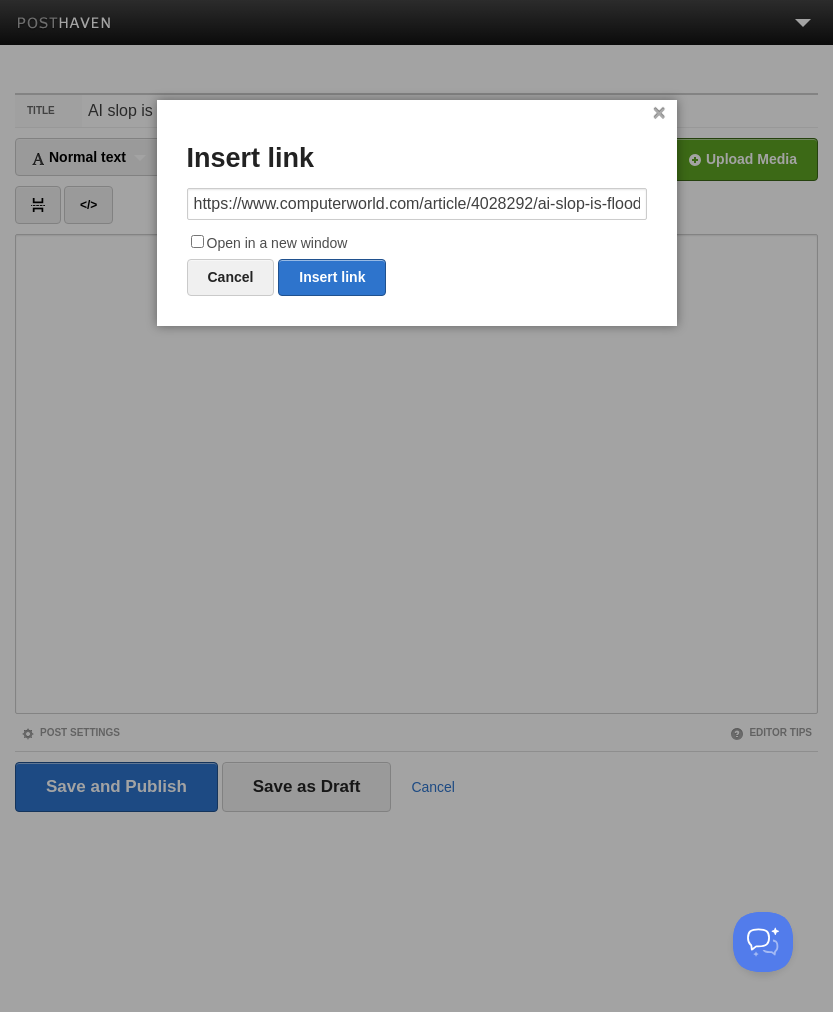 scroll, scrollTop: 0, scrollLeft: 129, axis: horizontal 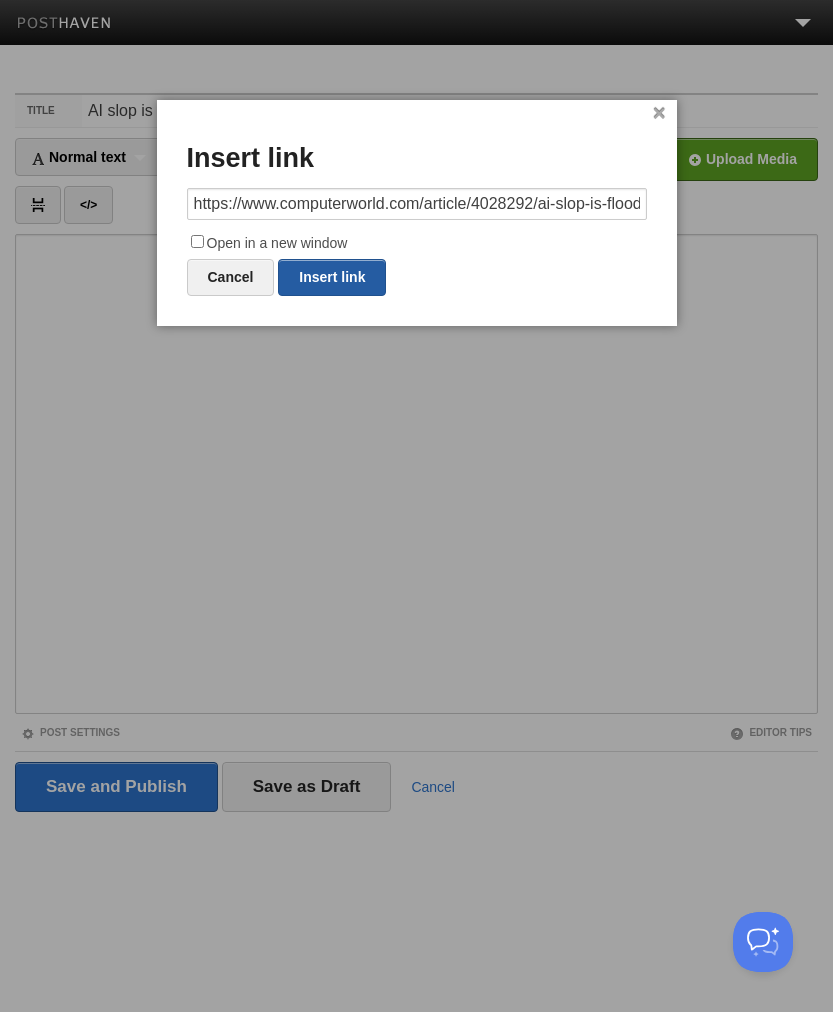 click on "Insert link" at bounding box center (332, 277) 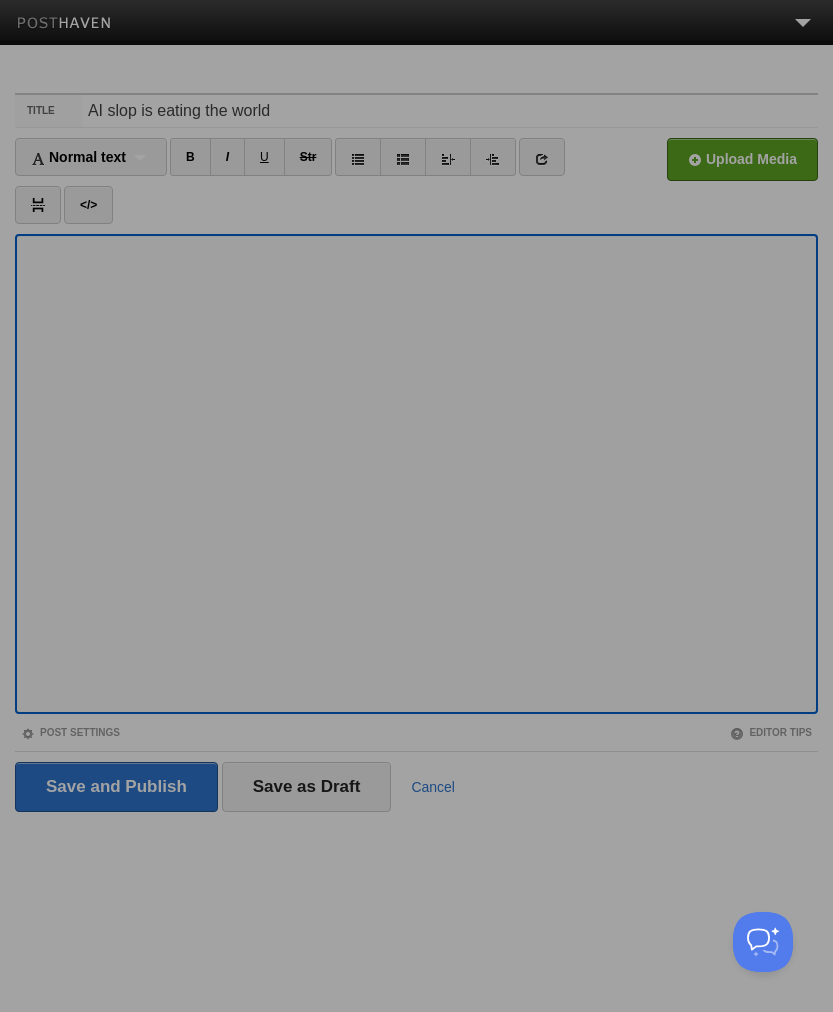 drag, startPoint x: 597, startPoint y: 444, endPoint x: 416, endPoint y: 376, distance: 193.352 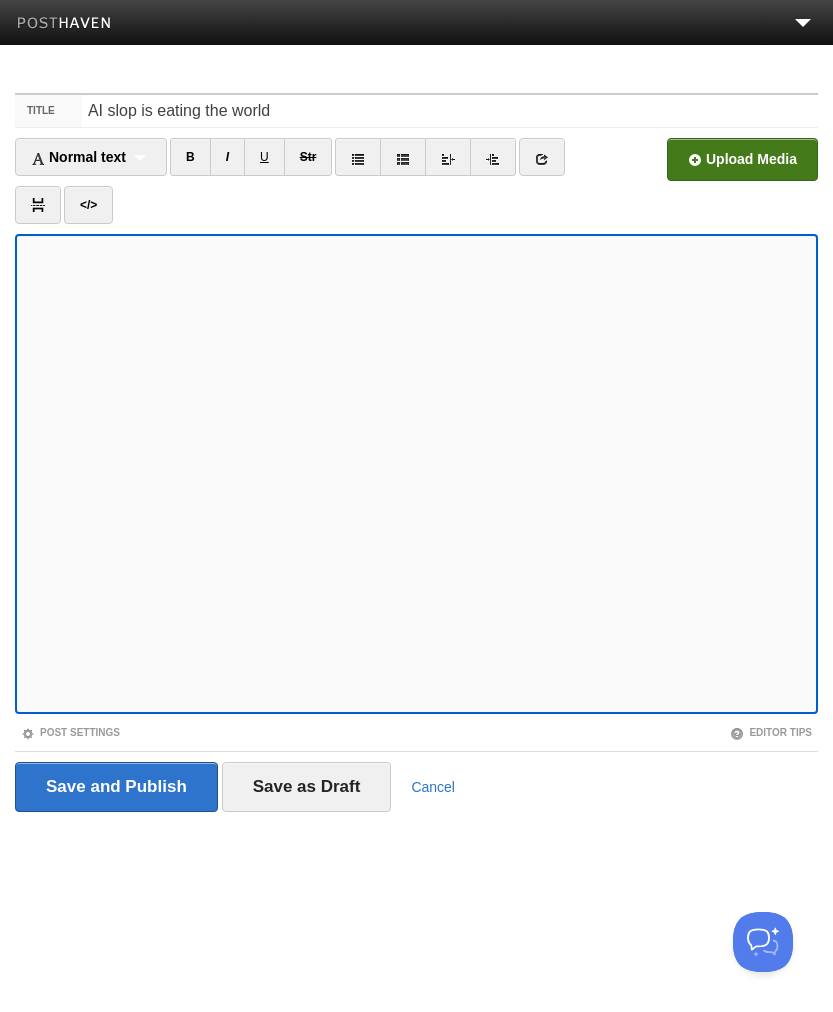 click at bounding box center [139, 165] 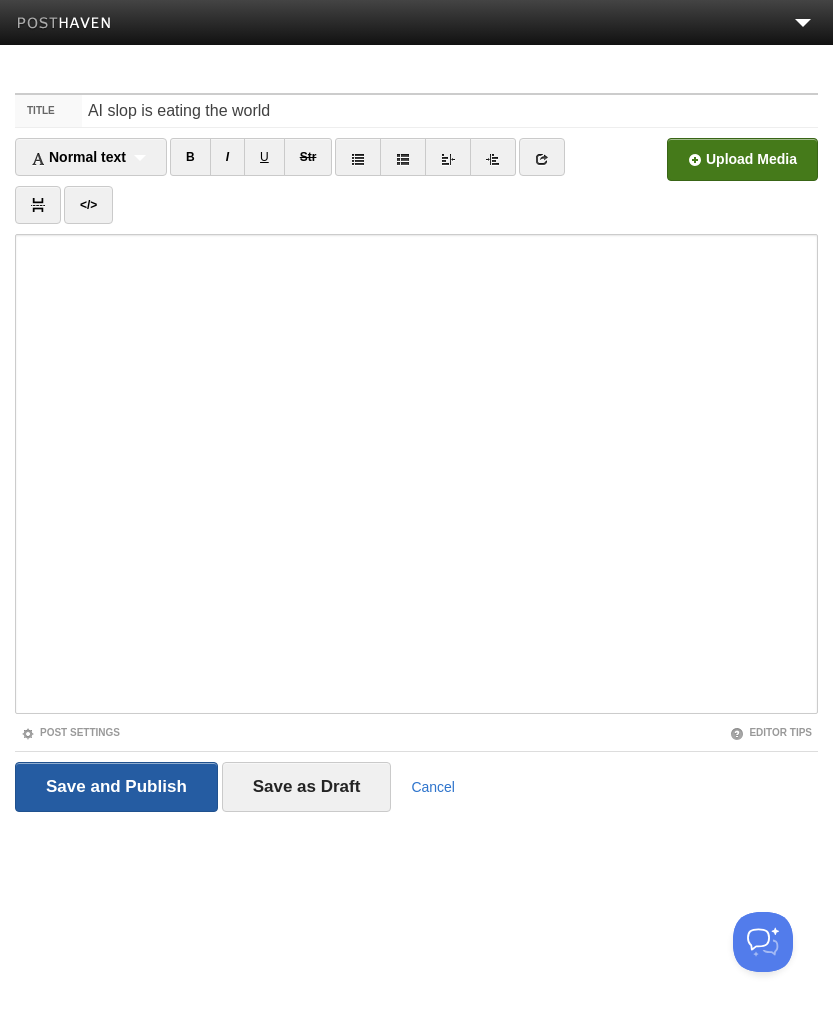click on "Save and Publish" at bounding box center [116, 787] 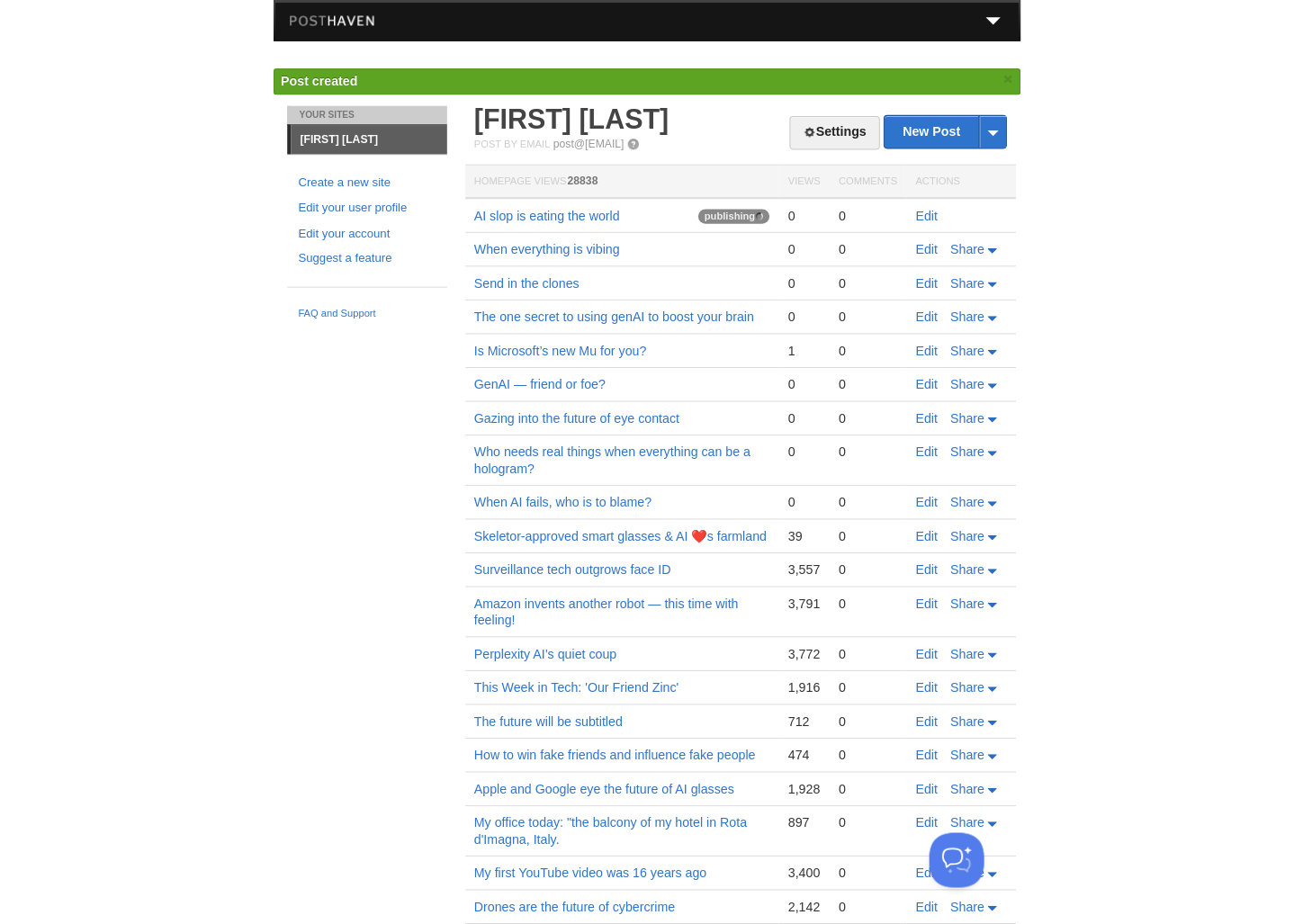 scroll, scrollTop: 11, scrollLeft: 0, axis: vertical 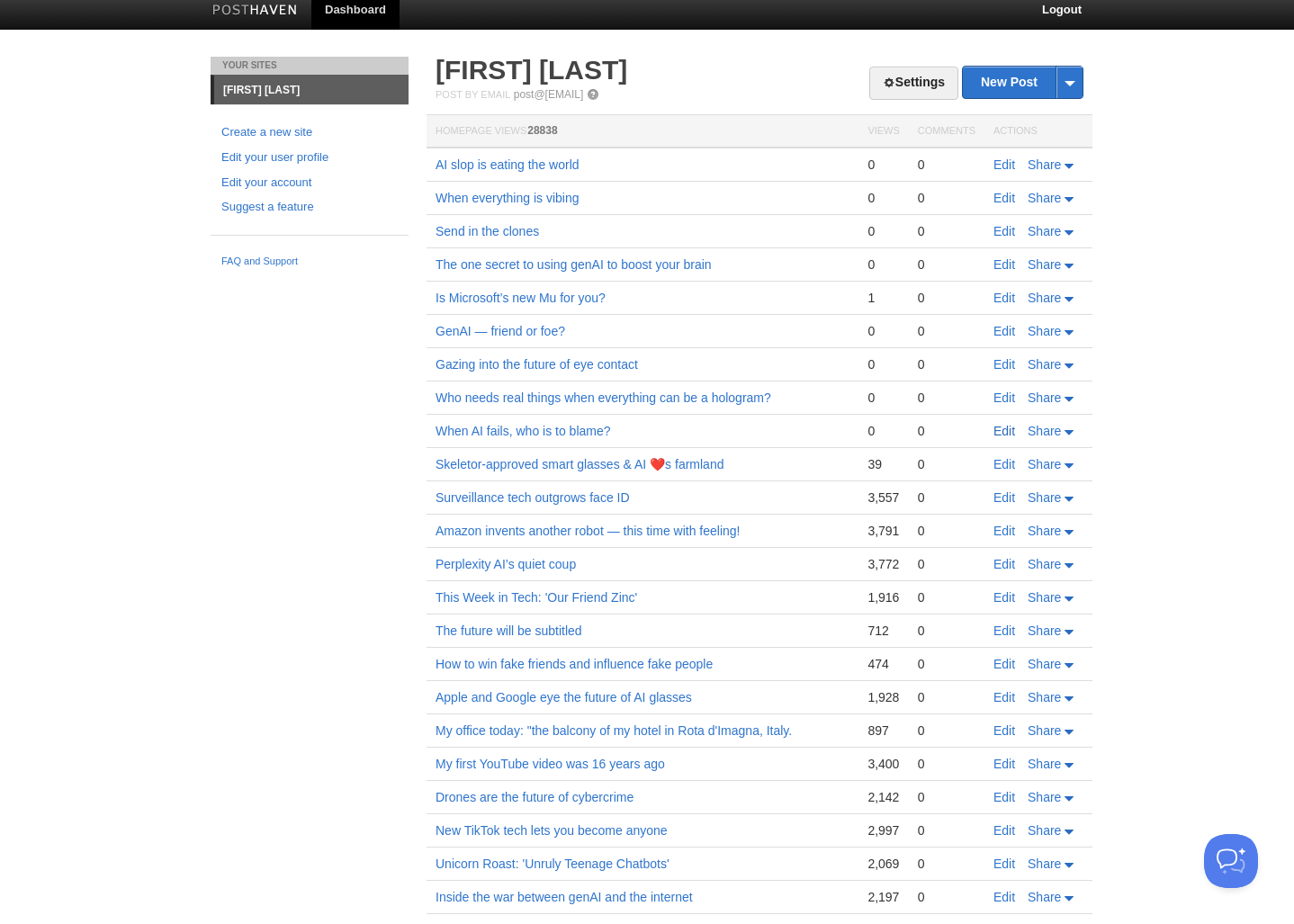 click on "Edit" at bounding box center (1004, 431) 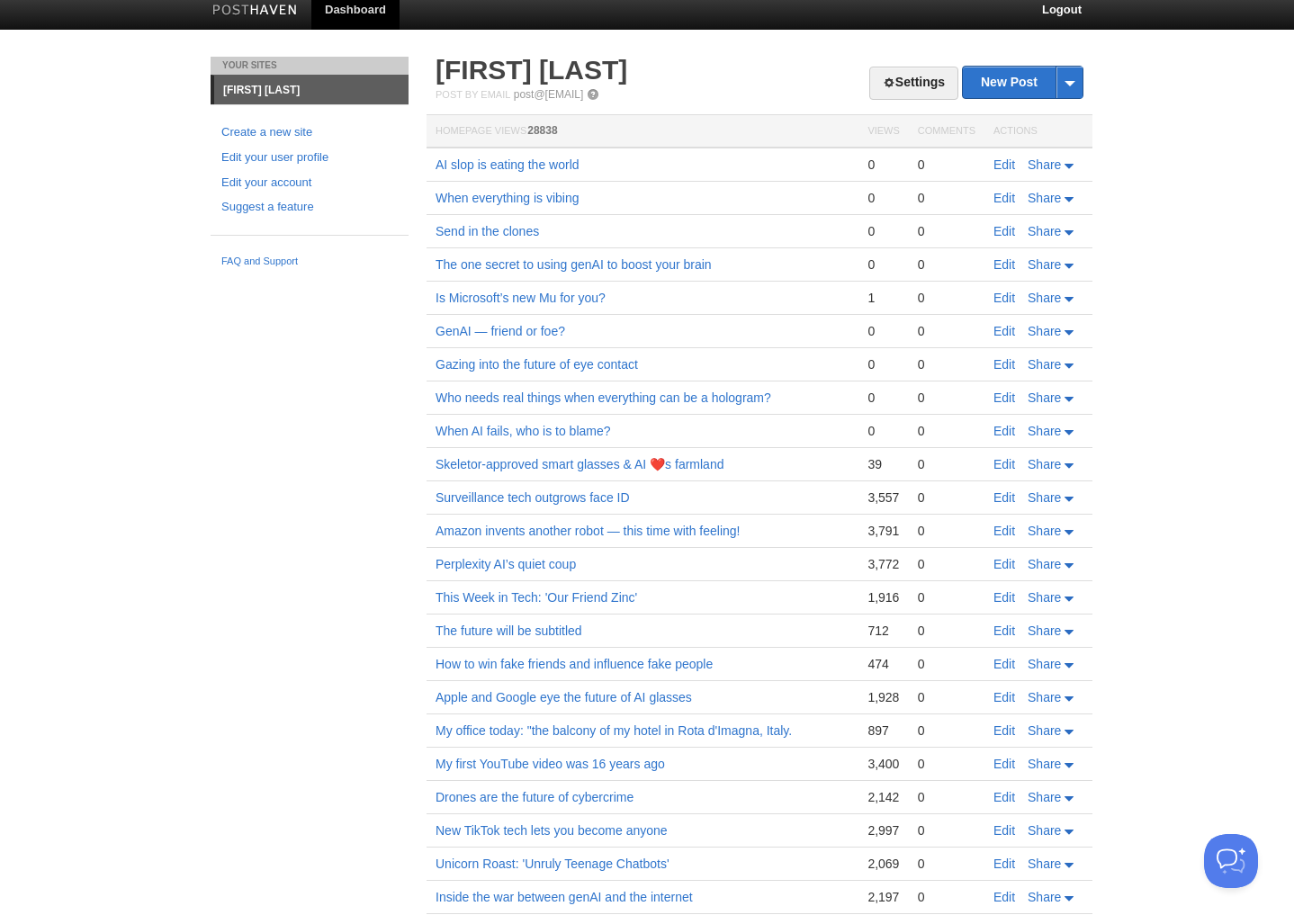 scroll, scrollTop: 0, scrollLeft: 0, axis: both 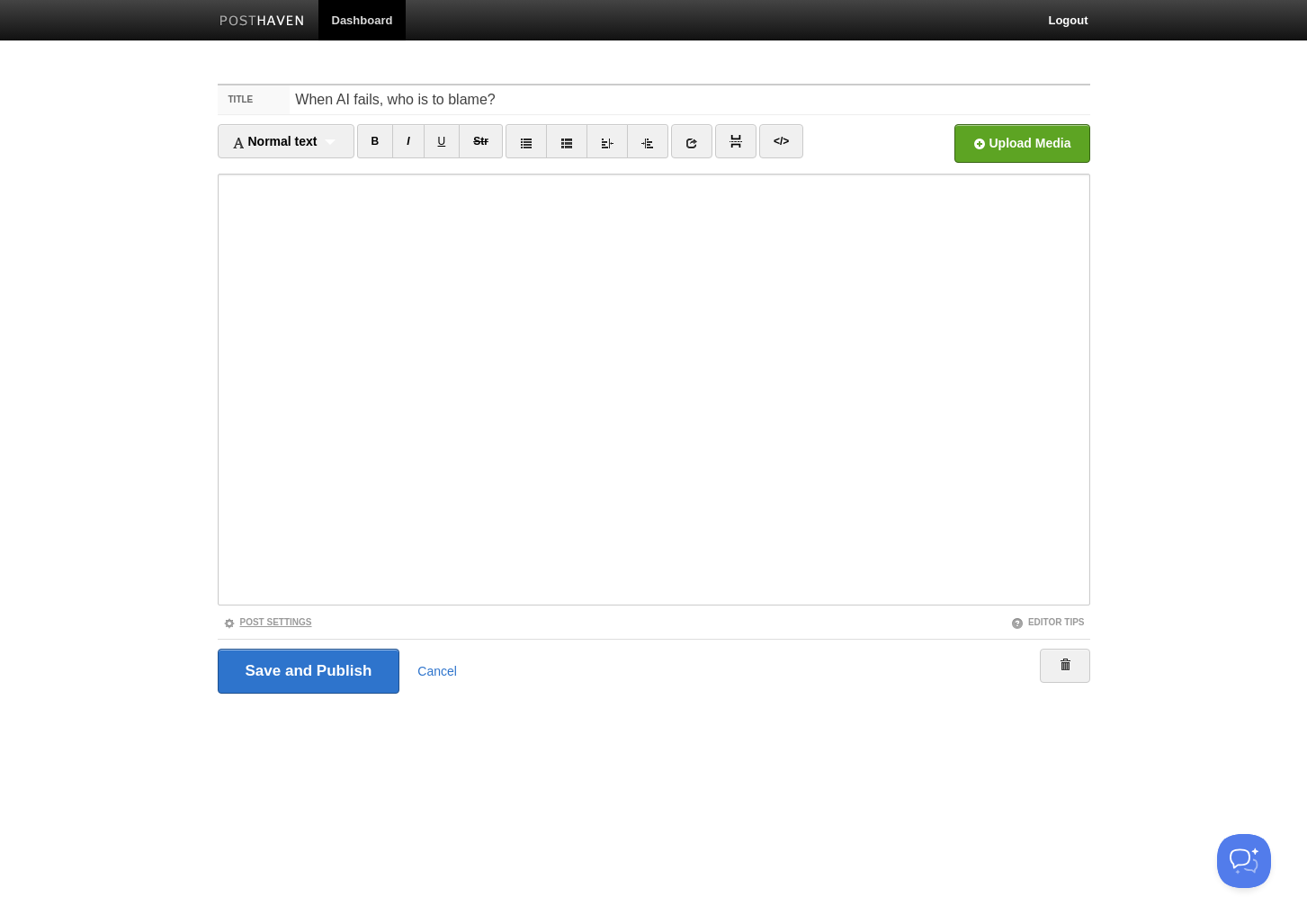 click on "Post Settings" at bounding box center [267, 622] 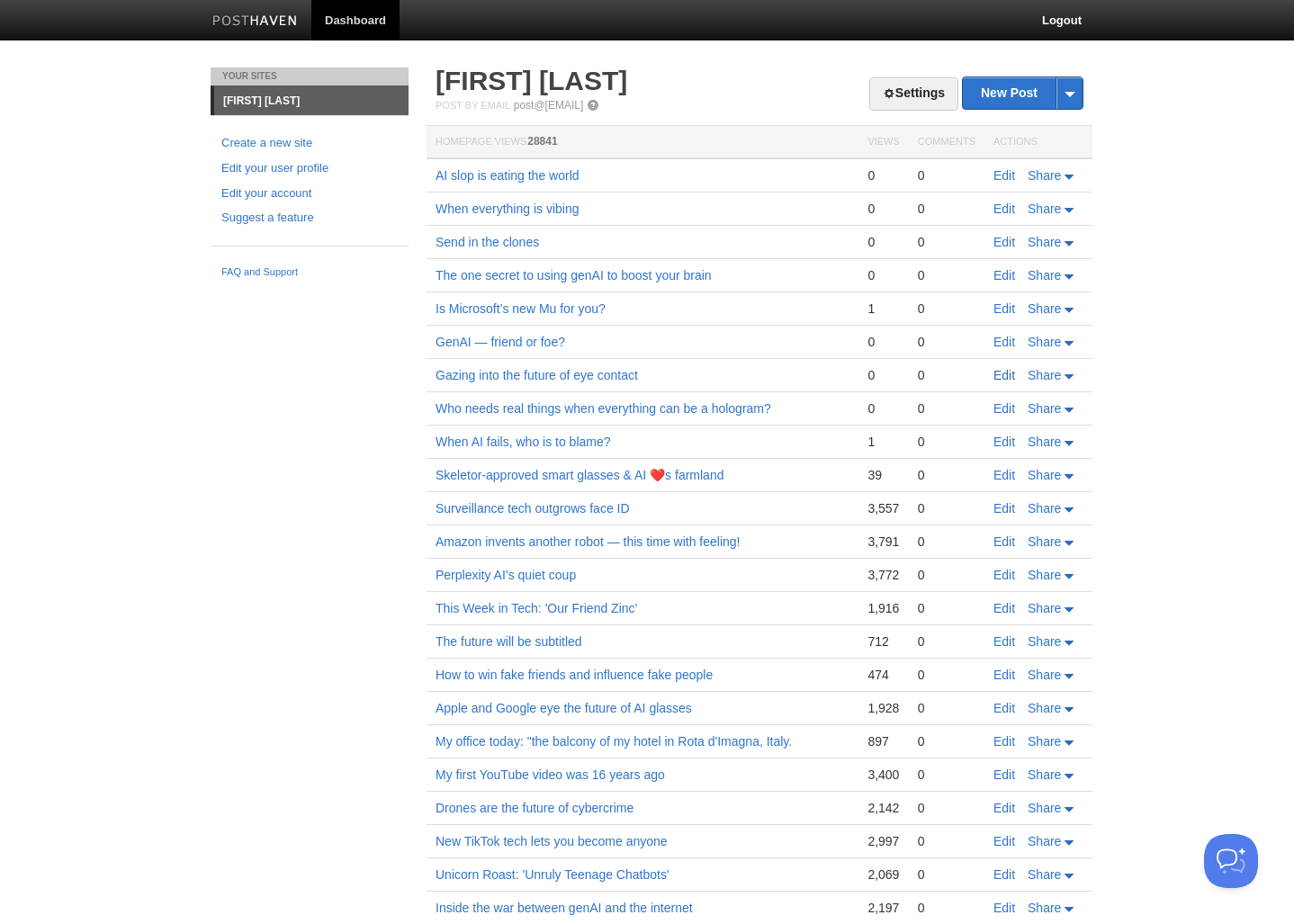 click on "Edit" at bounding box center [1004, 375] 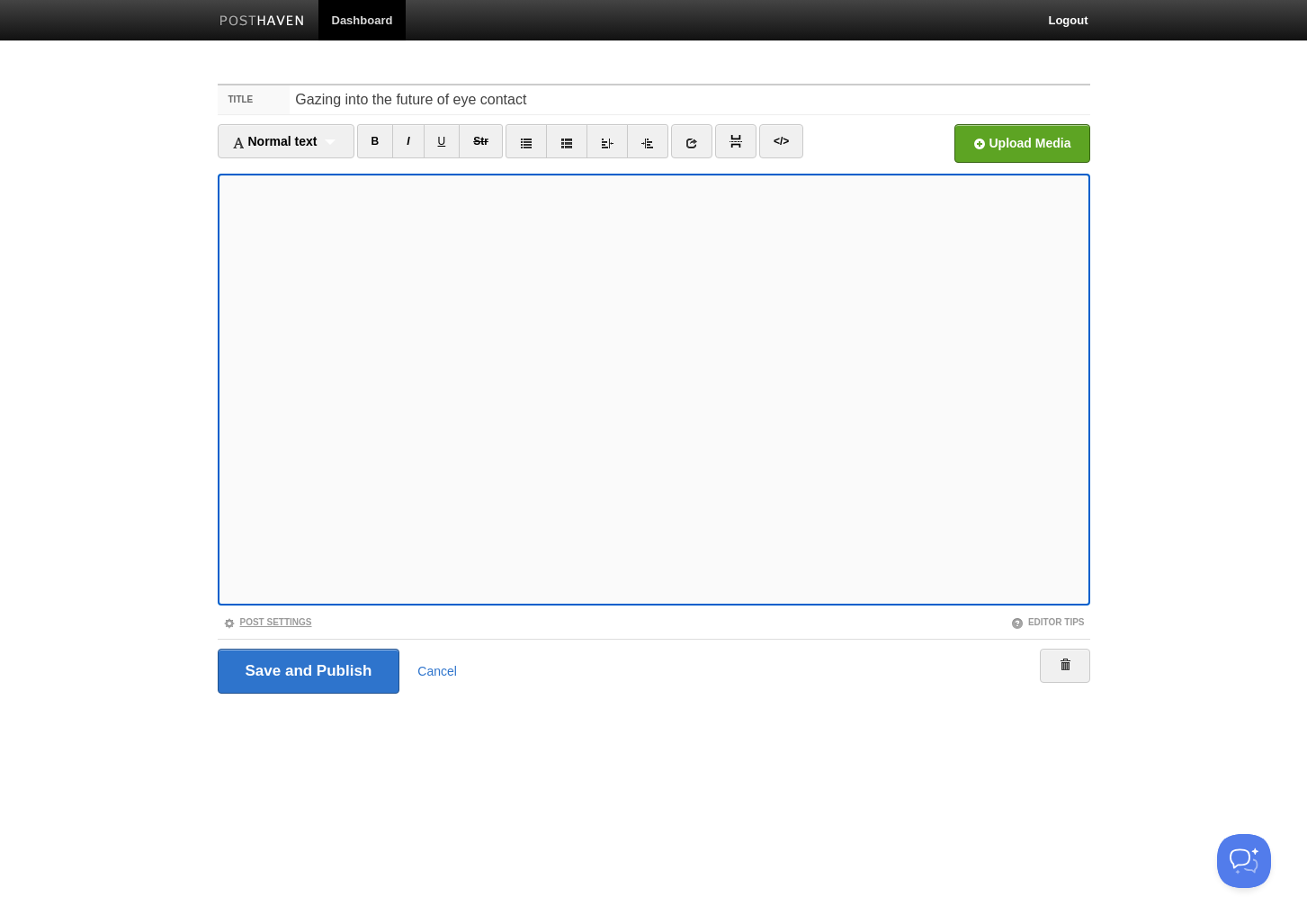 click on "Post Settings" at bounding box center (267, 622) 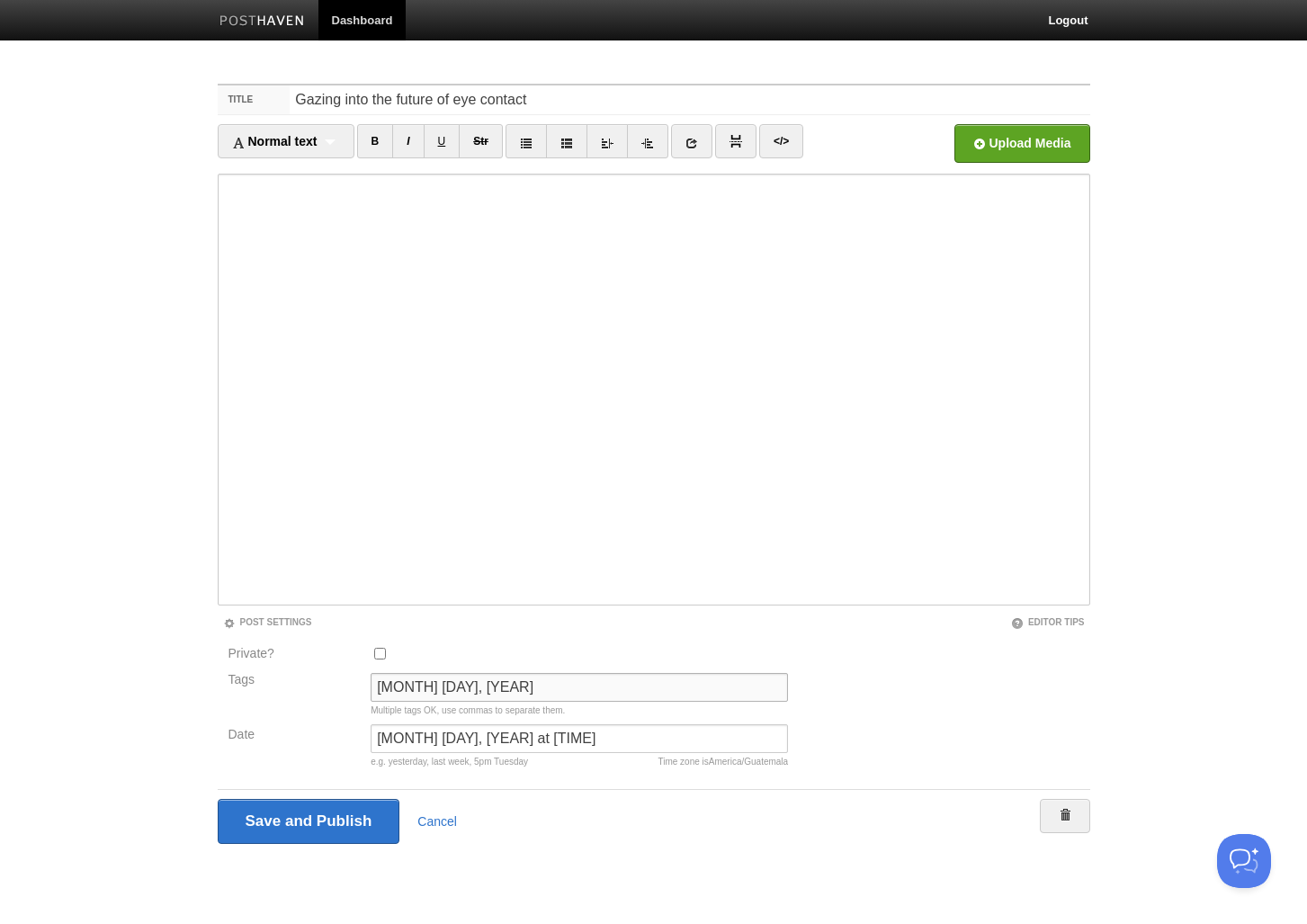 drag, startPoint x: 515, startPoint y: 685, endPoint x: 352, endPoint y: 667, distance: 163.9909 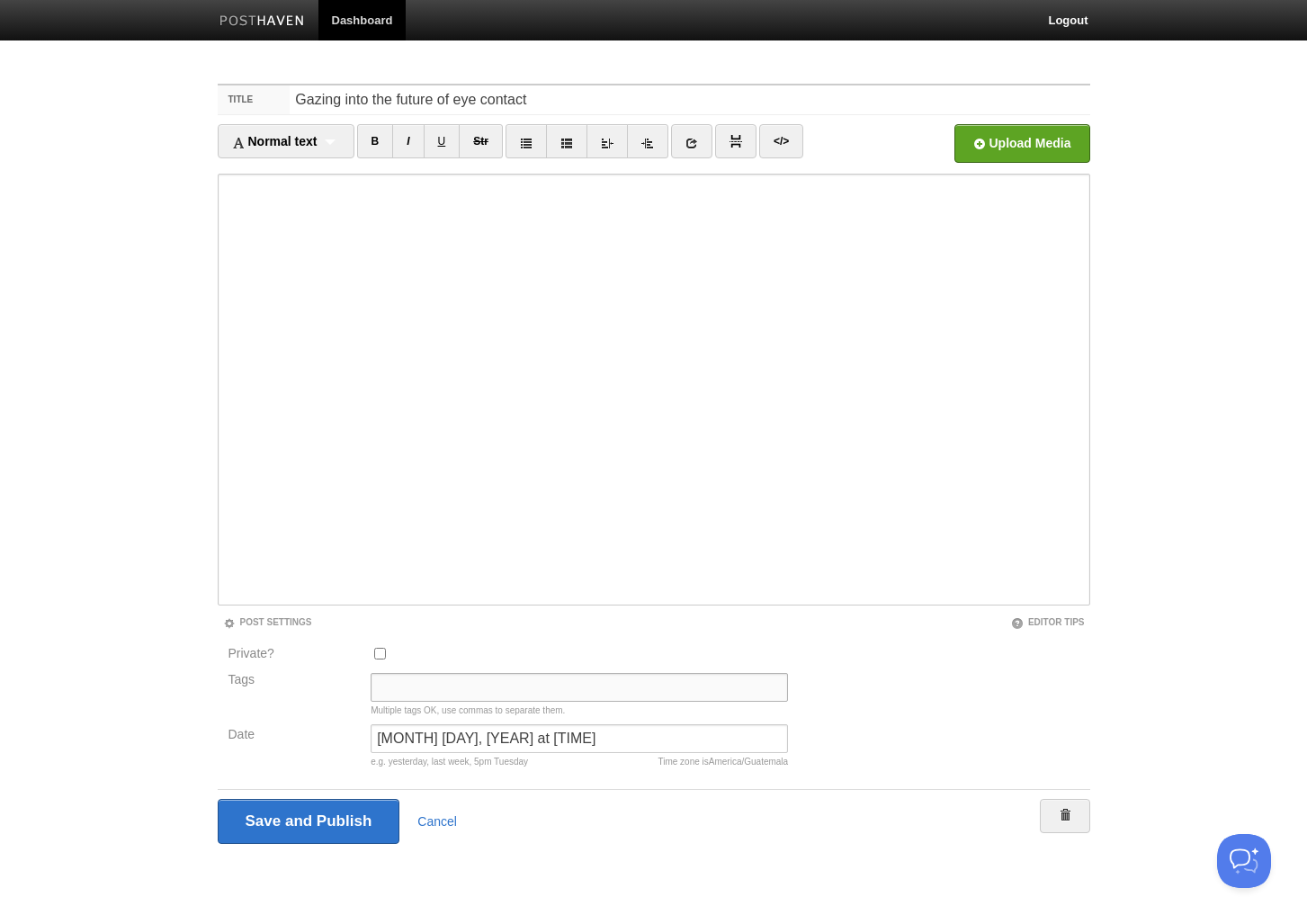 type 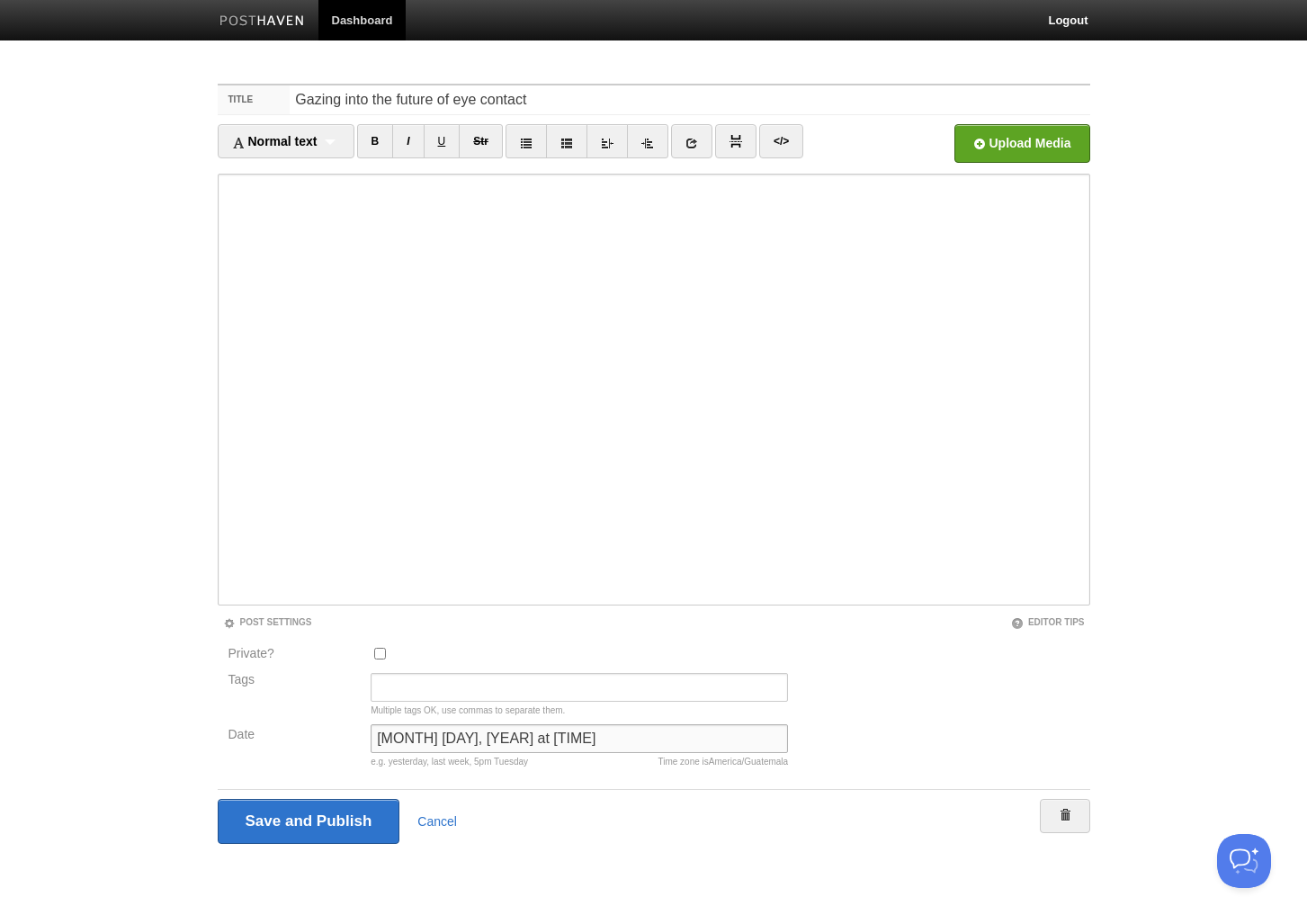 drag, startPoint x: 472, startPoint y: 740, endPoint x: 336, endPoint y: 736, distance: 136.05881 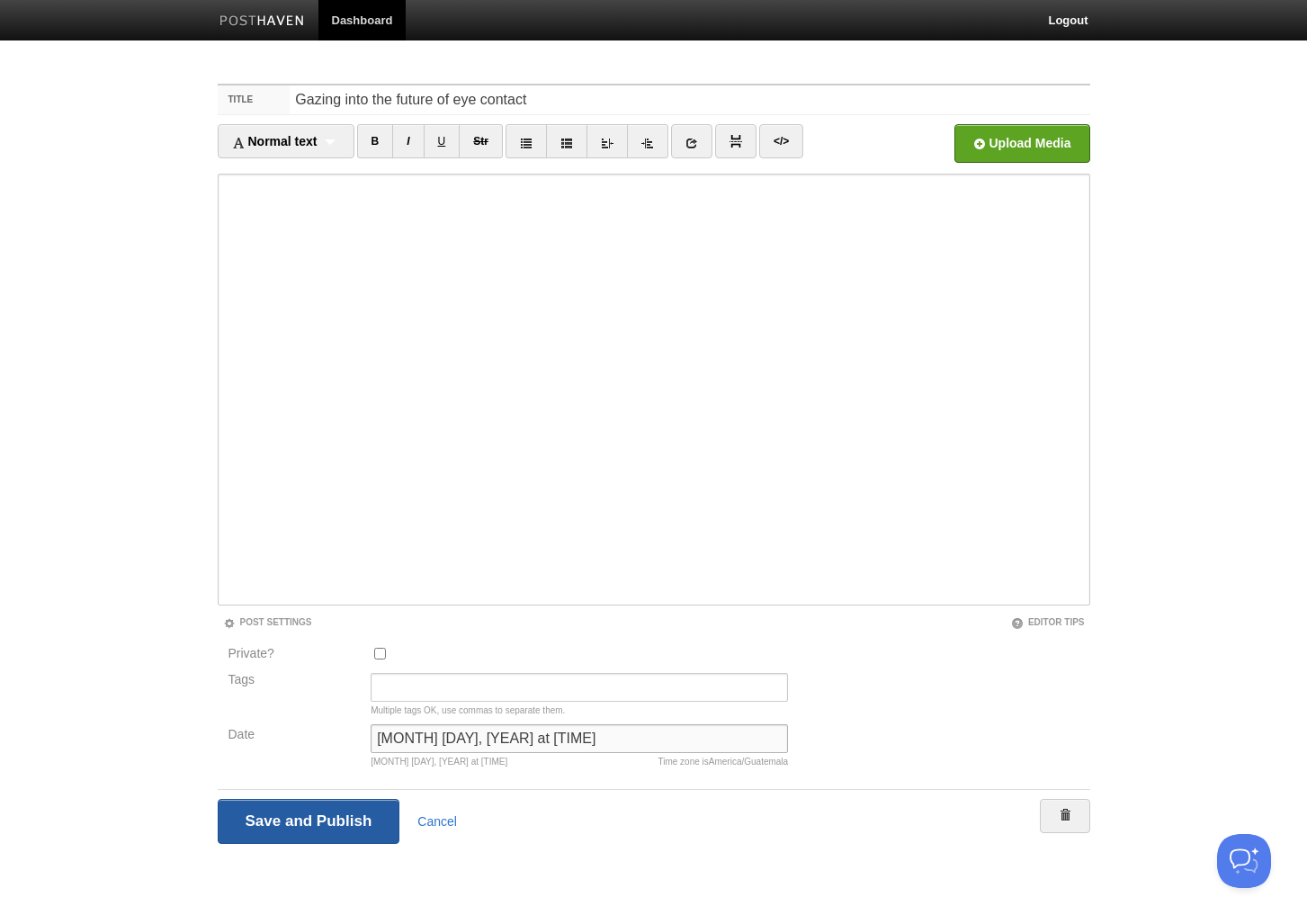 type on "[MONTH] [DAY], [YEAR] at [TIME]" 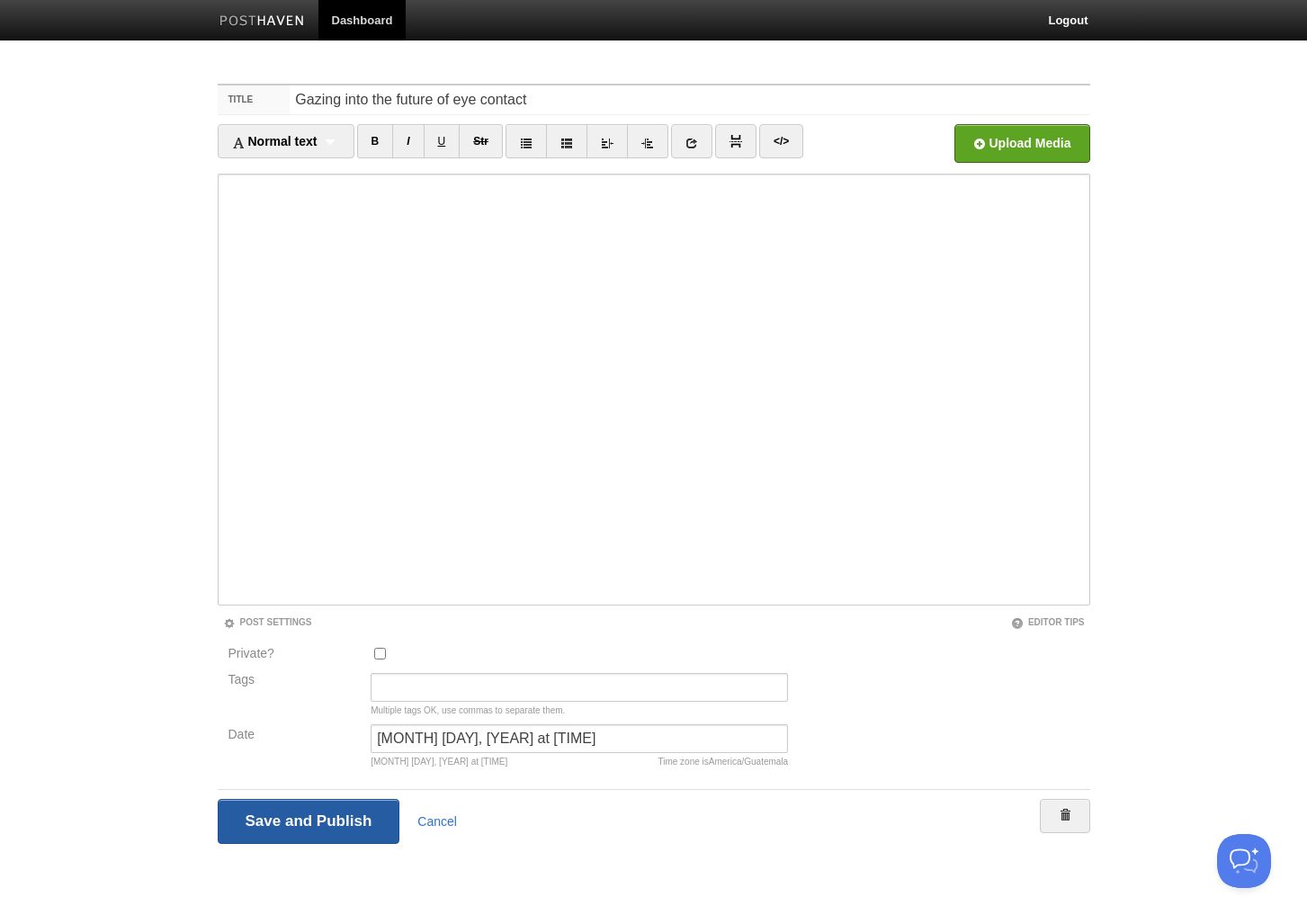 click on "Save and Publish" at bounding box center (309, 821) 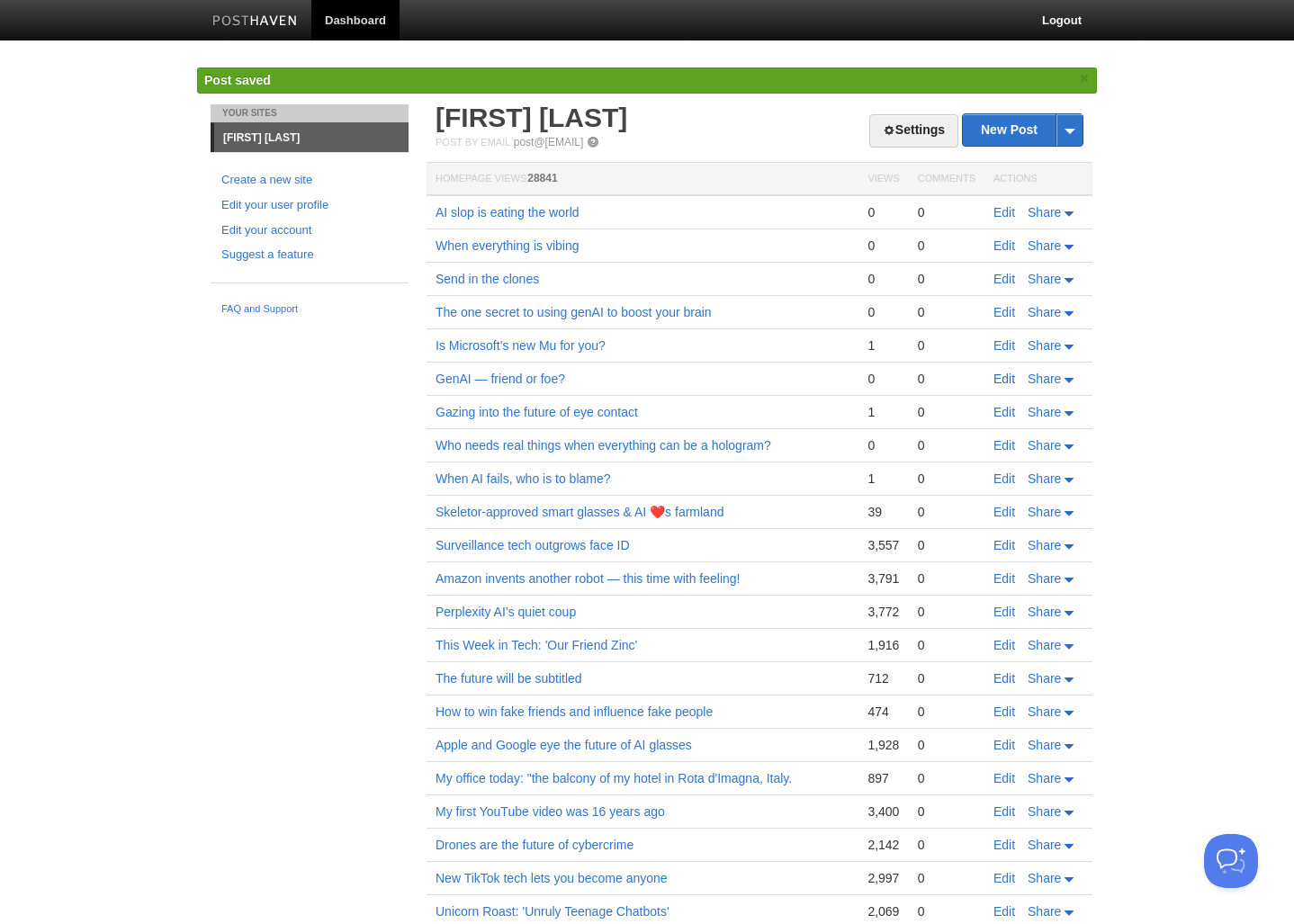 click on "Edit" at bounding box center (1004, 379) 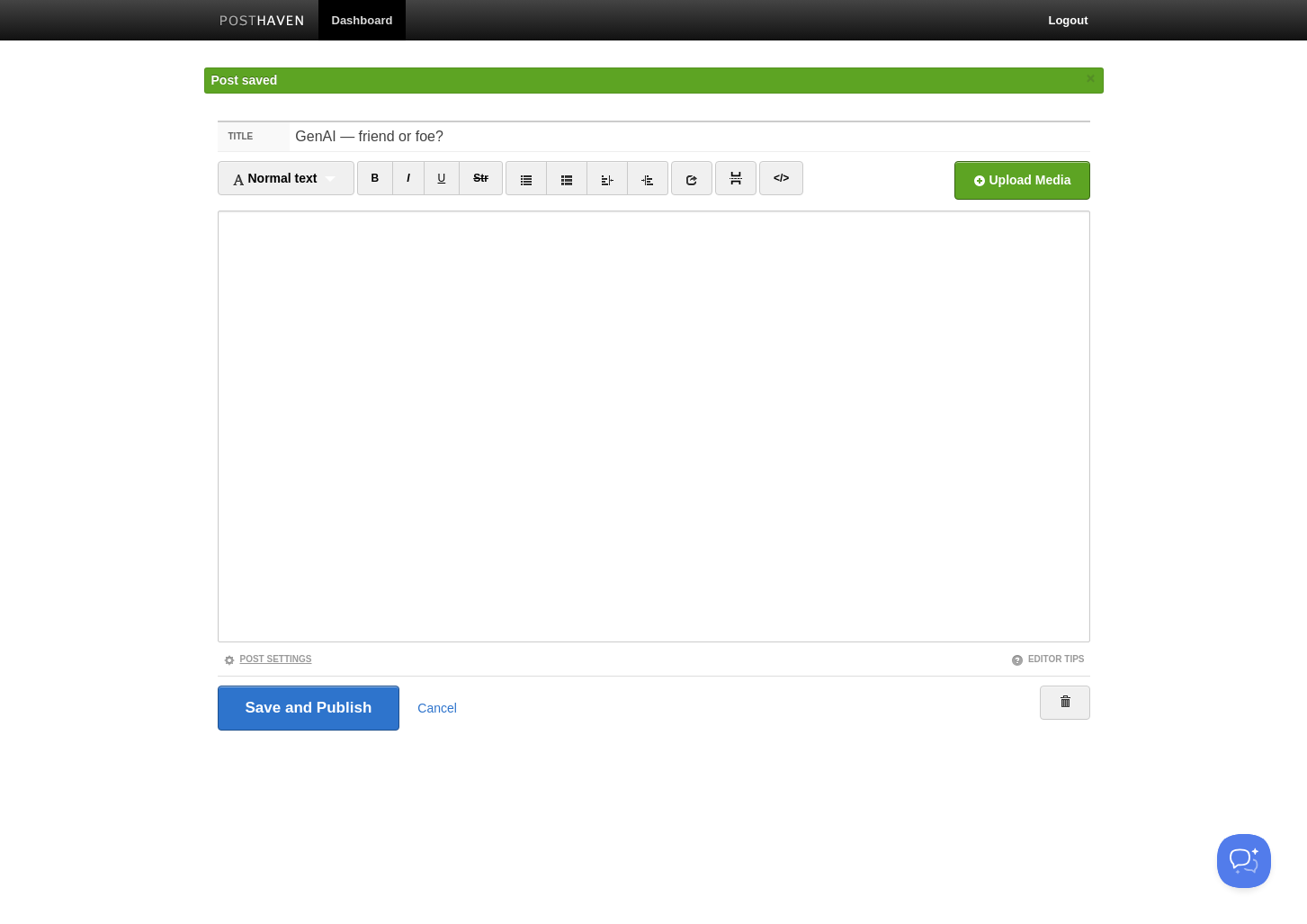 click on "Post Settings" at bounding box center [267, 659] 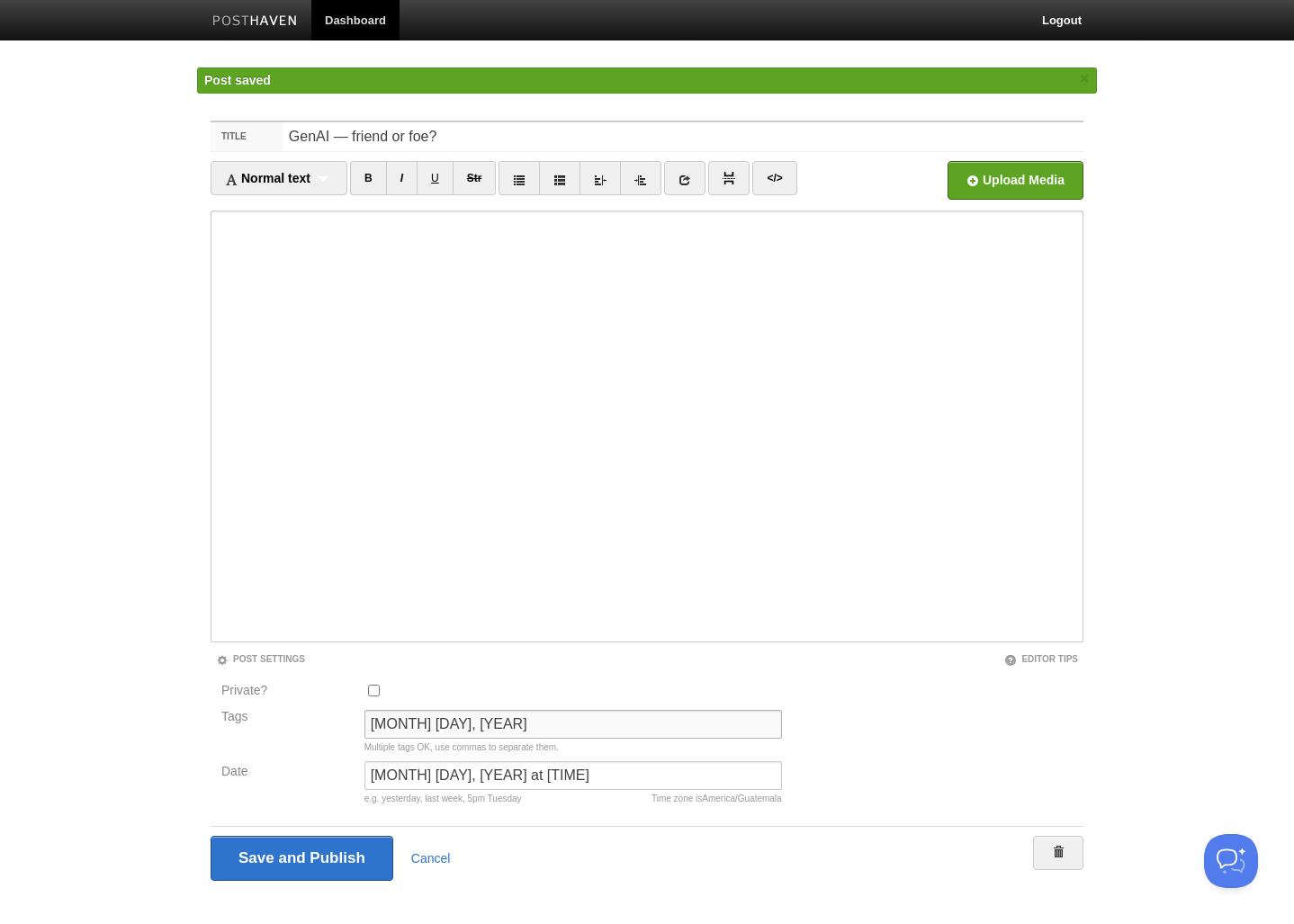 drag, startPoint x: 481, startPoint y: 726, endPoint x: 200, endPoint y: 718, distance: 281.1139 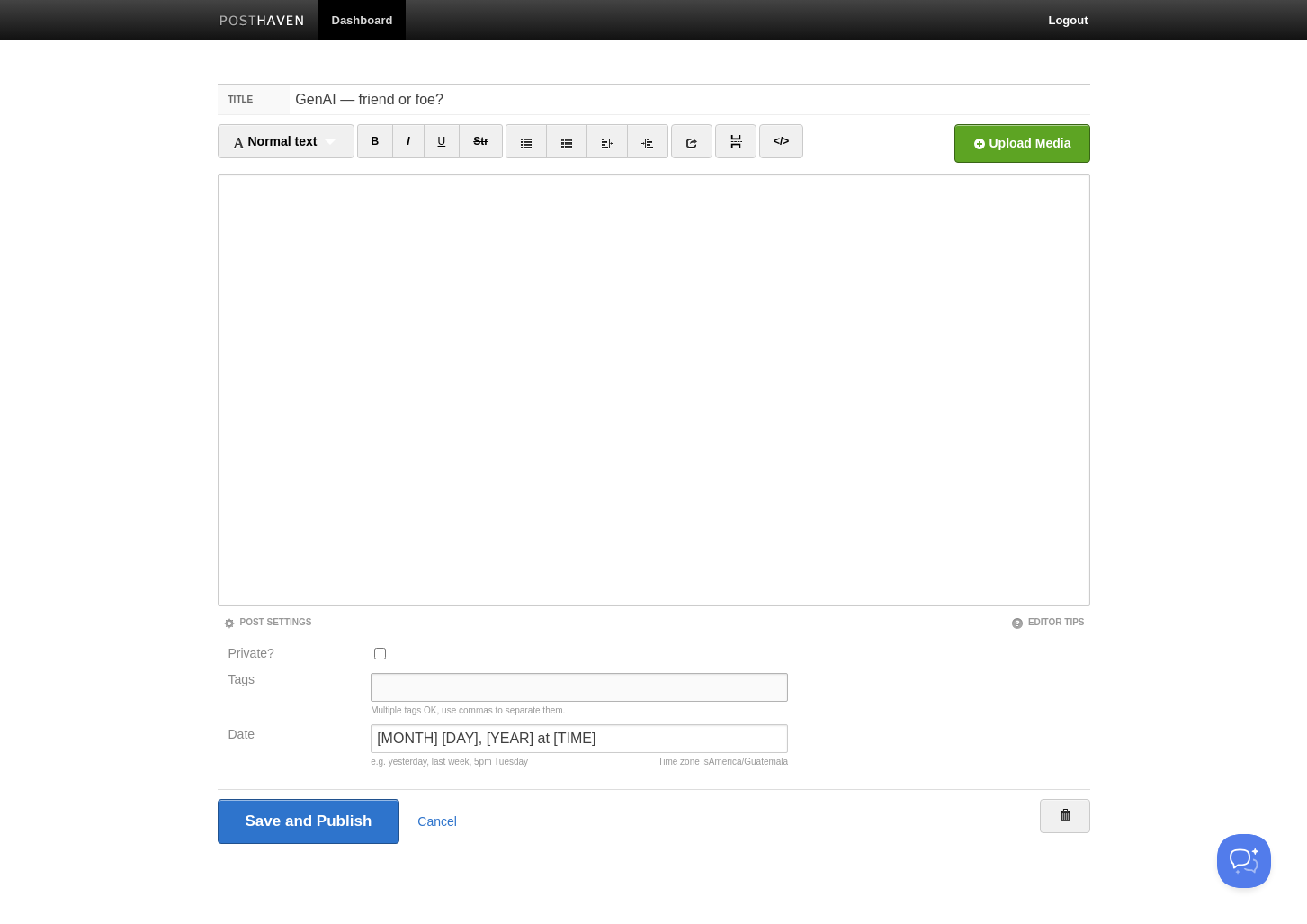 type 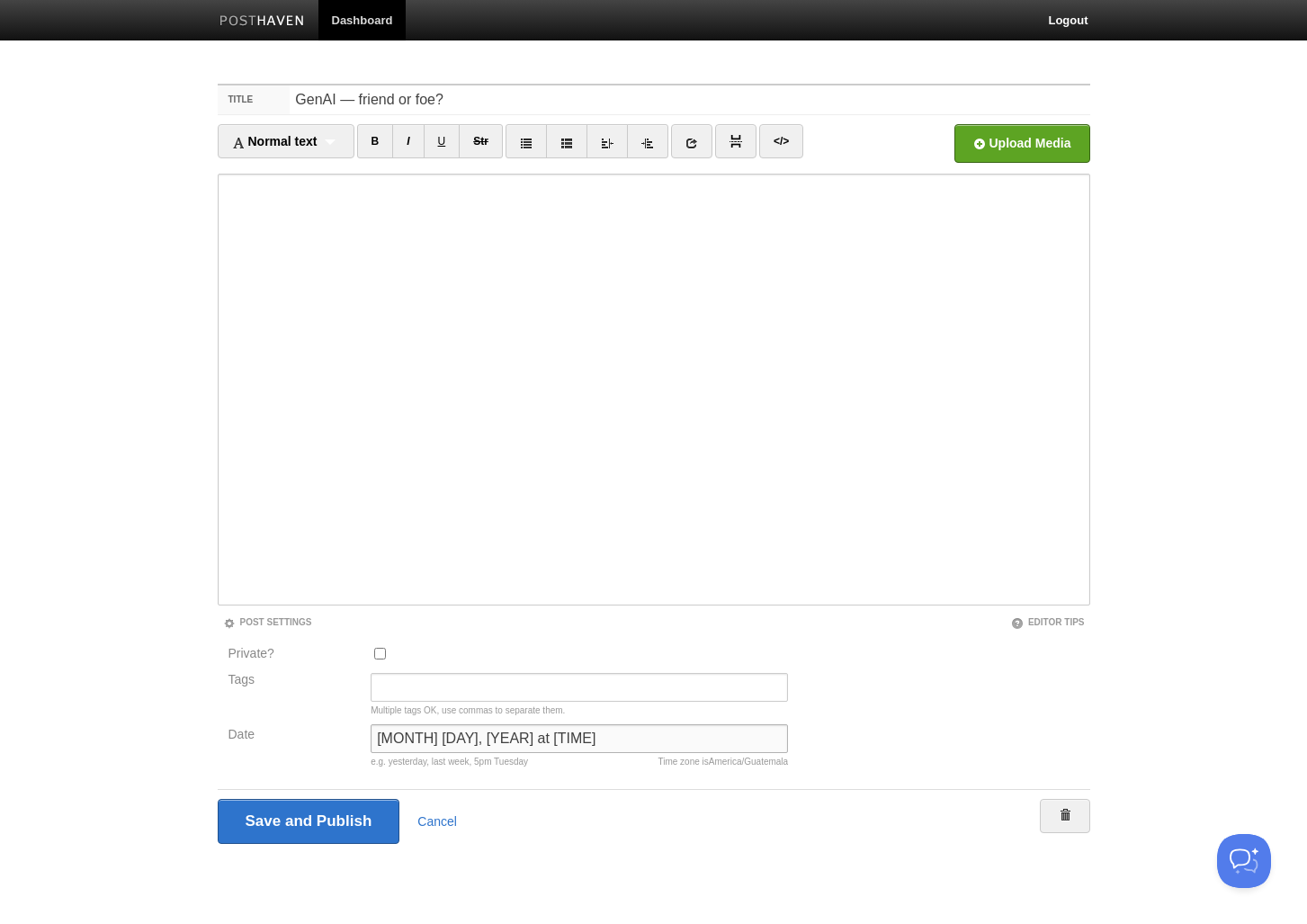 drag, startPoint x: 470, startPoint y: 741, endPoint x: 270, endPoint y: 740, distance: 200.0025 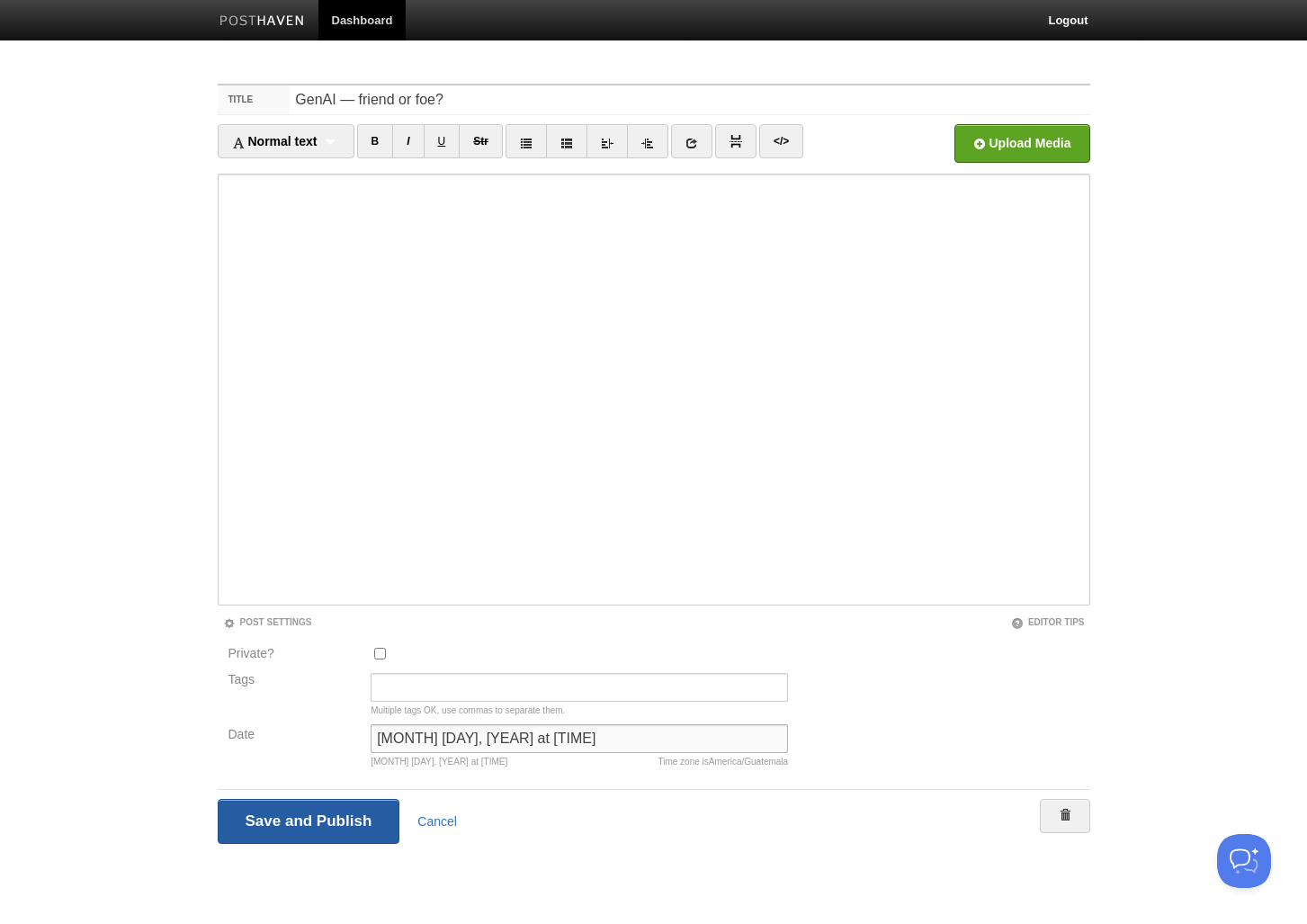 type on "[MONTH] [DAY], [YEAR] at [TIME]" 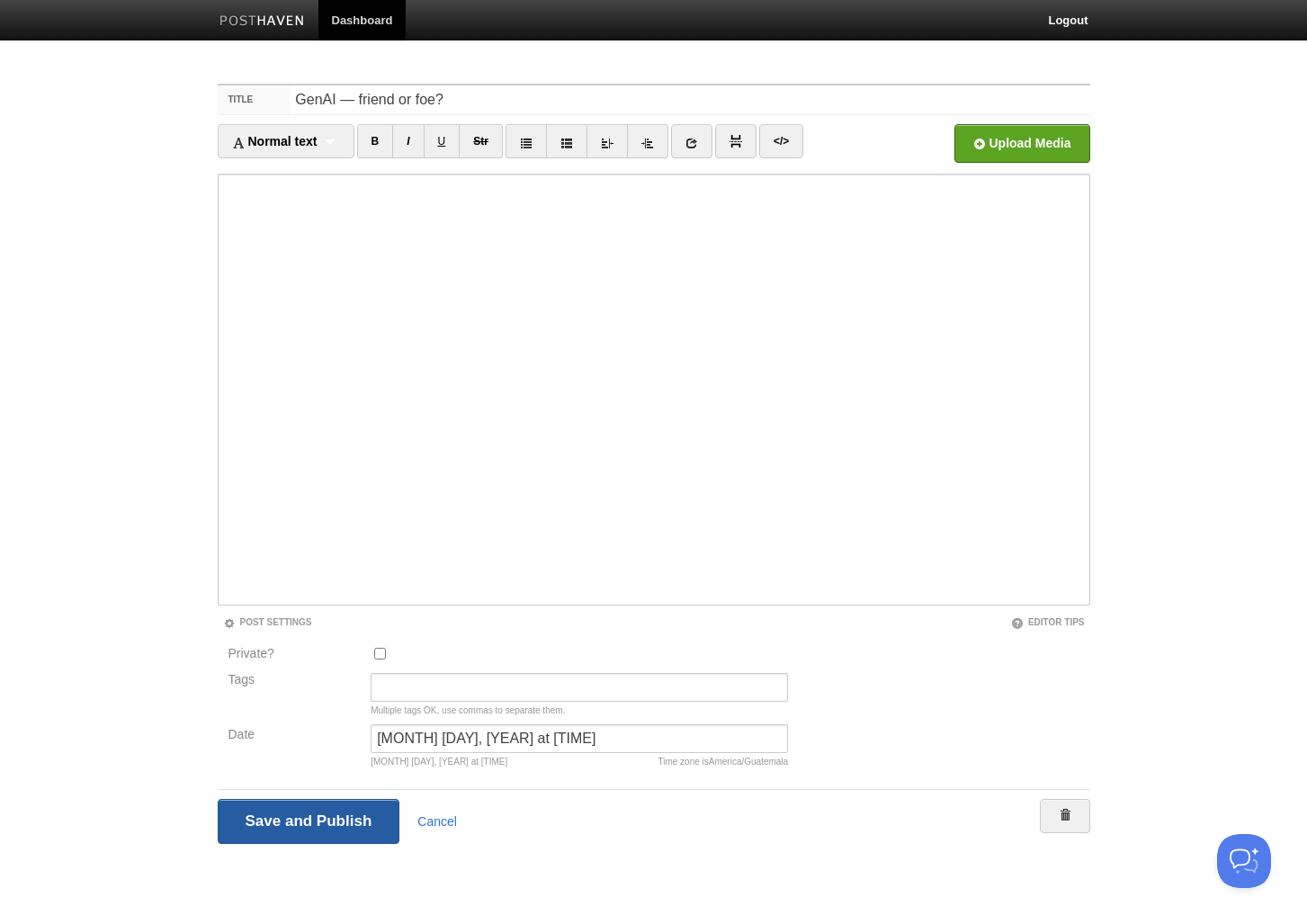 drag, startPoint x: 347, startPoint y: 817, endPoint x: 869, endPoint y: 758, distance: 525.3237 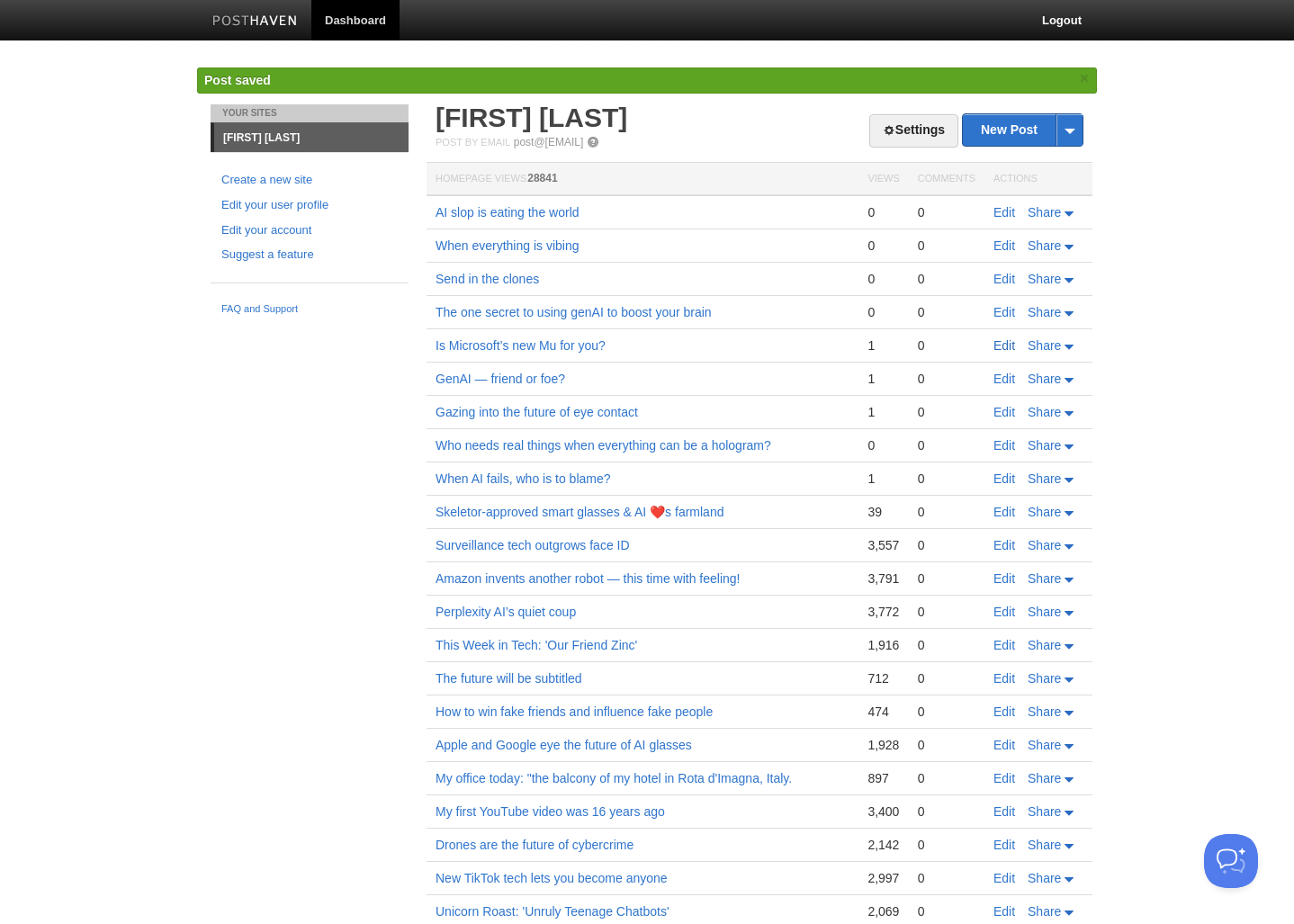 click on "Edit" at bounding box center (1004, 345) 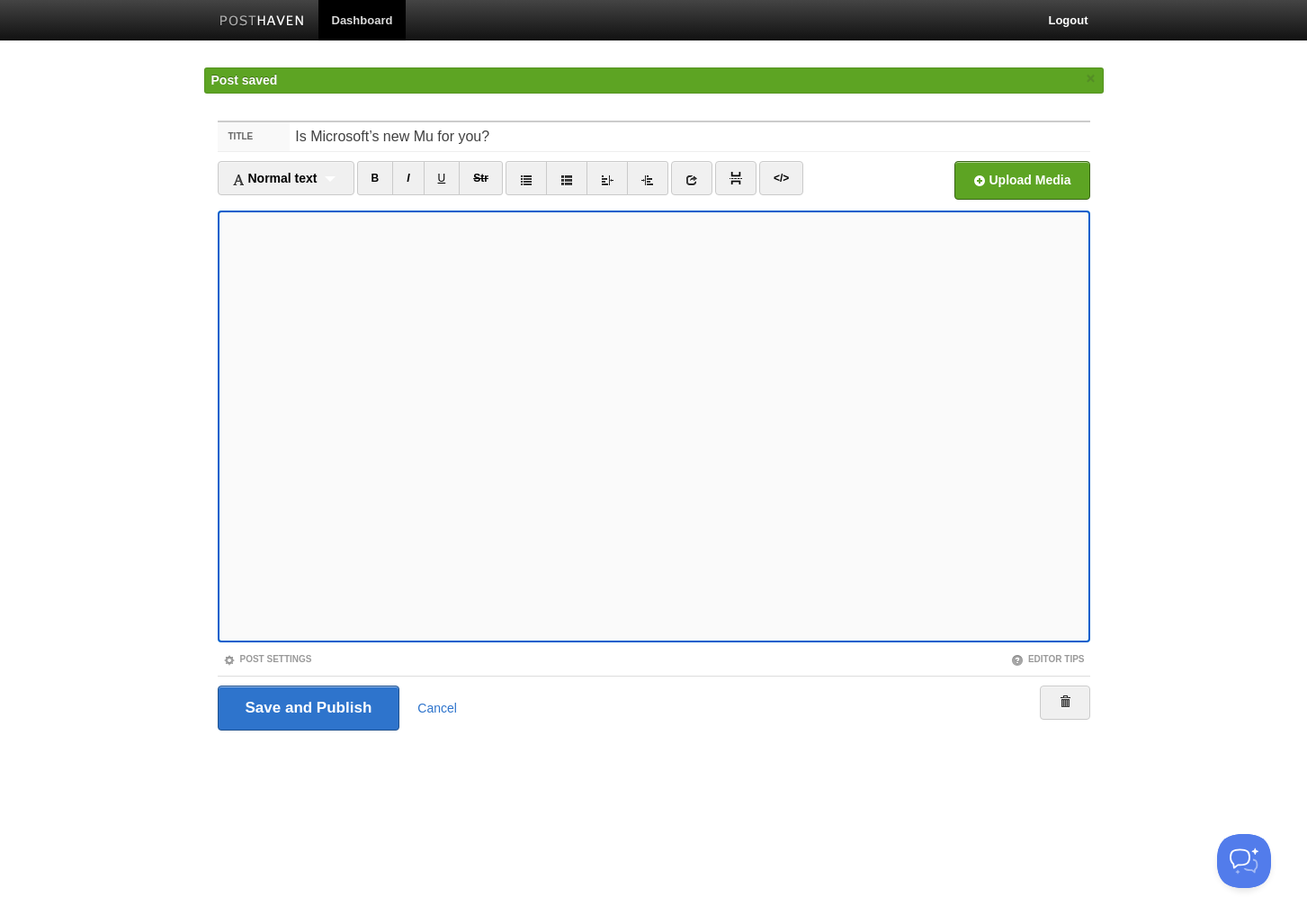 drag, startPoint x: 291, startPoint y: 659, endPoint x: 323, endPoint y: 658, distance: 32.015621 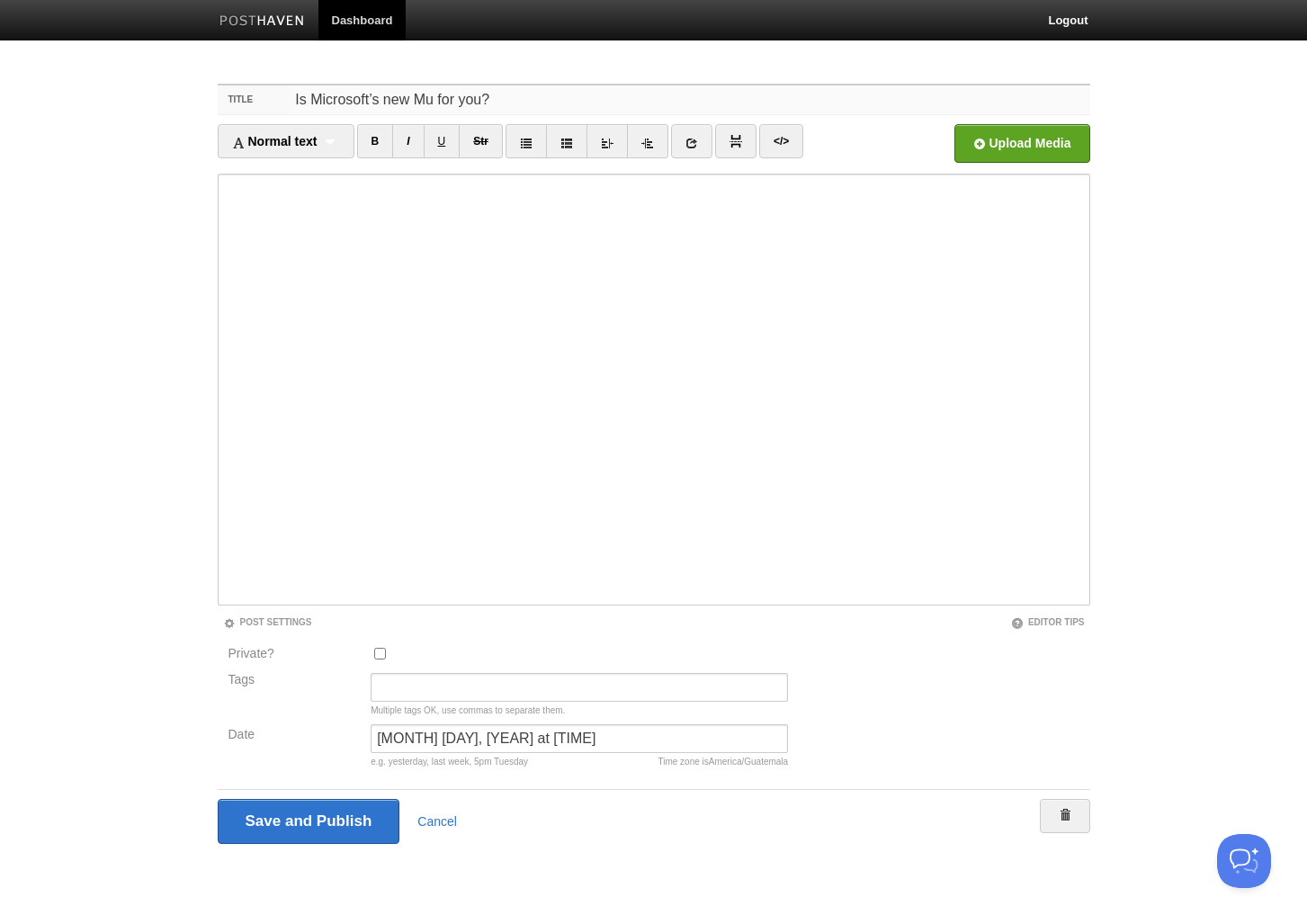 drag, startPoint x: 560, startPoint y: 101, endPoint x: 59, endPoint y: 85, distance: 501.25542 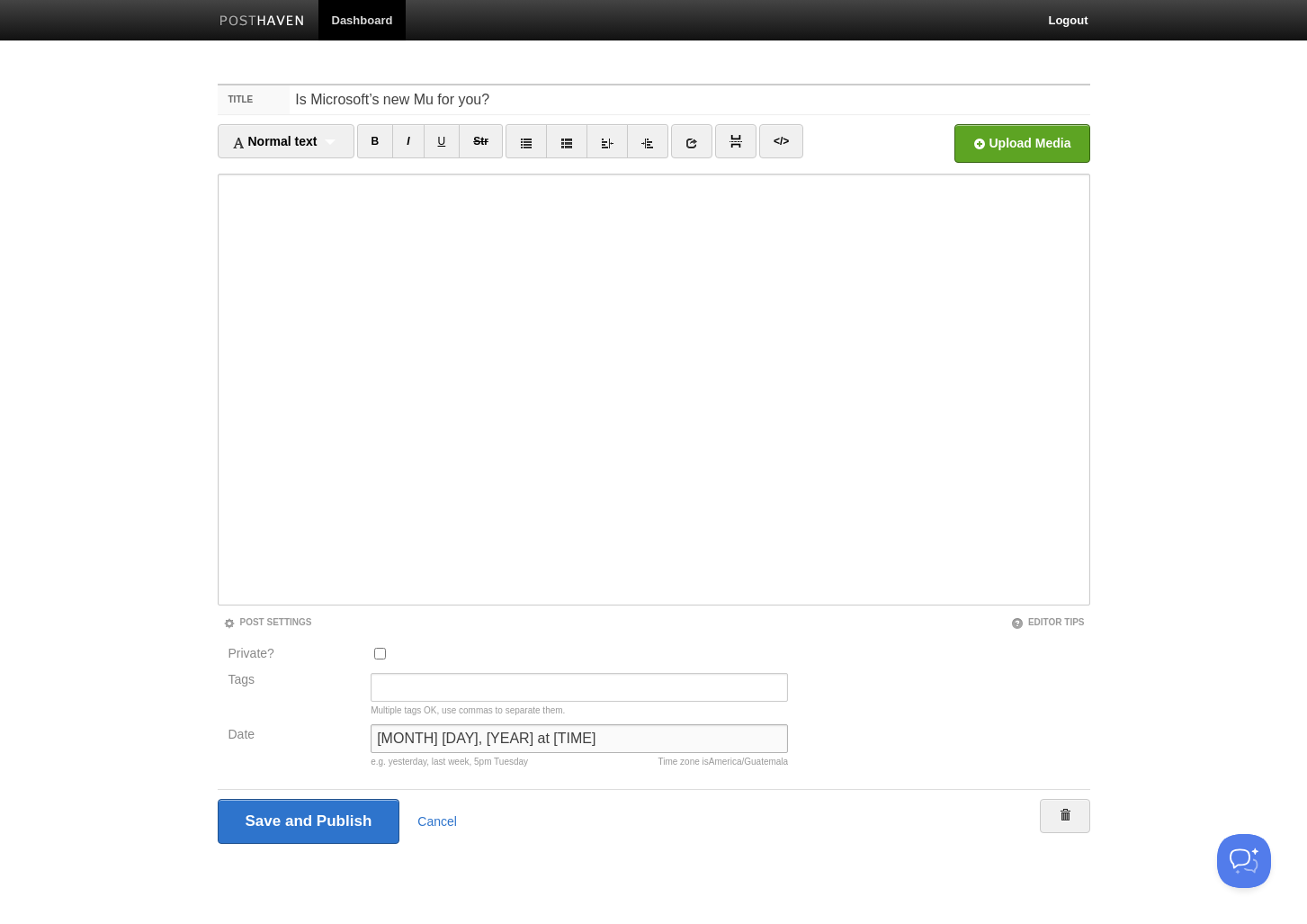 drag, startPoint x: 431, startPoint y: 737, endPoint x: 308, endPoint y: 740, distance: 123.03658 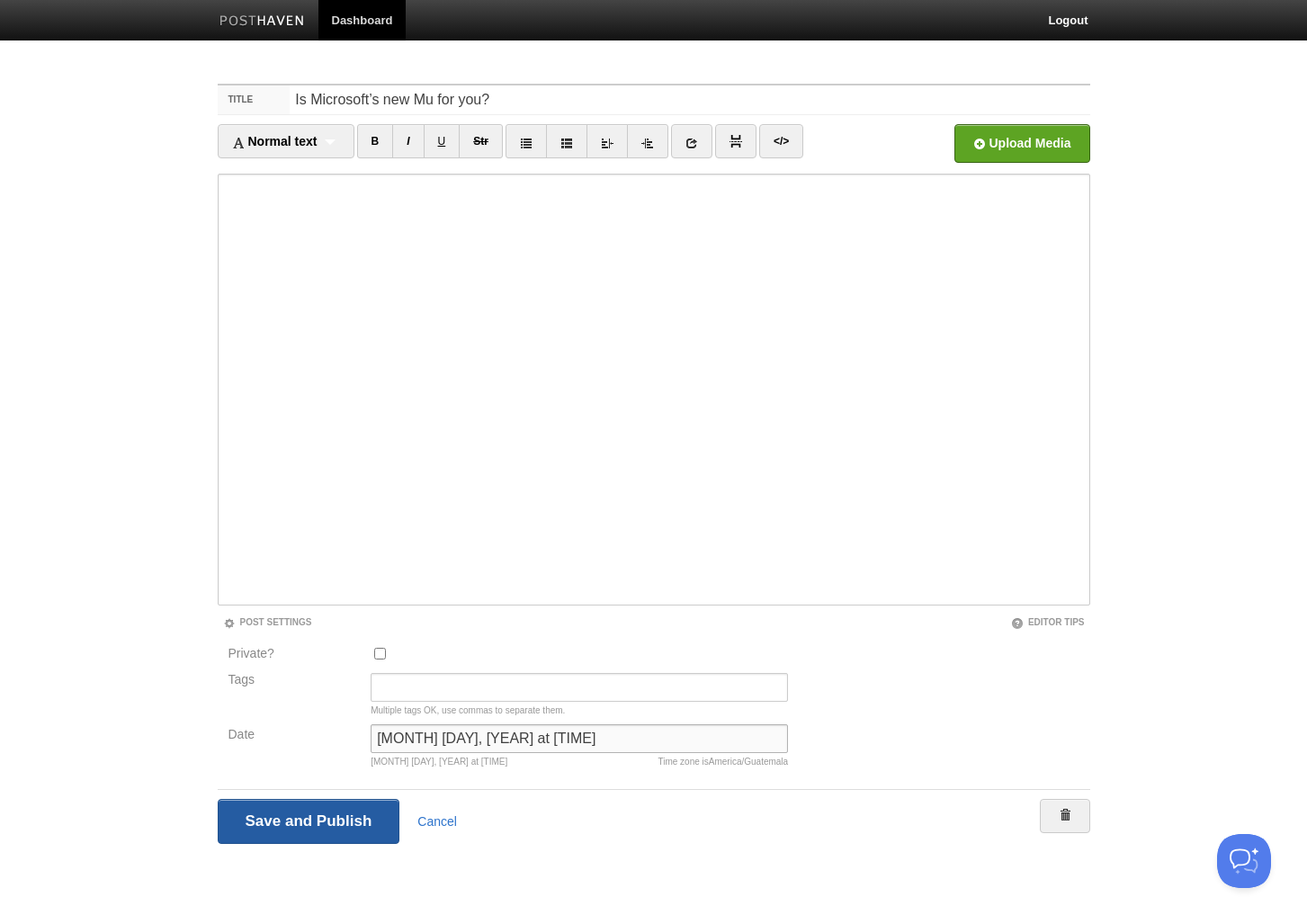 type on "[MONTH] [DAY], [YEAR] at [TIME]" 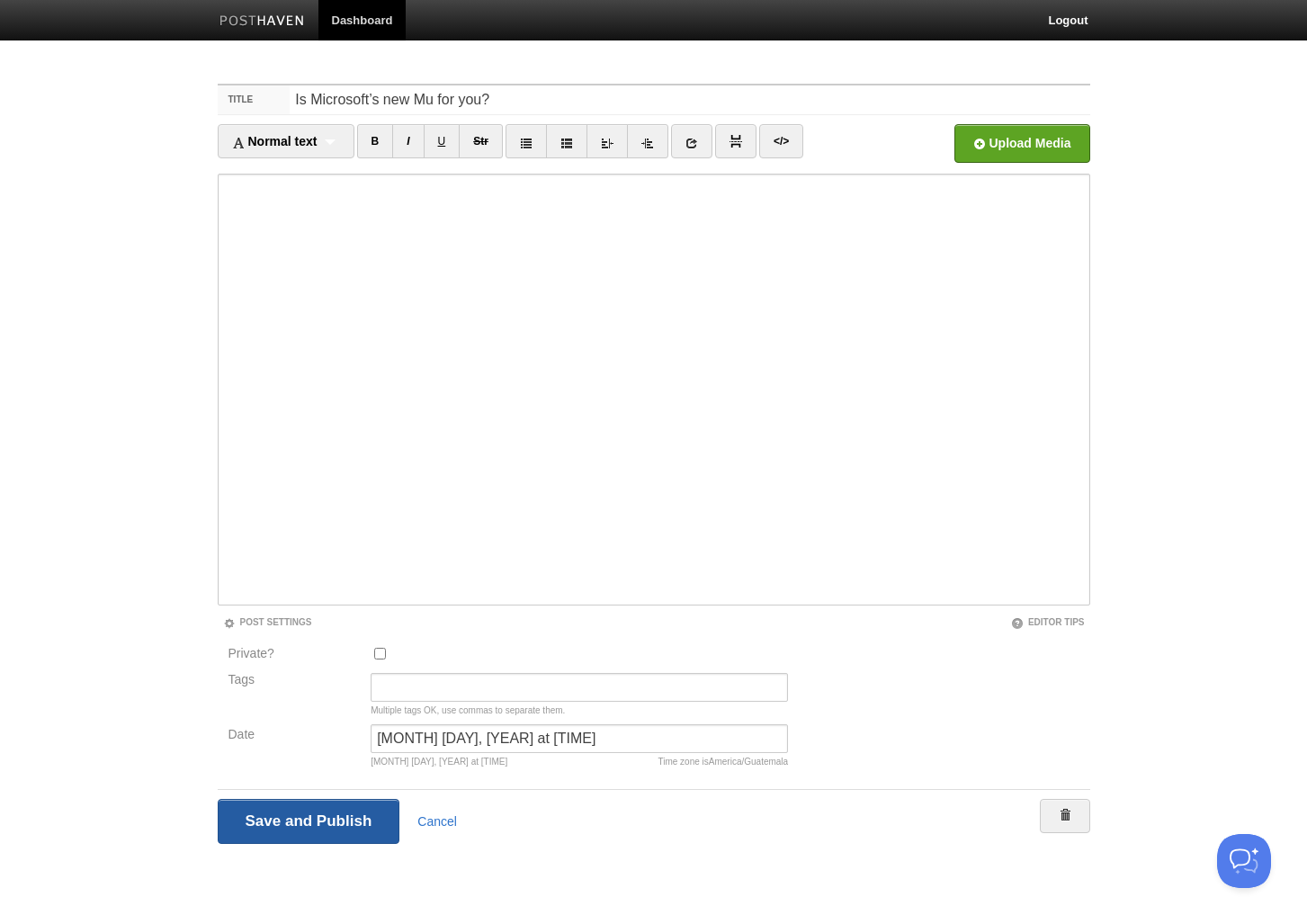 click on "Save and Publish" at bounding box center (309, 821) 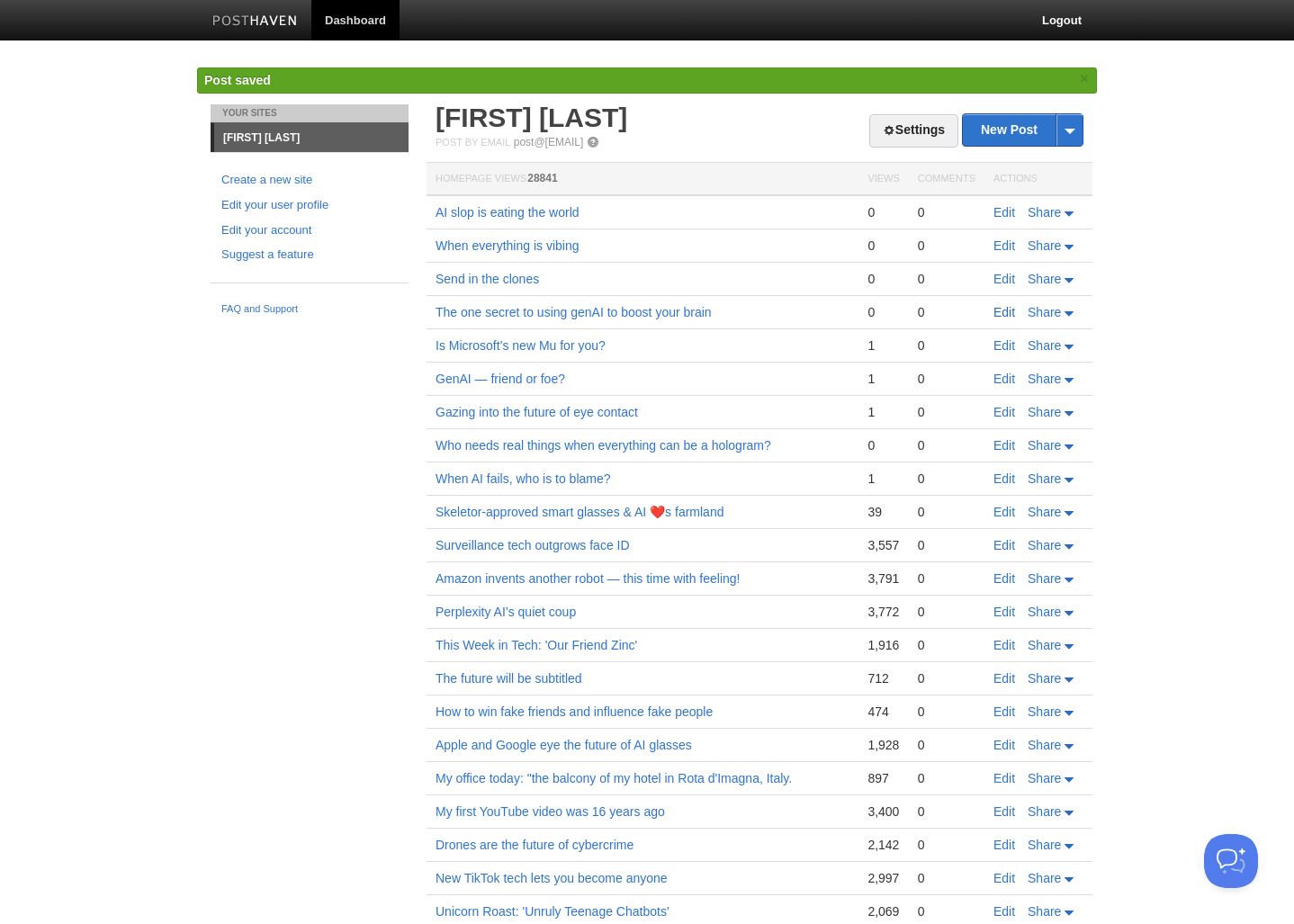 click on "Edit" at bounding box center [1004, 312] 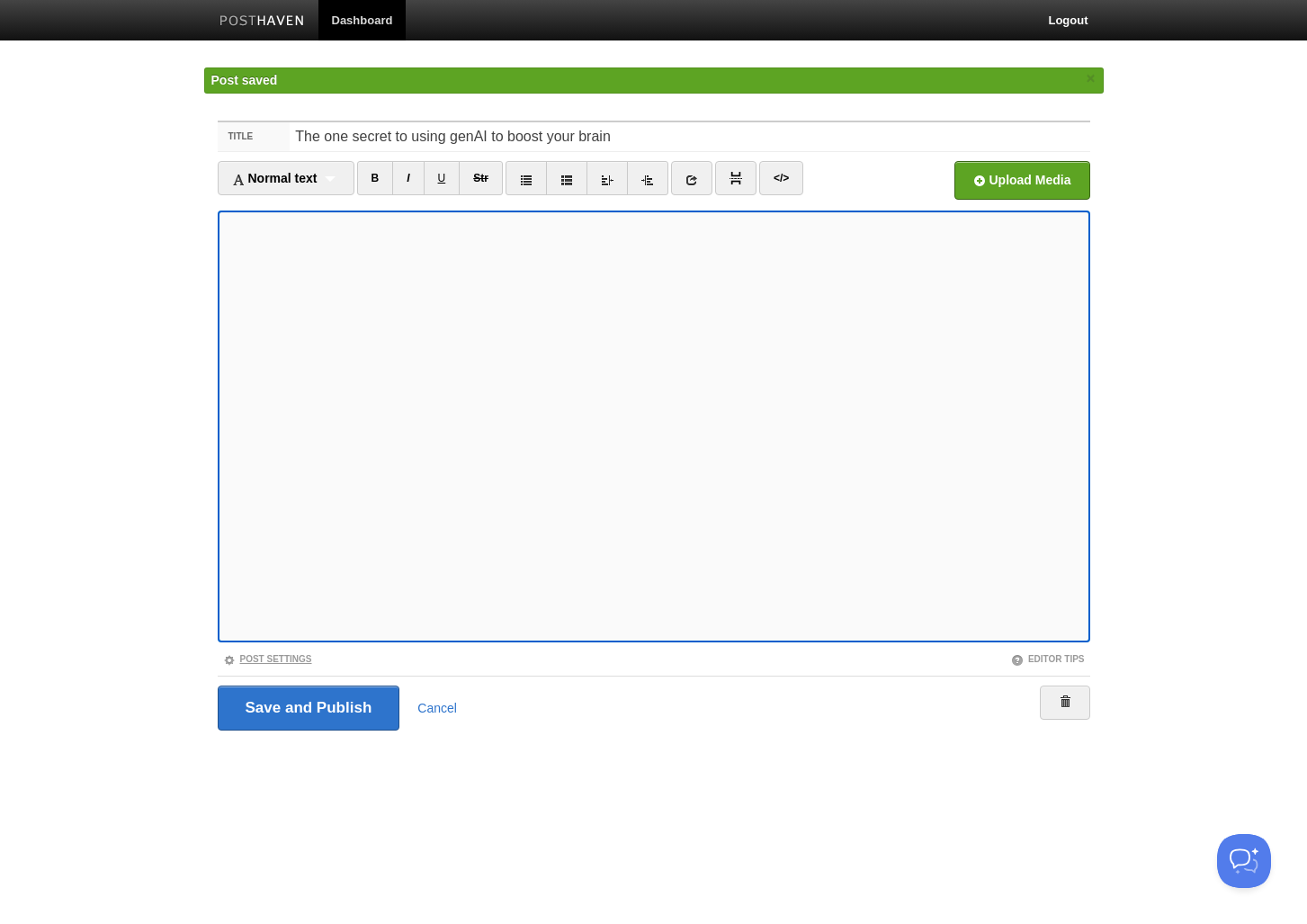 click on "Post Settings" at bounding box center [267, 659] 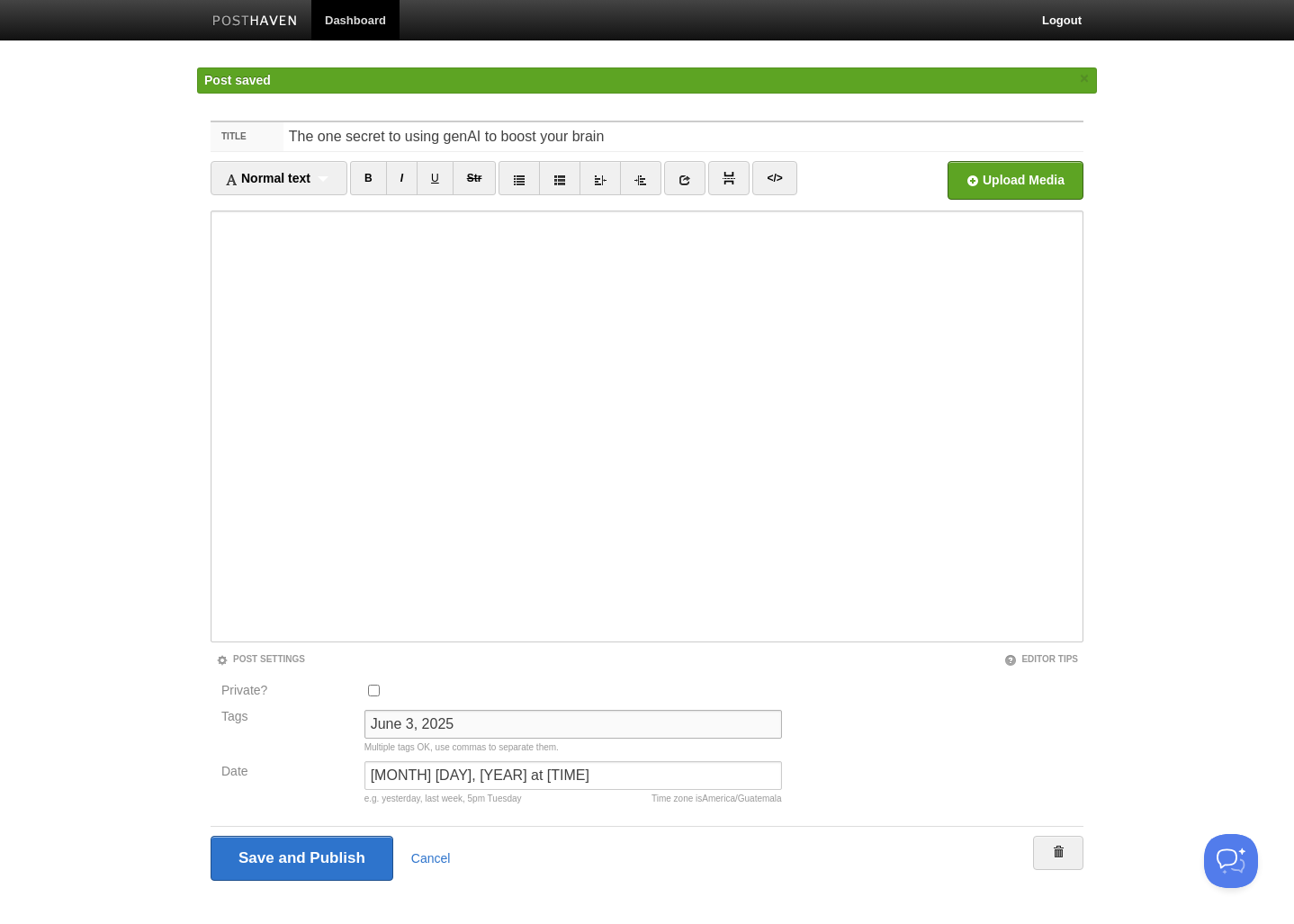 drag, startPoint x: 513, startPoint y: 719, endPoint x: 322, endPoint y: 714, distance: 191.06543 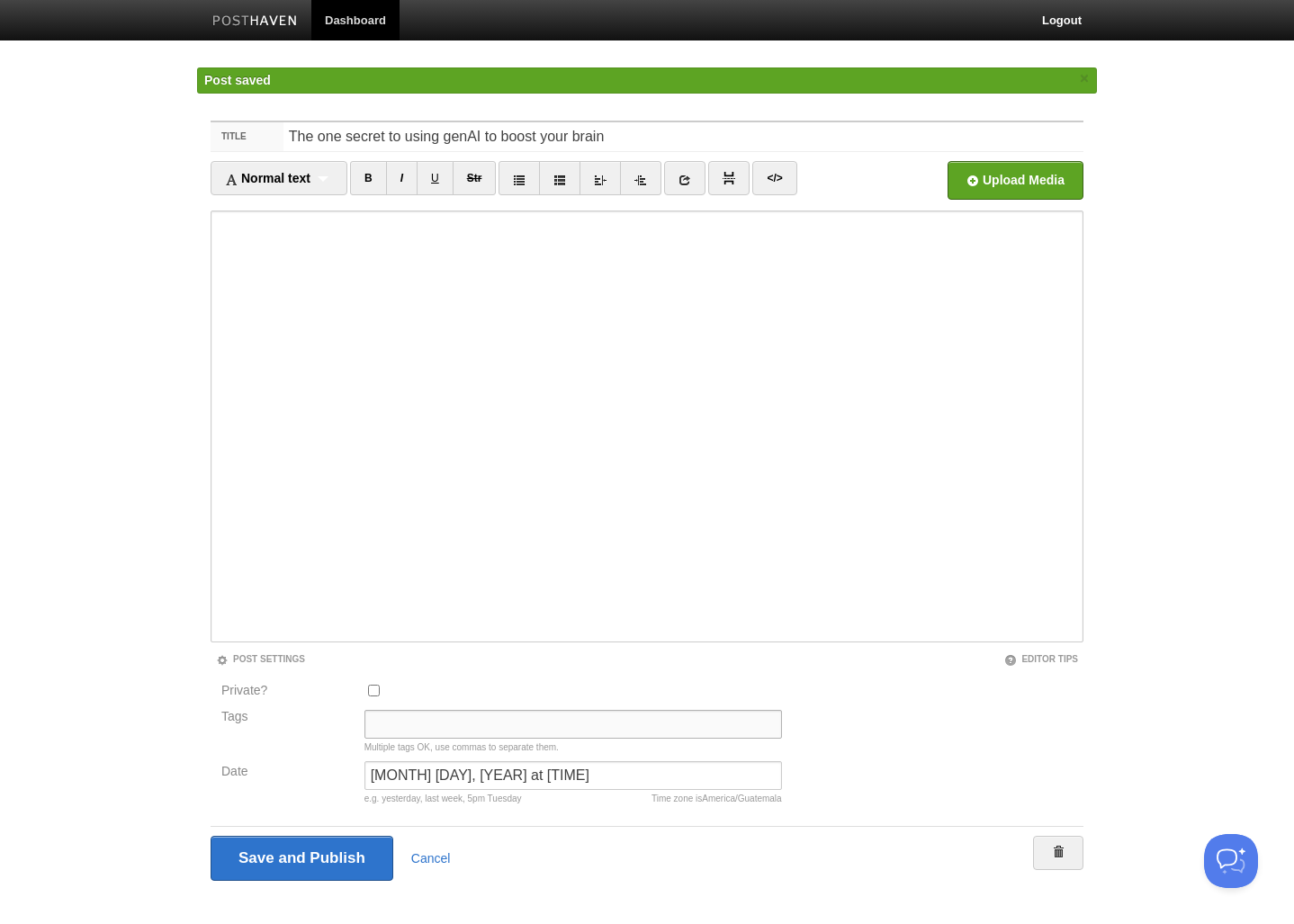 type 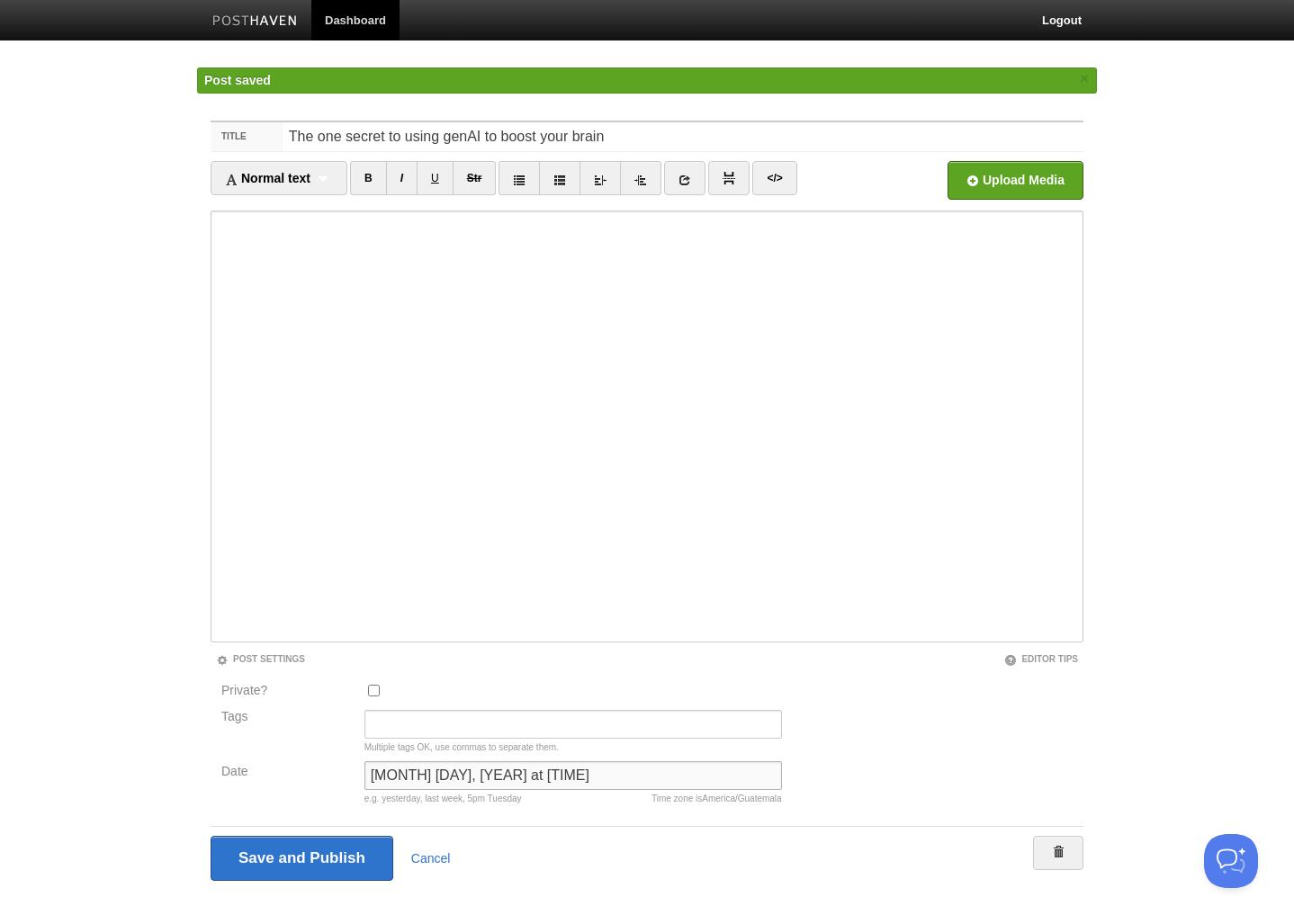 drag, startPoint x: 464, startPoint y: 772, endPoint x: 288, endPoint y: 772, distance: 176 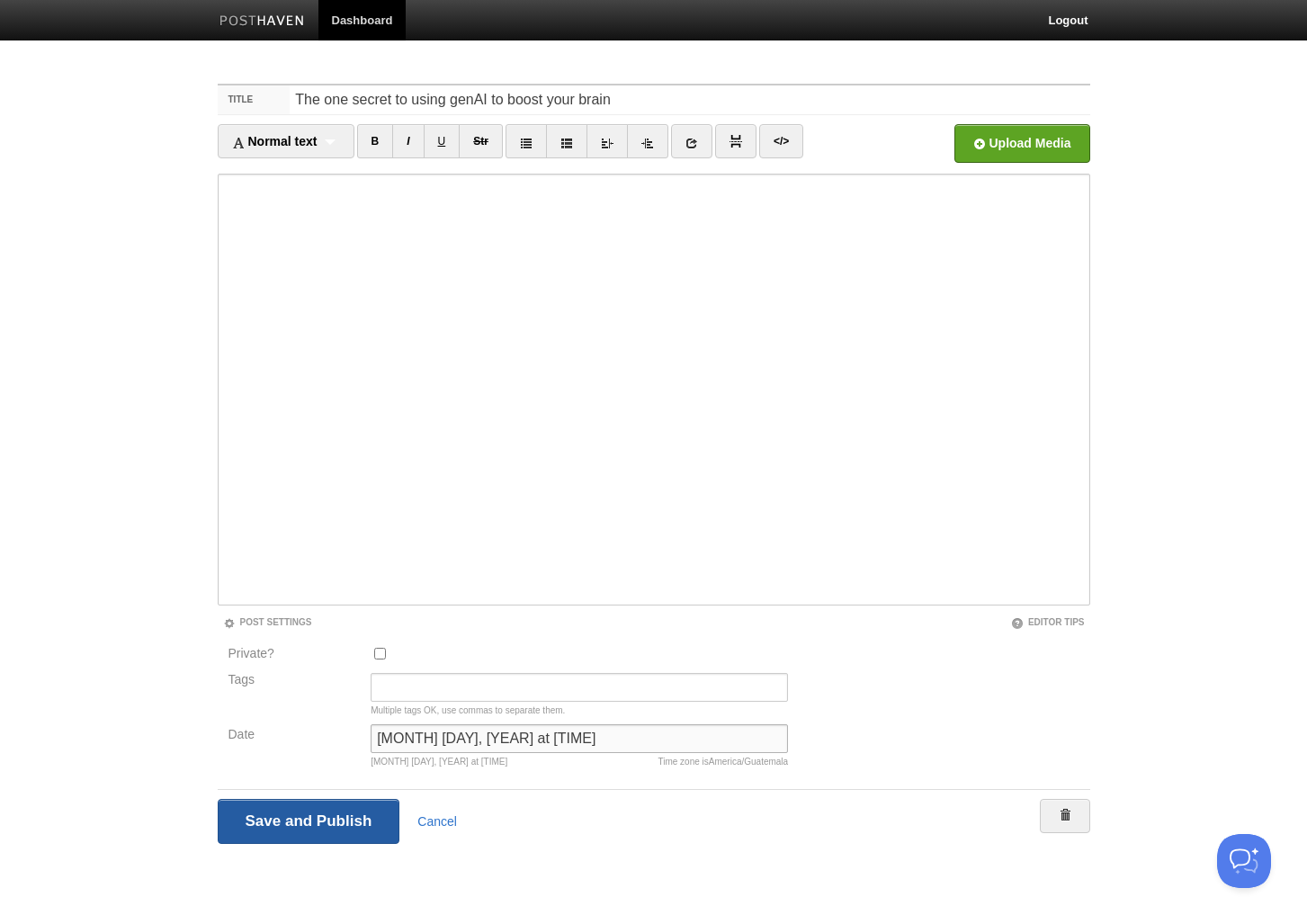 type on "[MONTH] [DAY], [YEAR] at [TIME]" 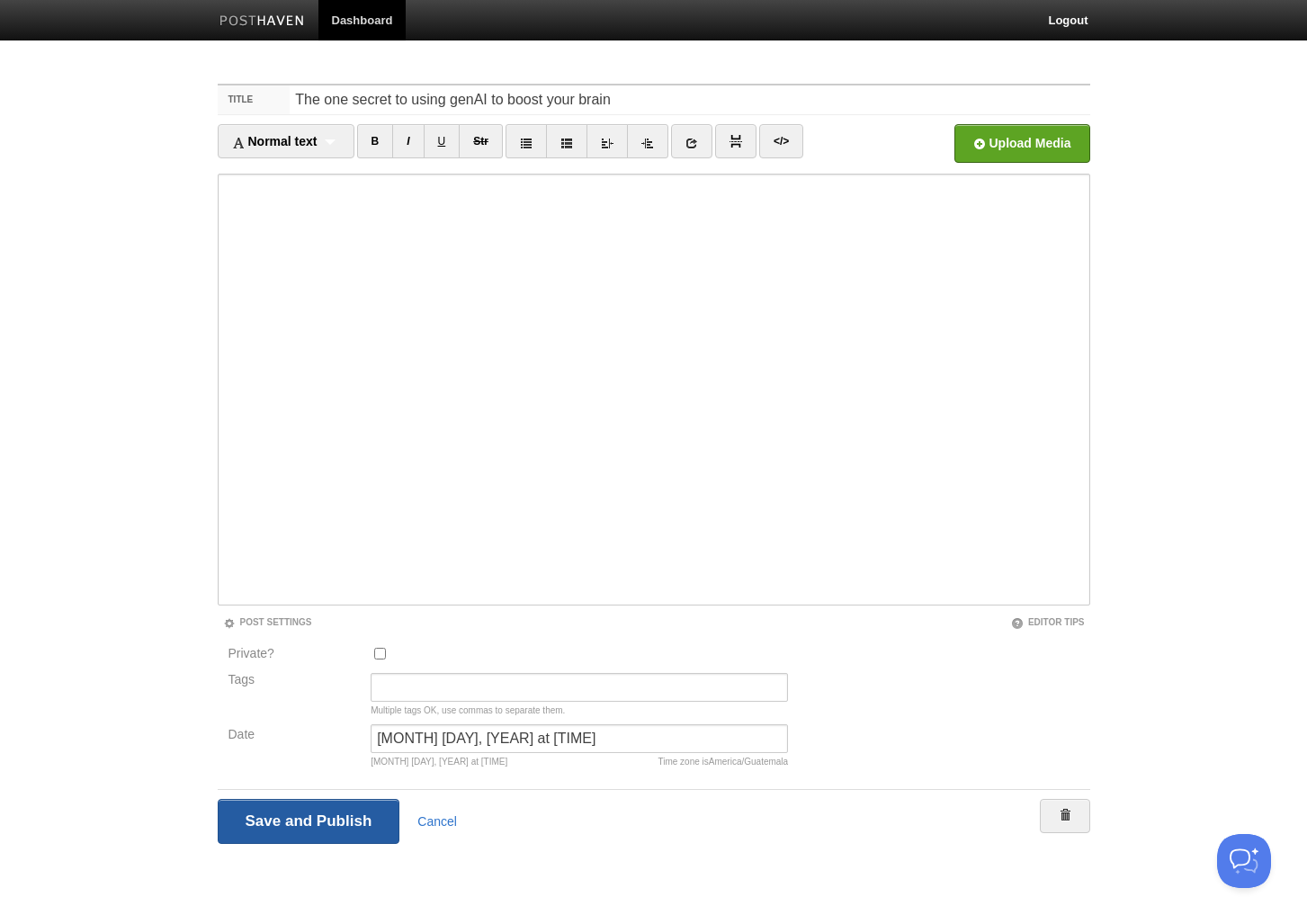 click on "Save and Publish" at bounding box center (309, 821) 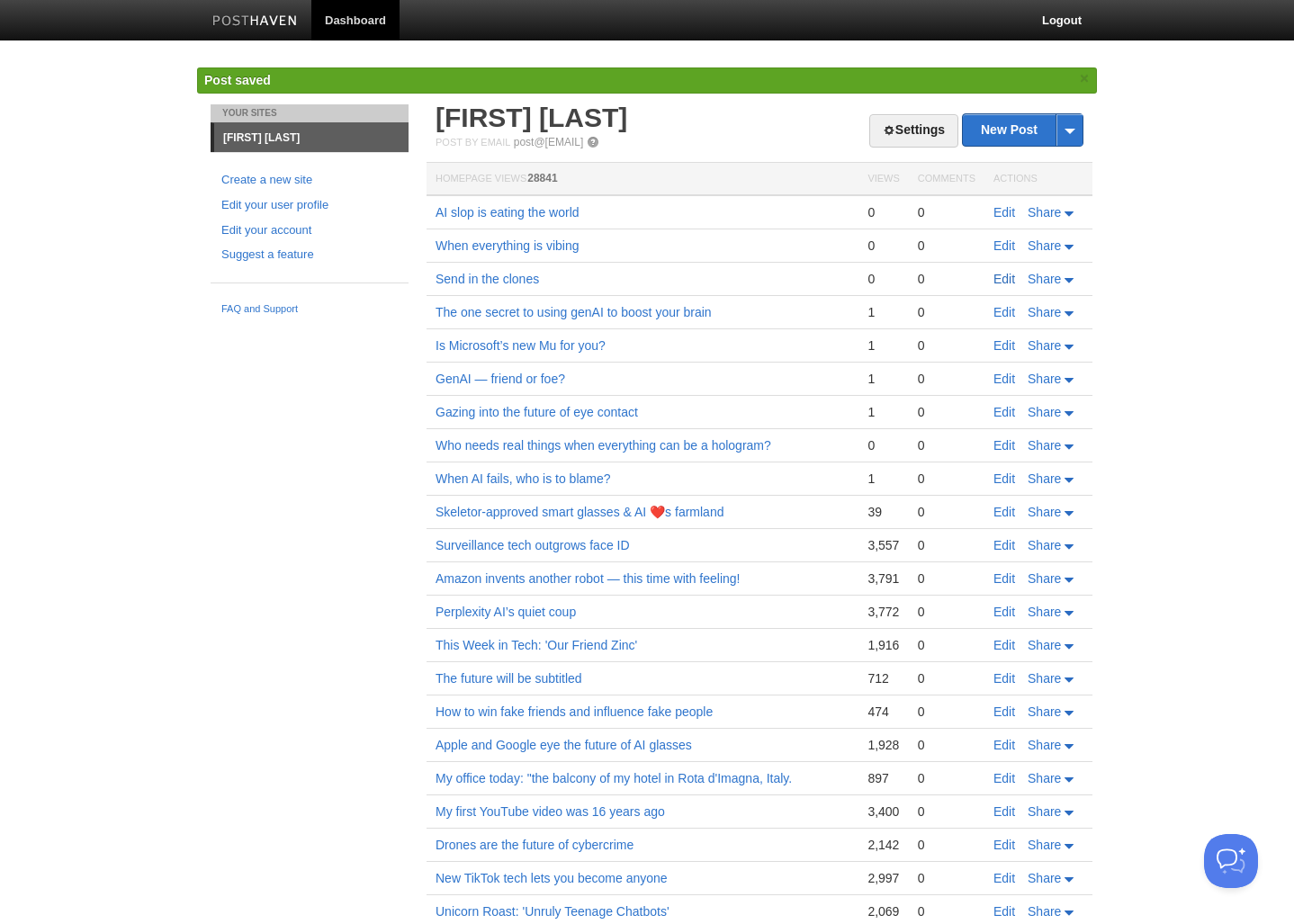 click on "Edit" at bounding box center [1004, 279] 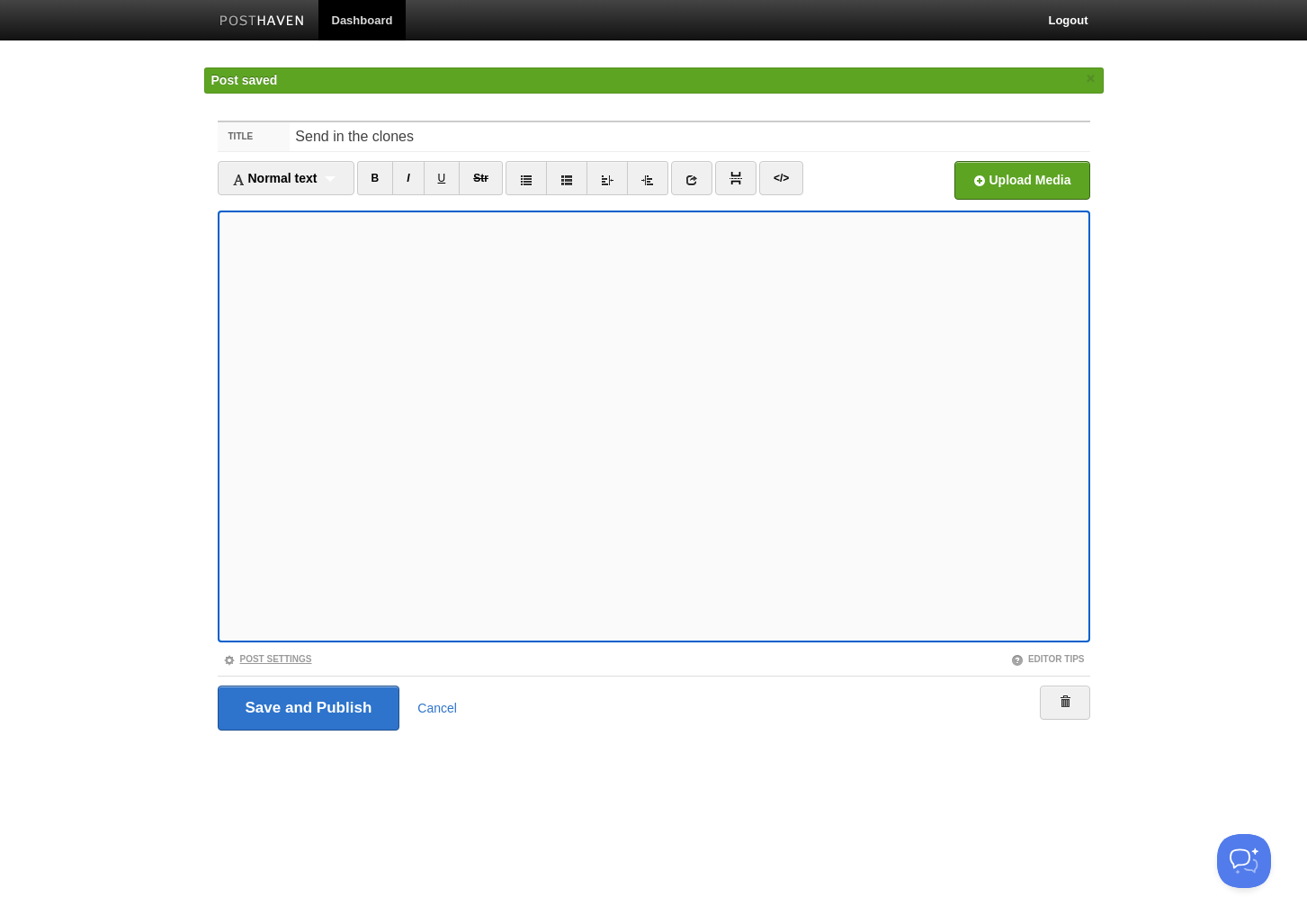 click on "Post Settings" at bounding box center [267, 659] 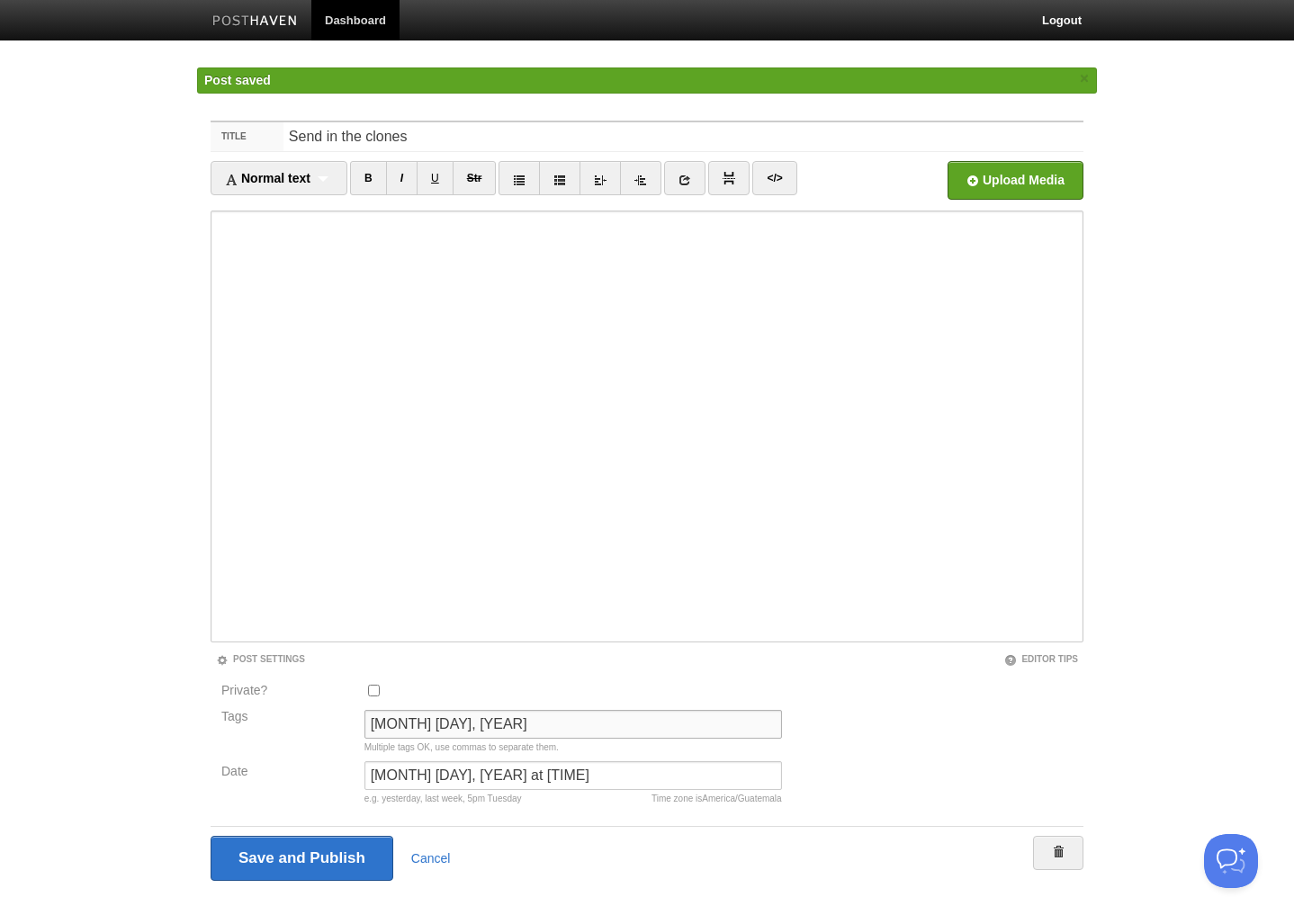 drag, startPoint x: 499, startPoint y: 725, endPoint x: 361, endPoint y: 718, distance: 138.17742 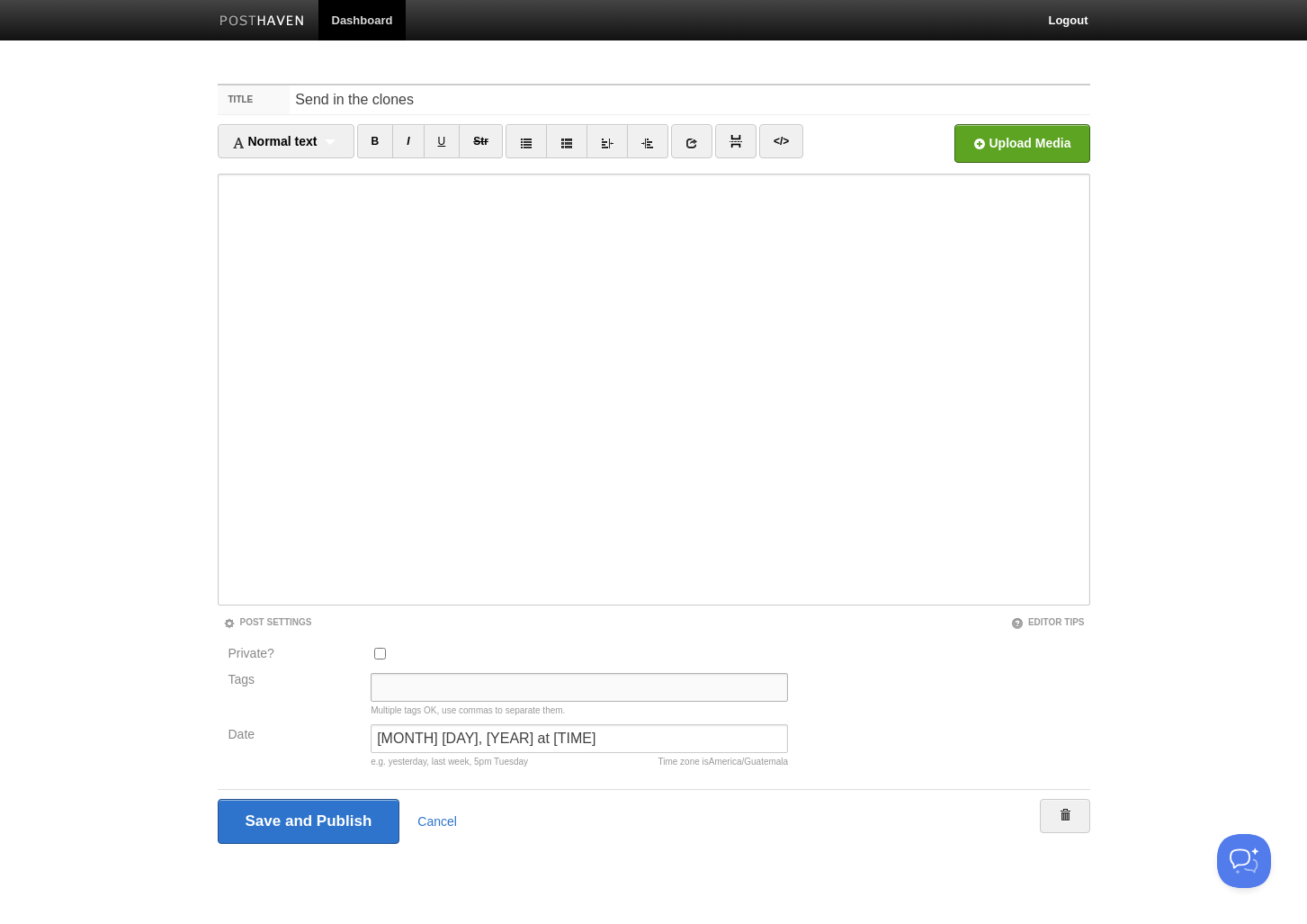 type 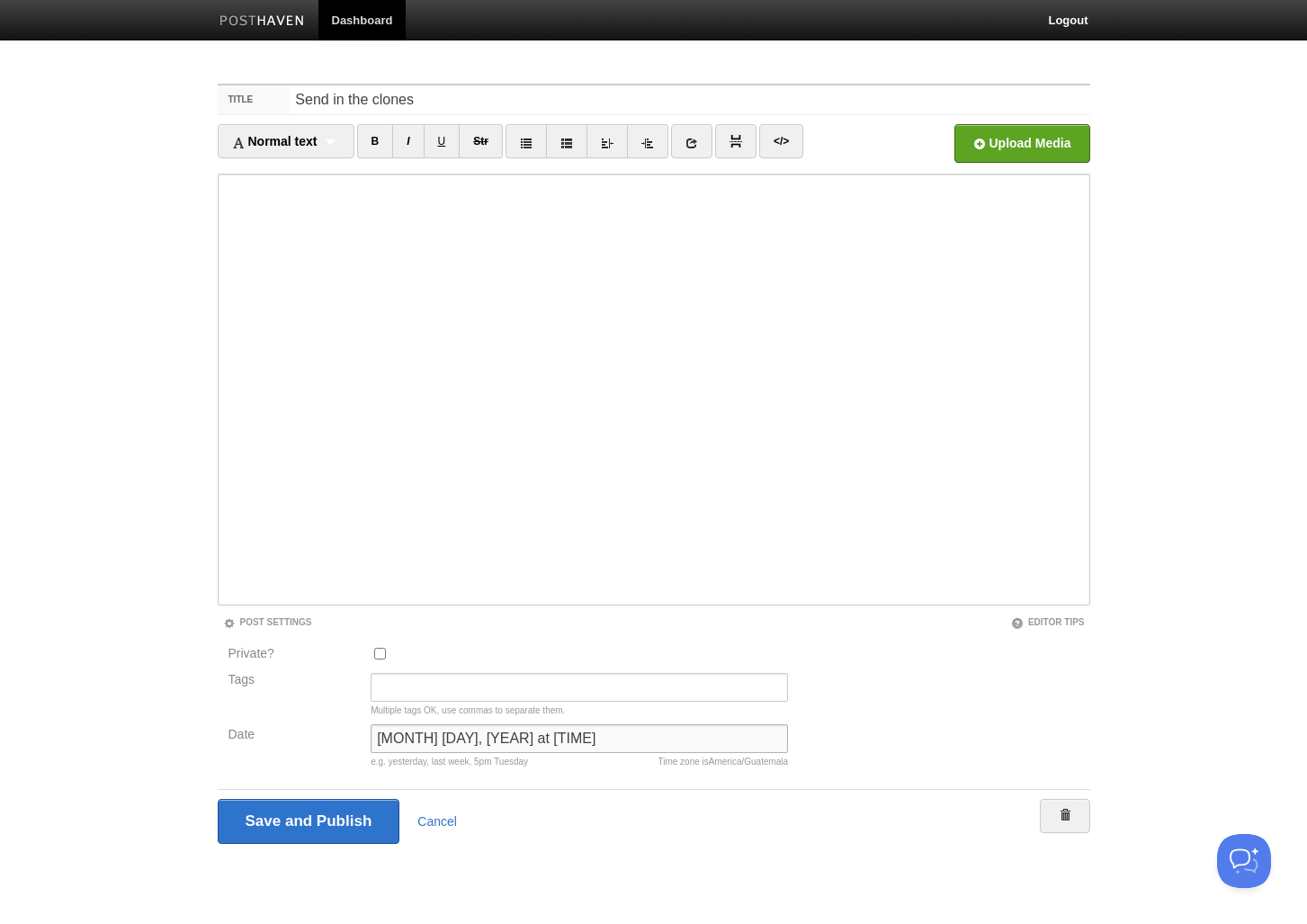 drag, startPoint x: 471, startPoint y: 738, endPoint x: 264, endPoint y: 734, distance: 207.03864 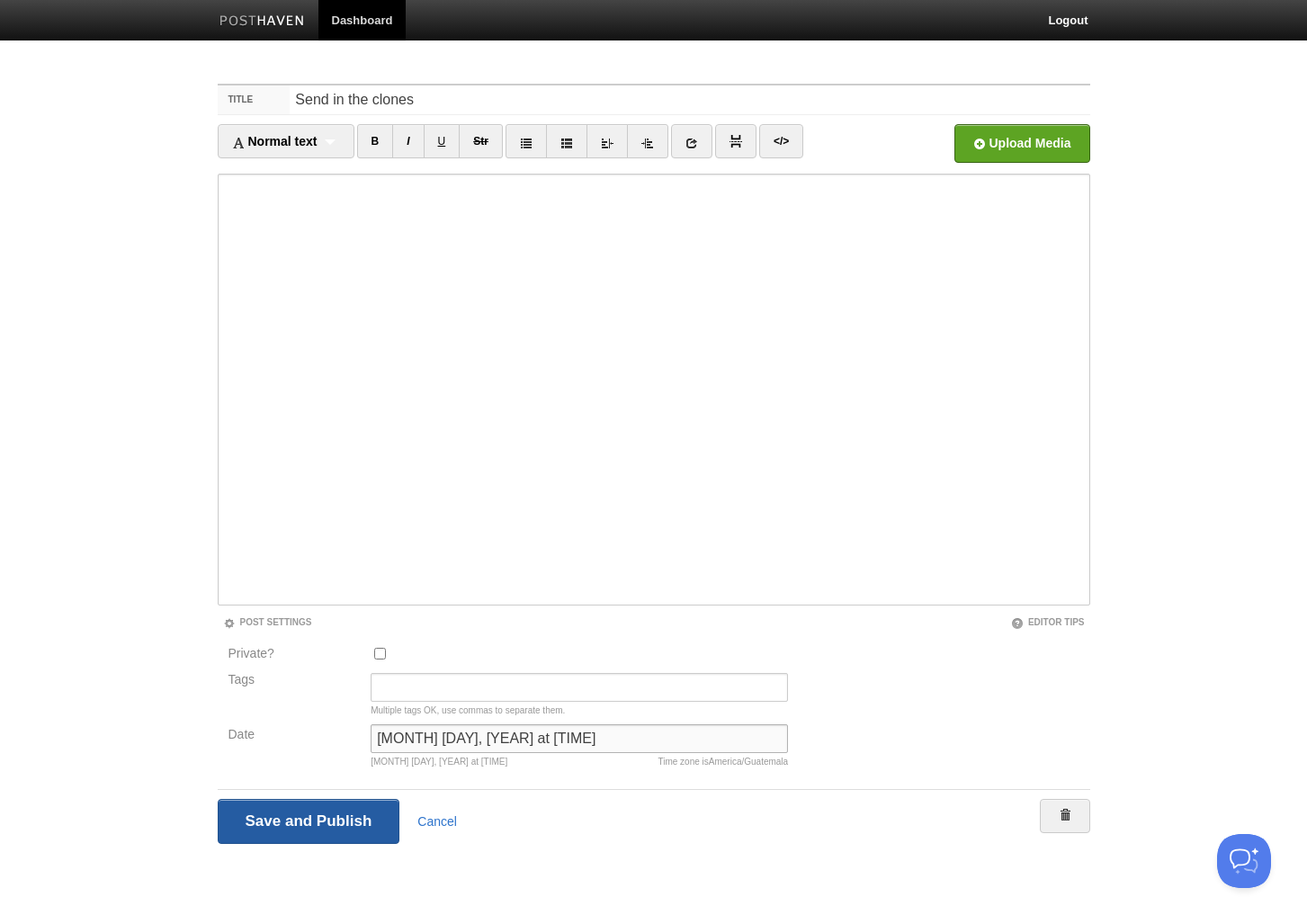 type on "[MONTH] [DAY], [YEAR] at [TIME]" 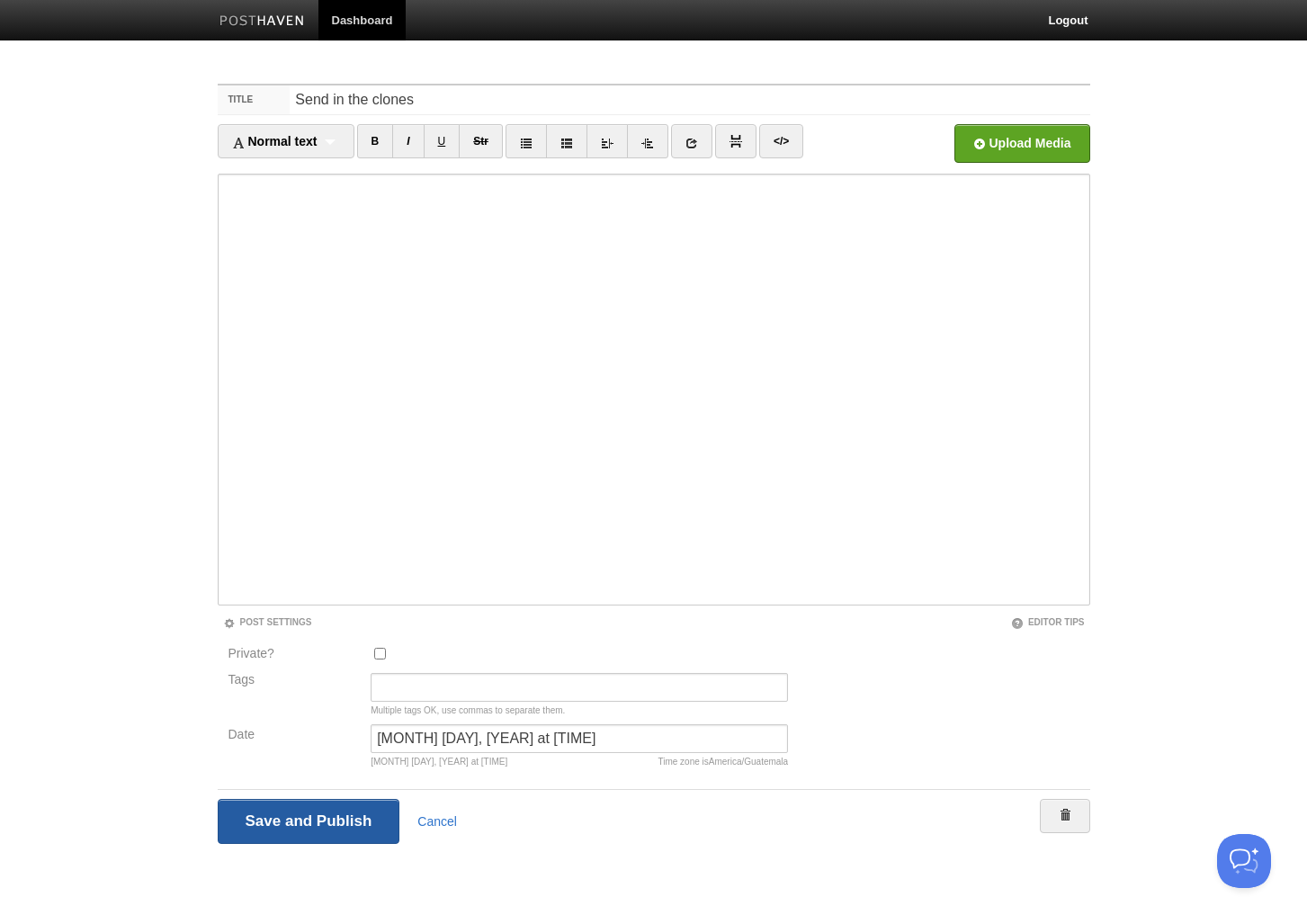 click on "Save and Publish" at bounding box center (309, 821) 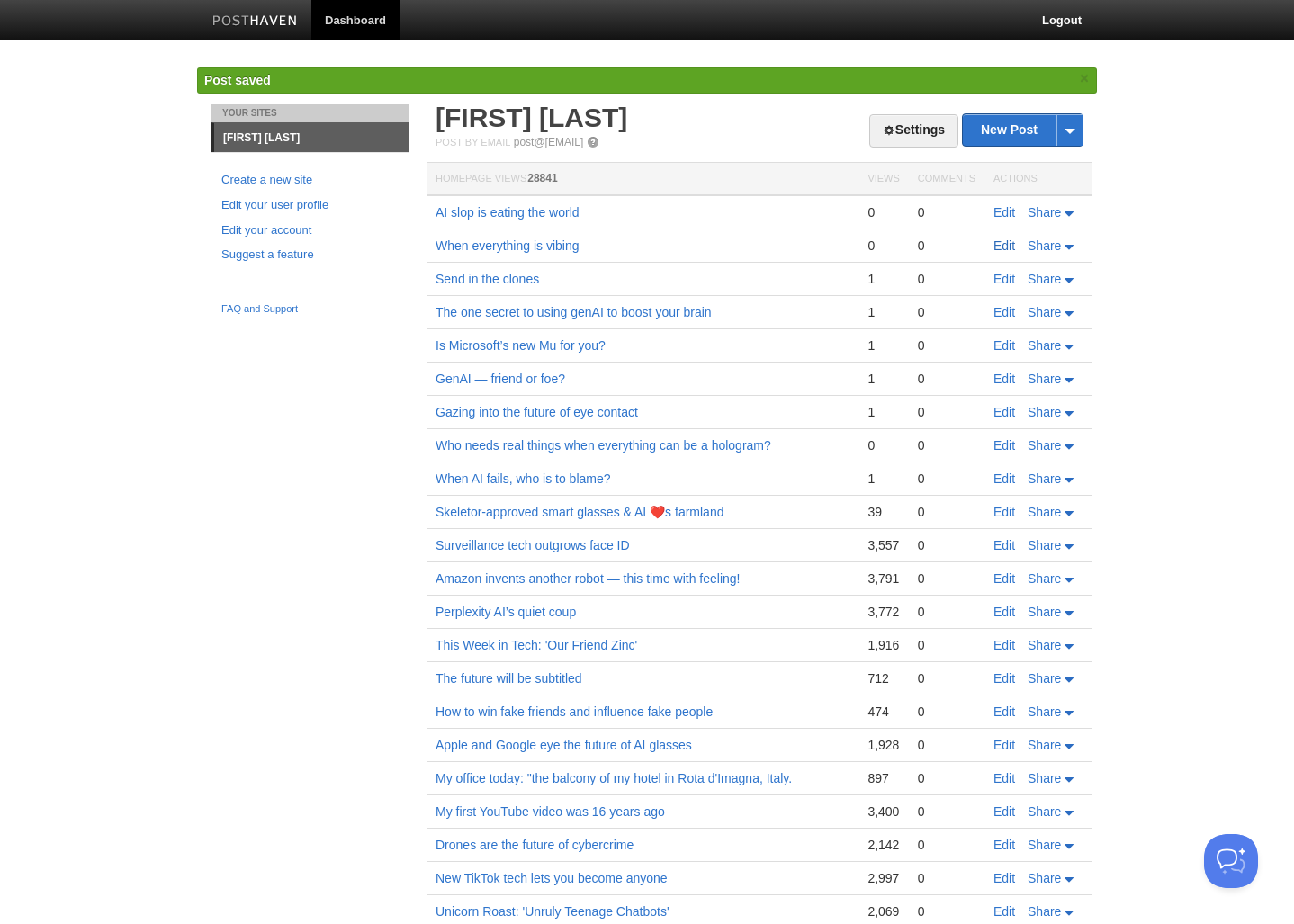 click on "Edit" at bounding box center [1004, 246] 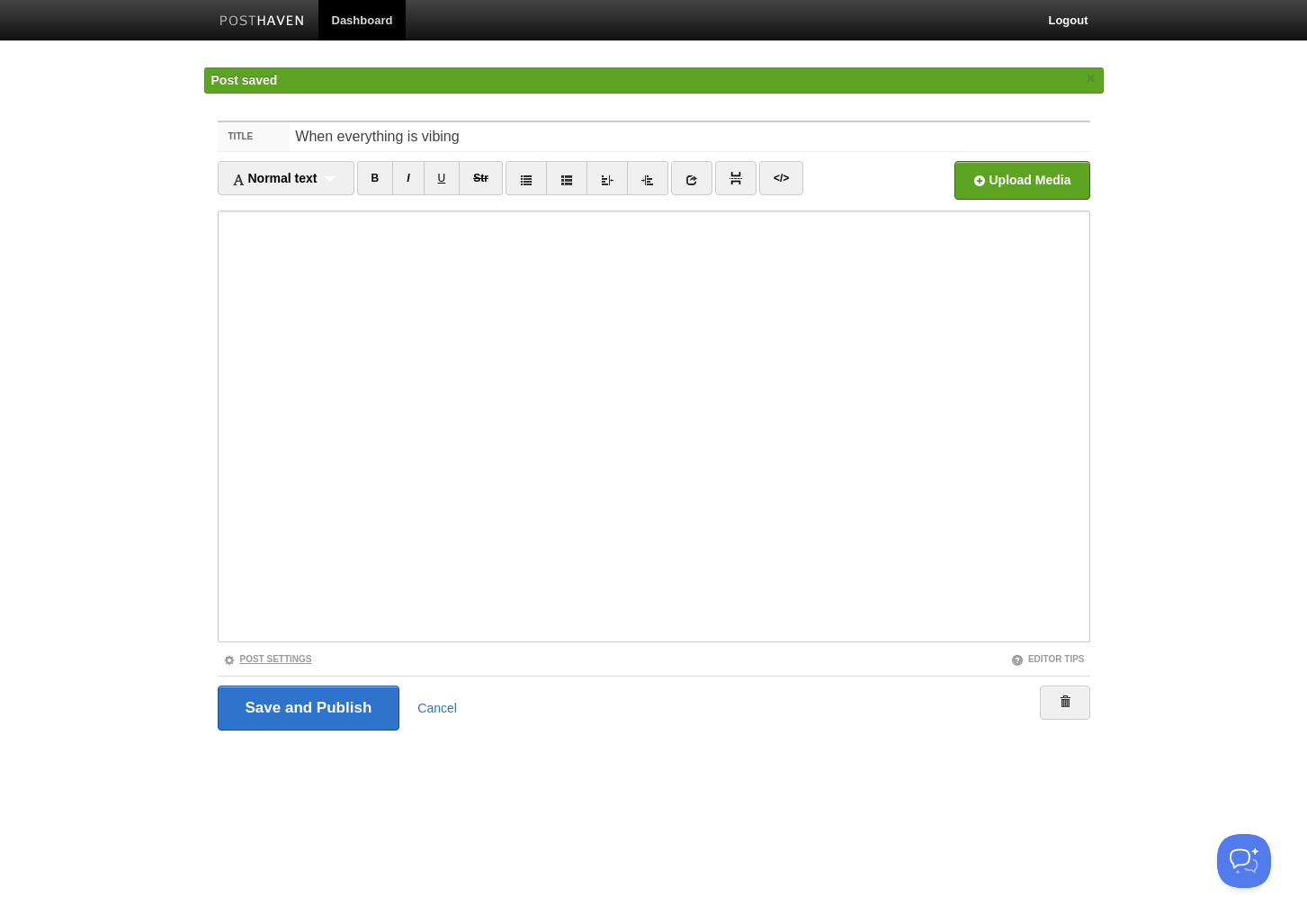 click on "Post Settings" at bounding box center [267, 659] 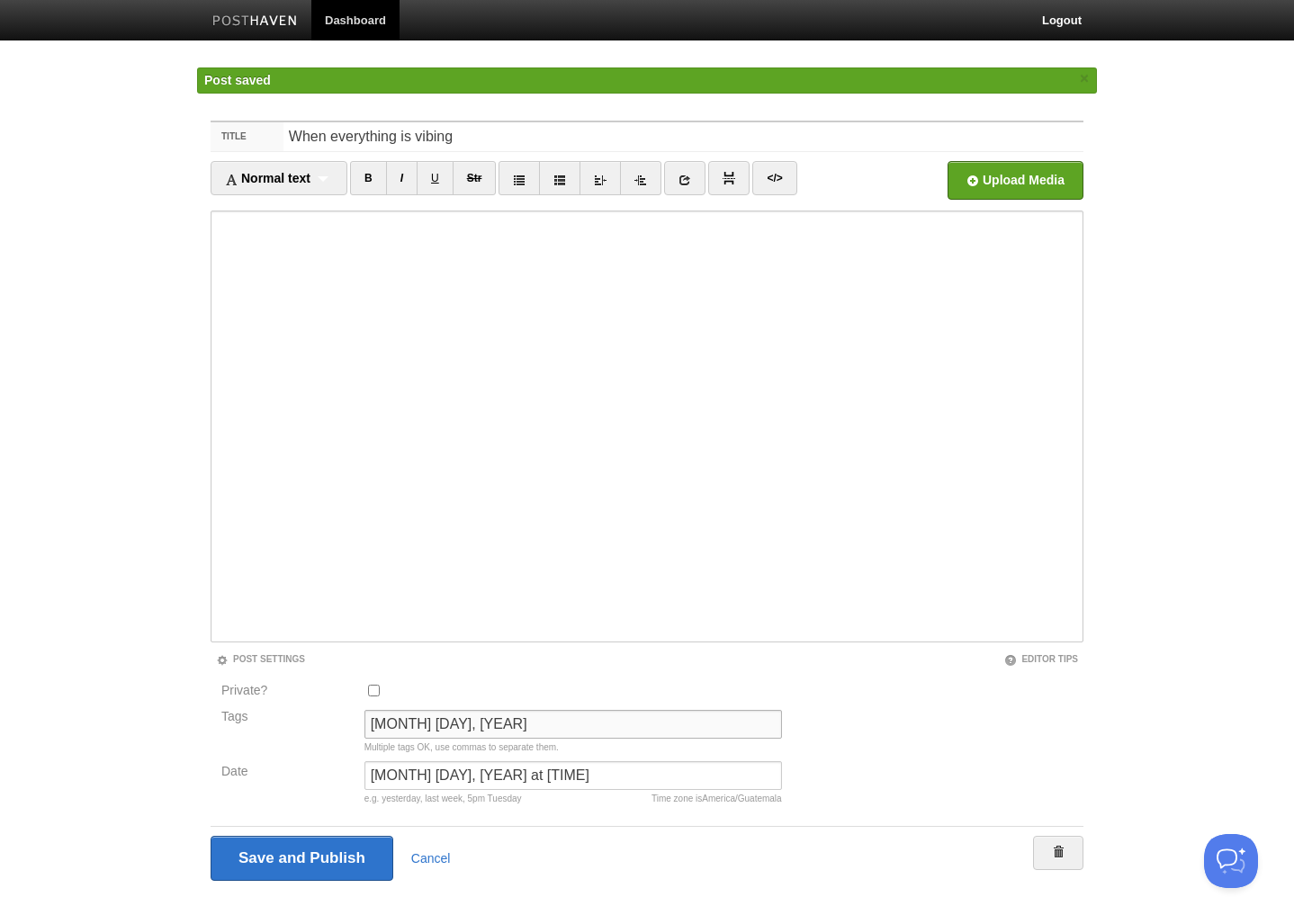 drag, startPoint x: 512, startPoint y: 722, endPoint x: 188, endPoint y: 709, distance: 324.2607 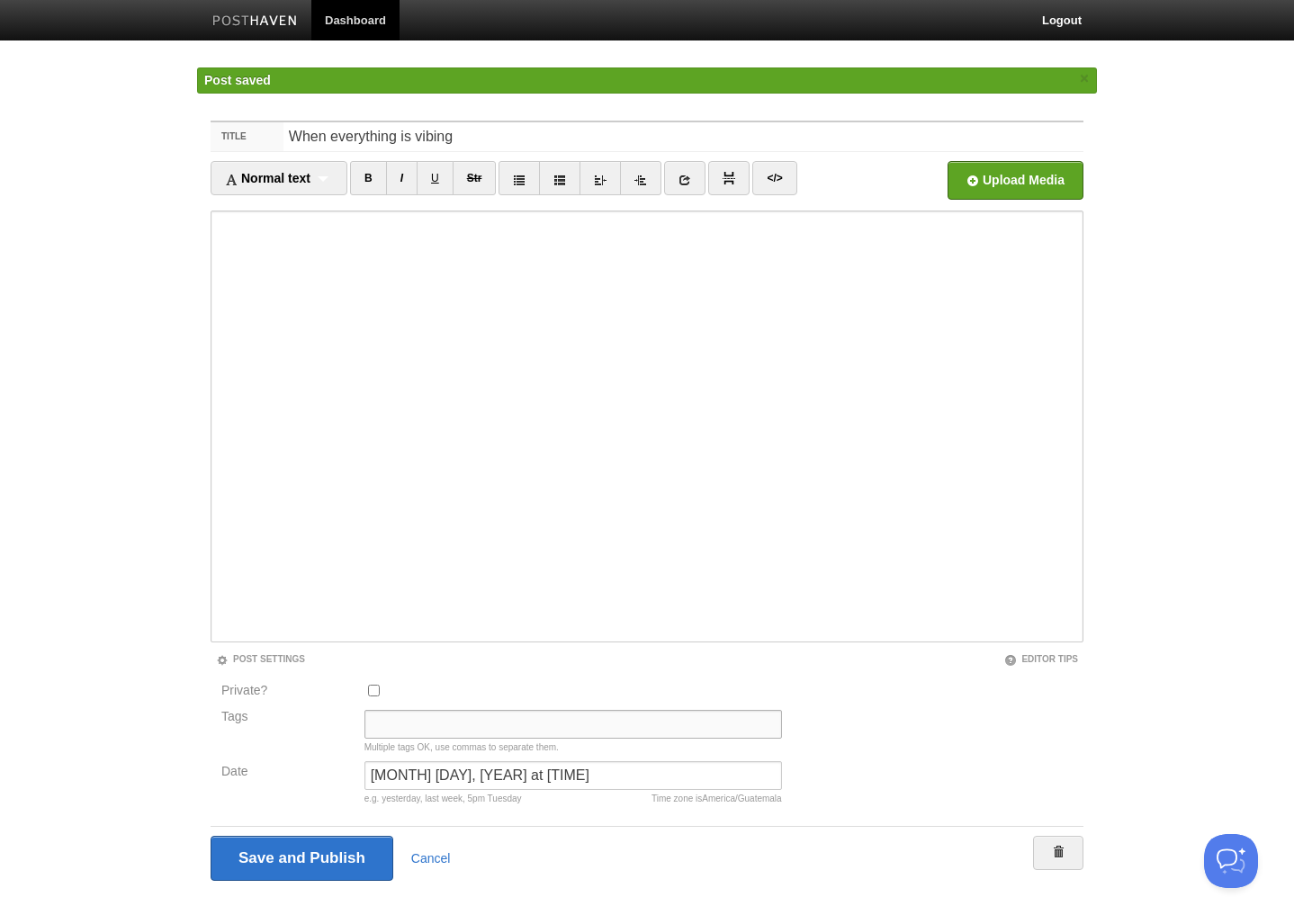type 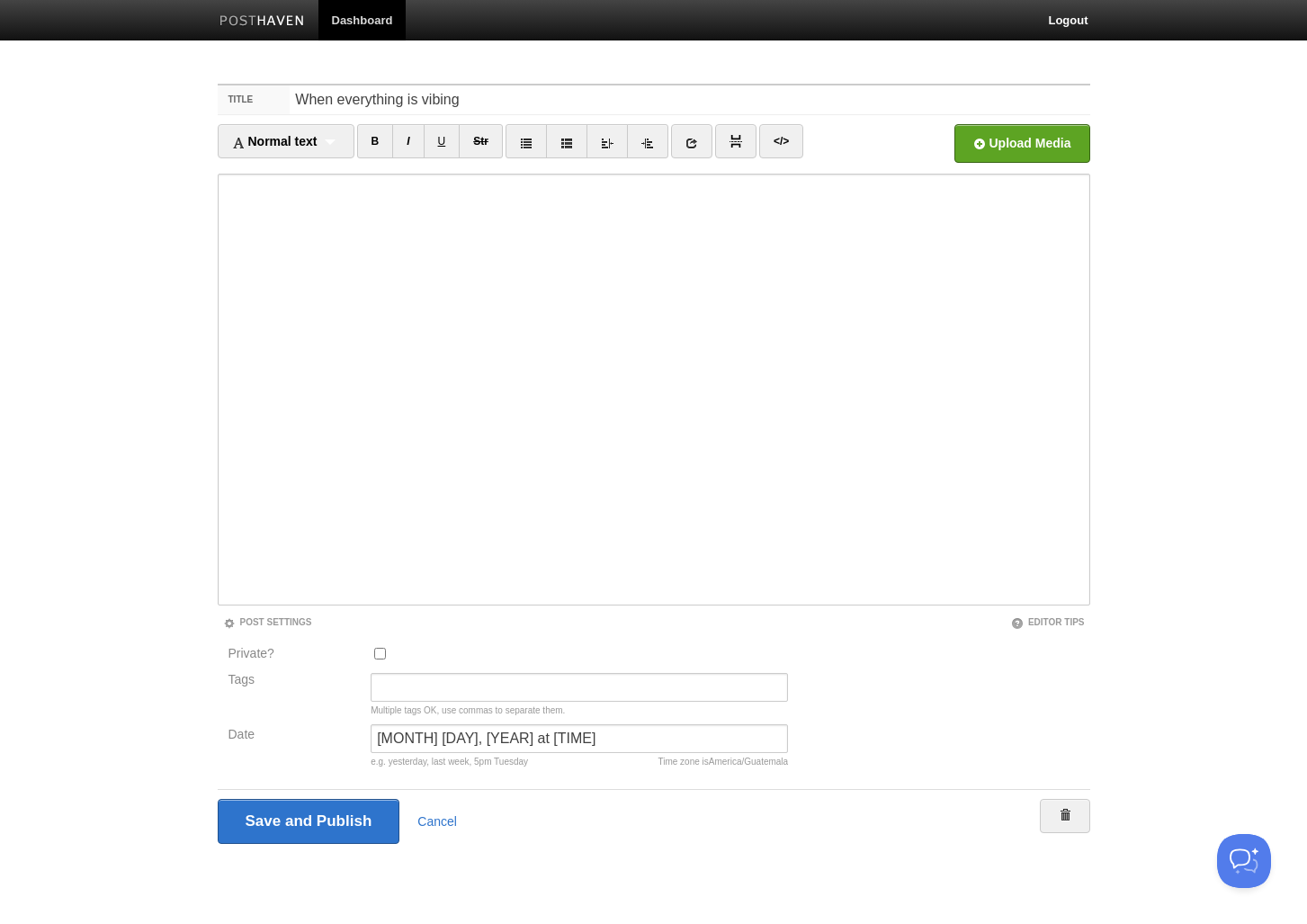 drag, startPoint x: 425, startPoint y: 775, endPoint x: 272, endPoint y: 773, distance: 153.01307 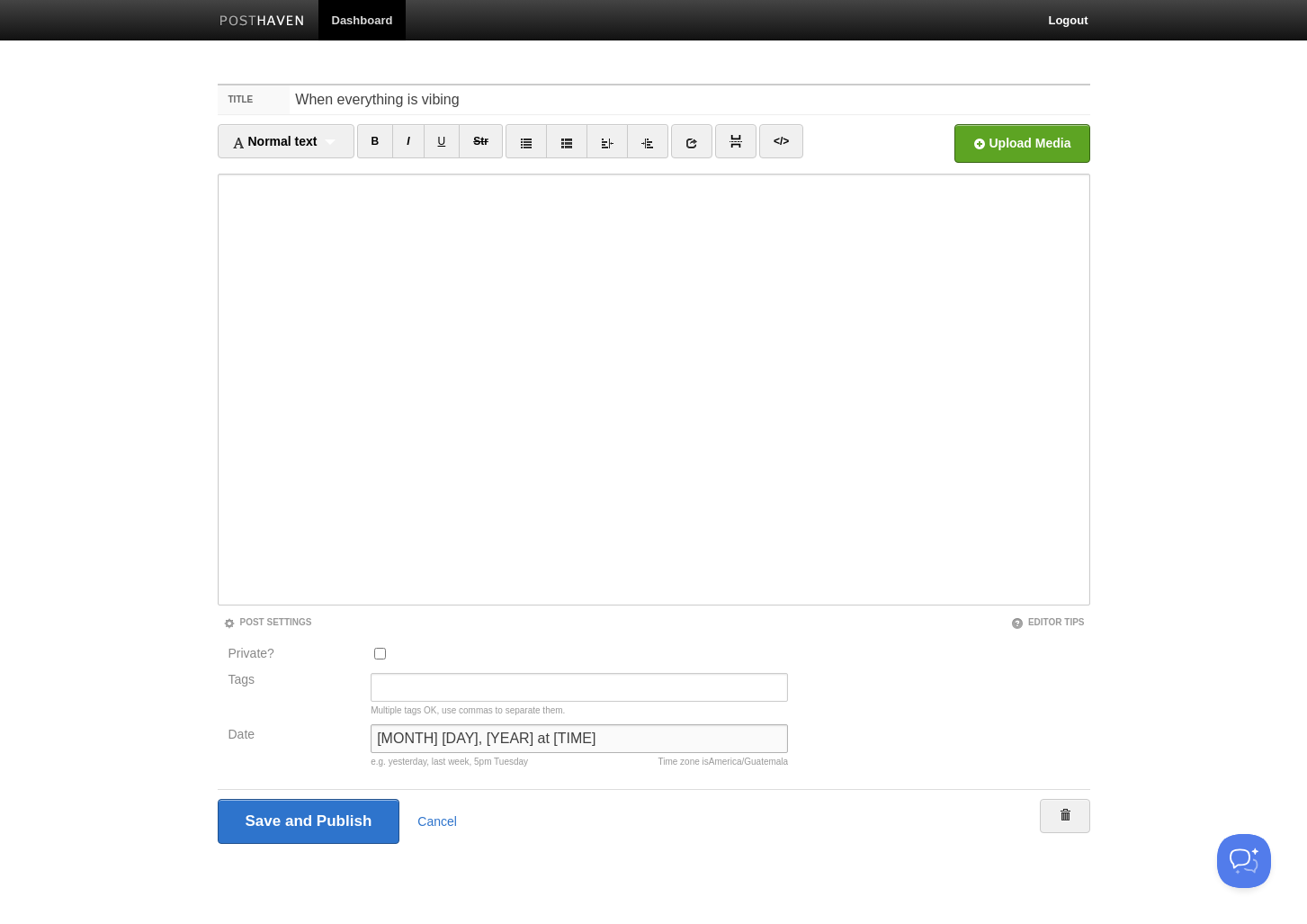 click on "[MONTH] [DAY], [YEAR] at [TIME]" at bounding box center [579, 739] 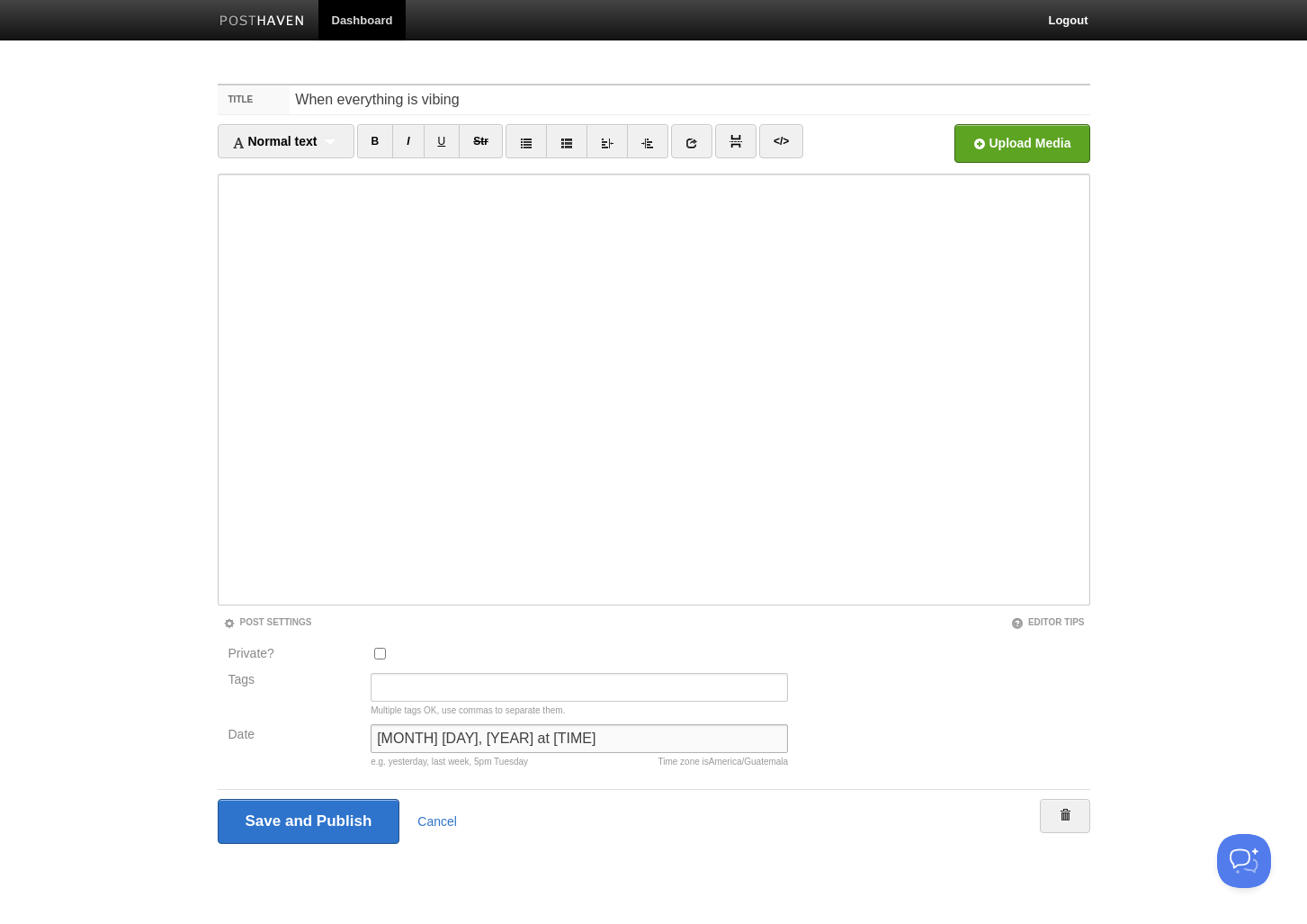 drag, startPoint x: 432, startPoint y: 737, endPoint x: 323, endPoint y: 733, distance: 109.0734 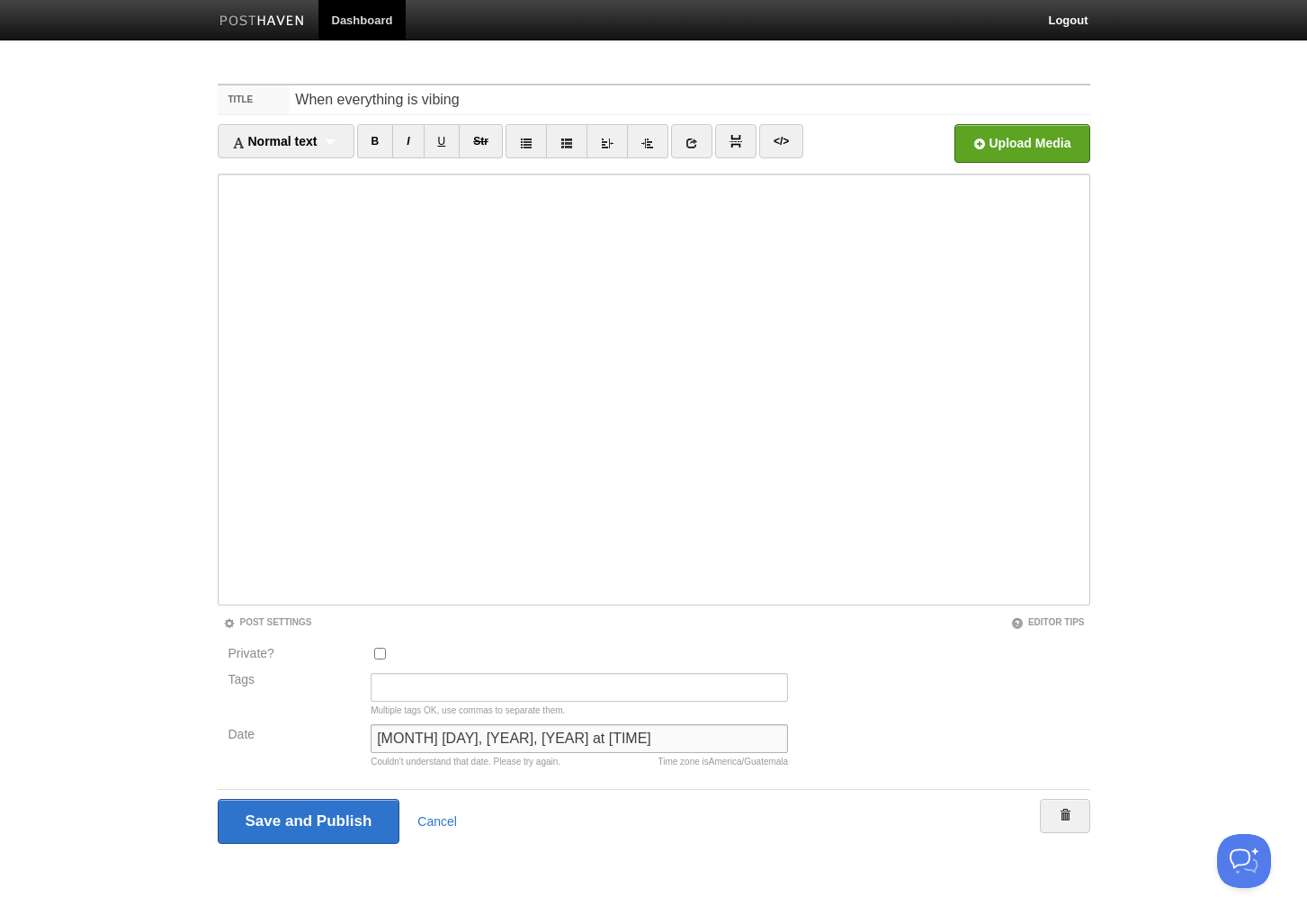 drag, startPoint x: 504, startPoint y: 739, endPoint x: 470, endPoint y: 739, distance: 34 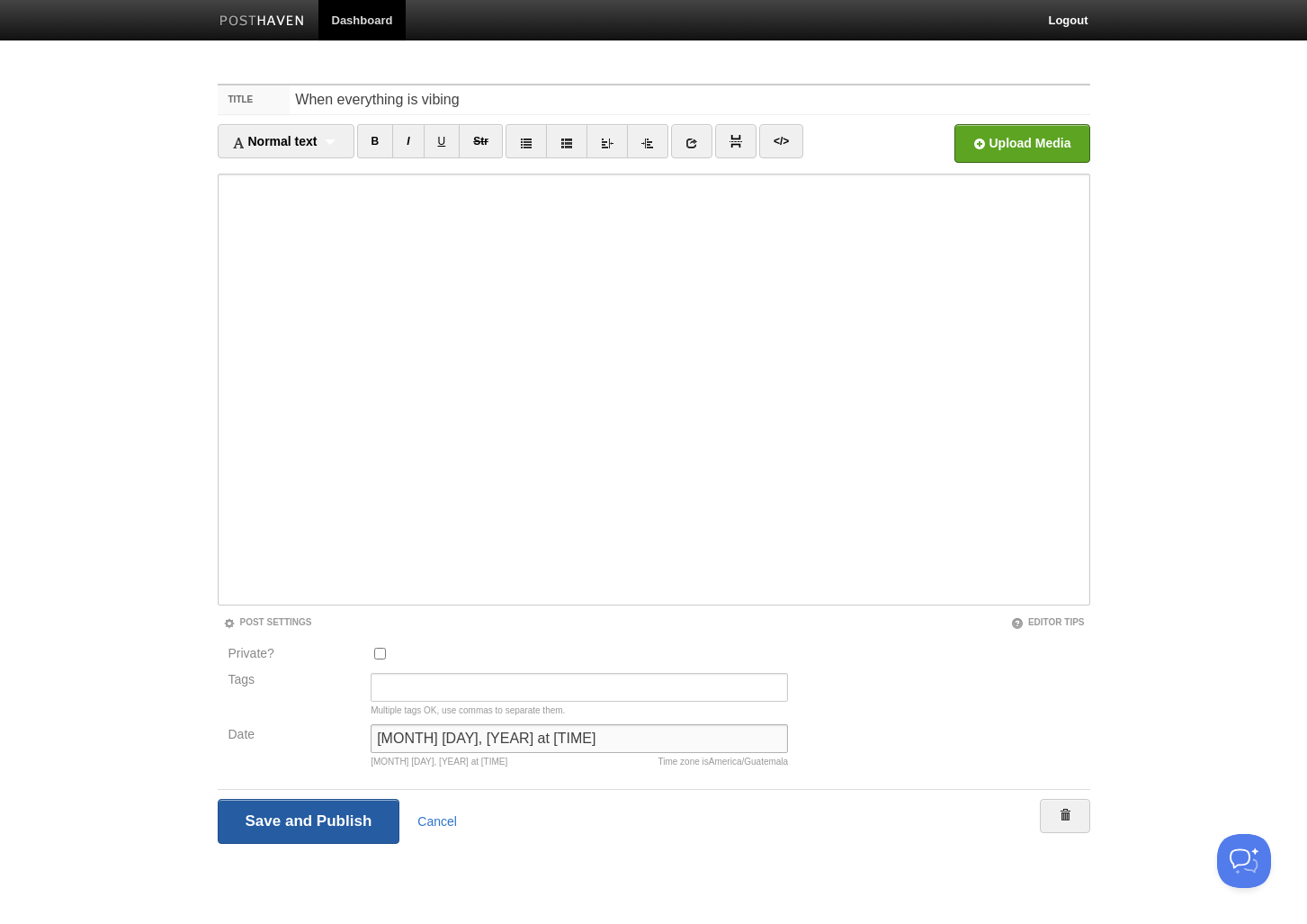 type on "[MONTH] [DAY], [YEAR] at [TIME]" 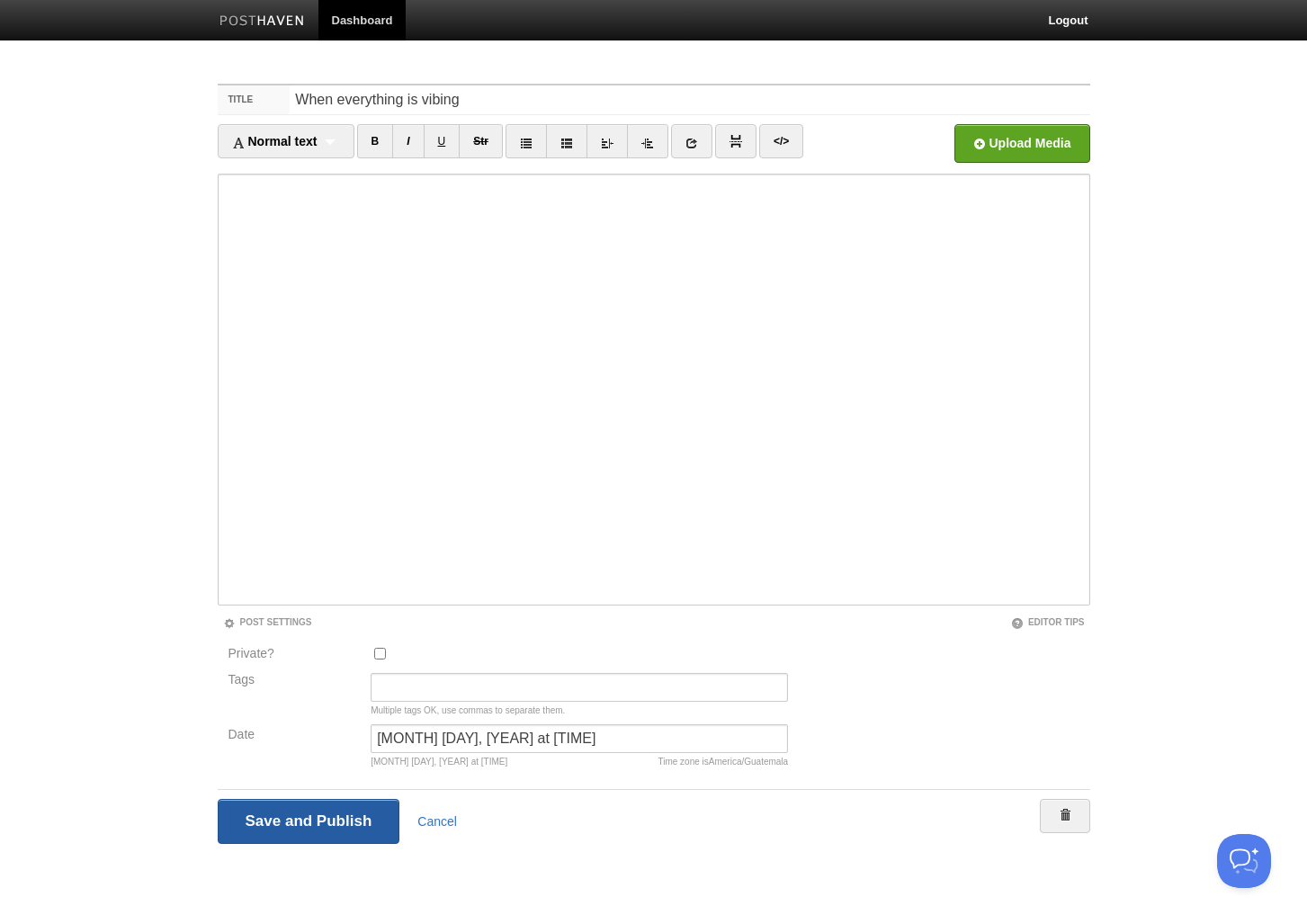 click on "Save and Publish" at bounding box center [309, 821] 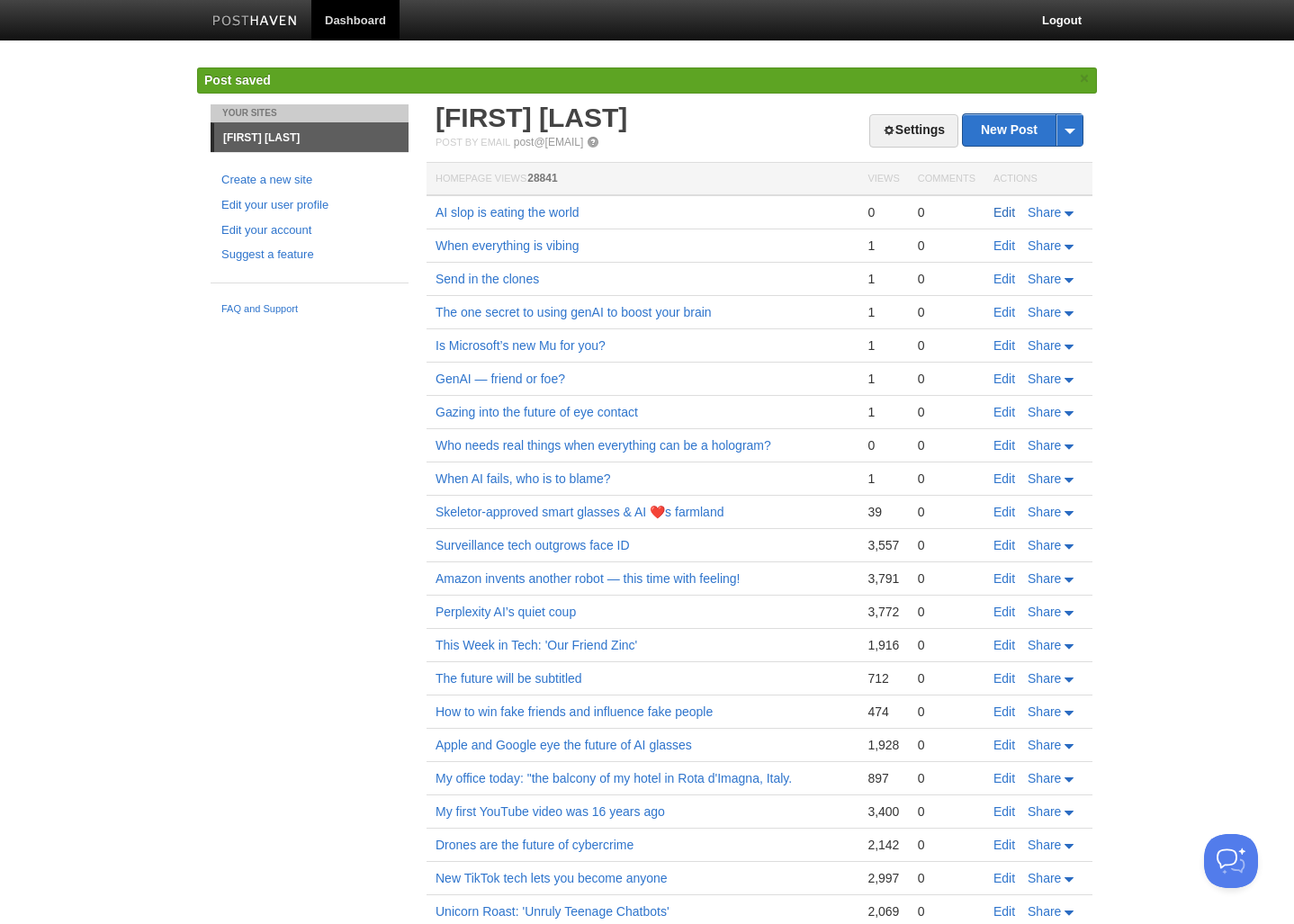 click on "Edit" at bounding box center [1004, 212] 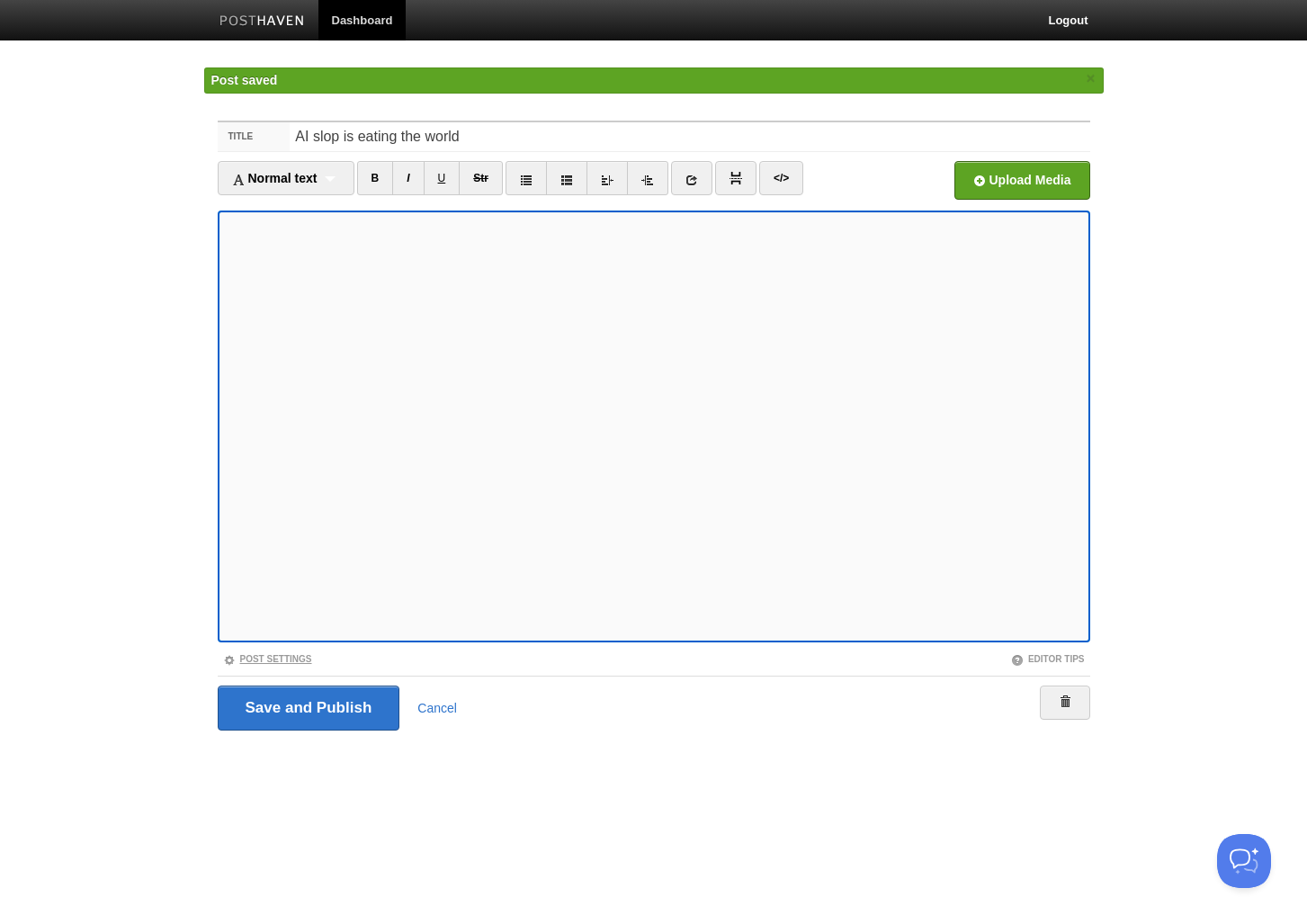 click on "Post Settings" at bounding box center [267, 659] 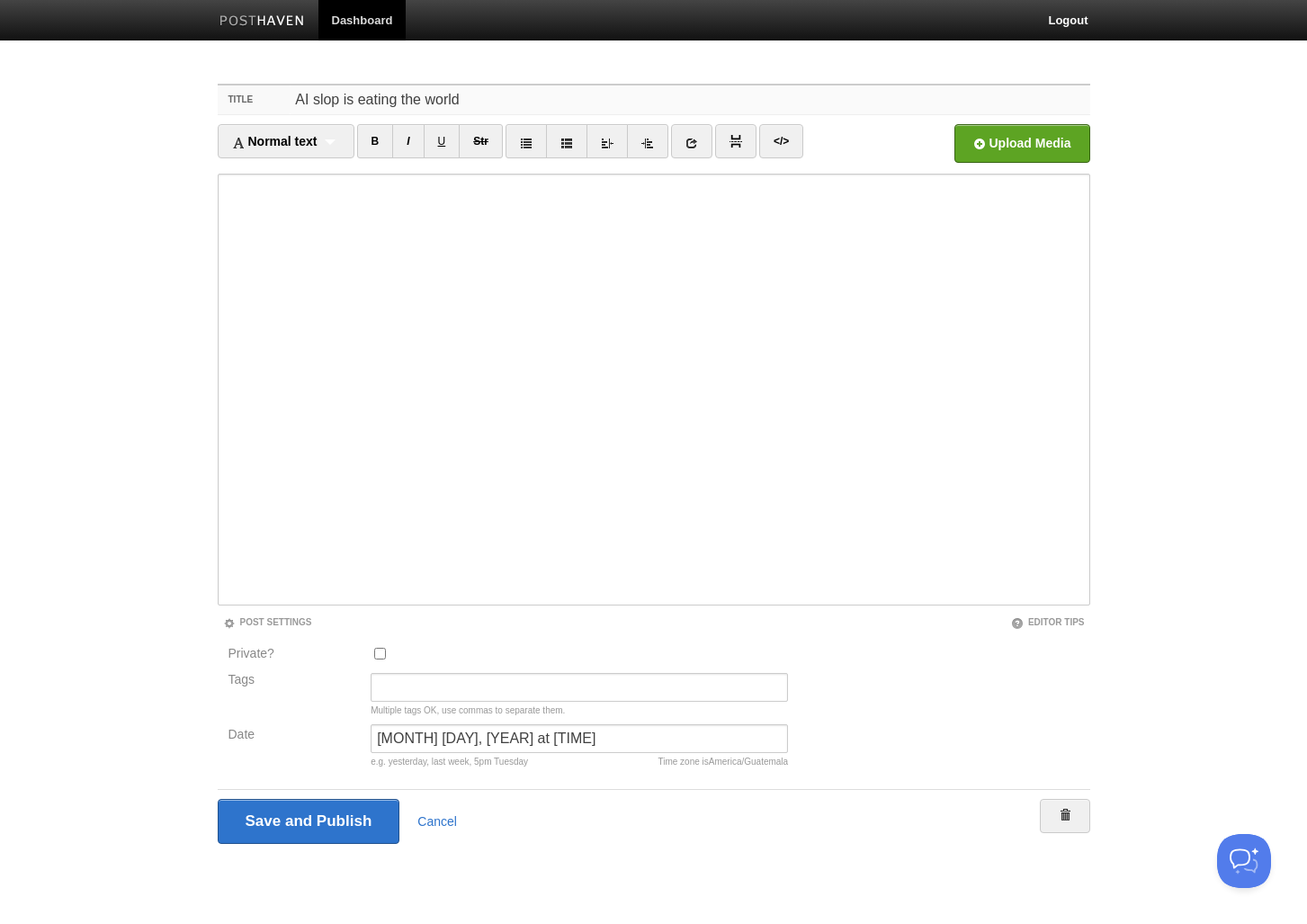 drag, startPoint x: 67, startPoint y: 87, endPoint x: -58, endPoint y: 77, distance: 125.39936 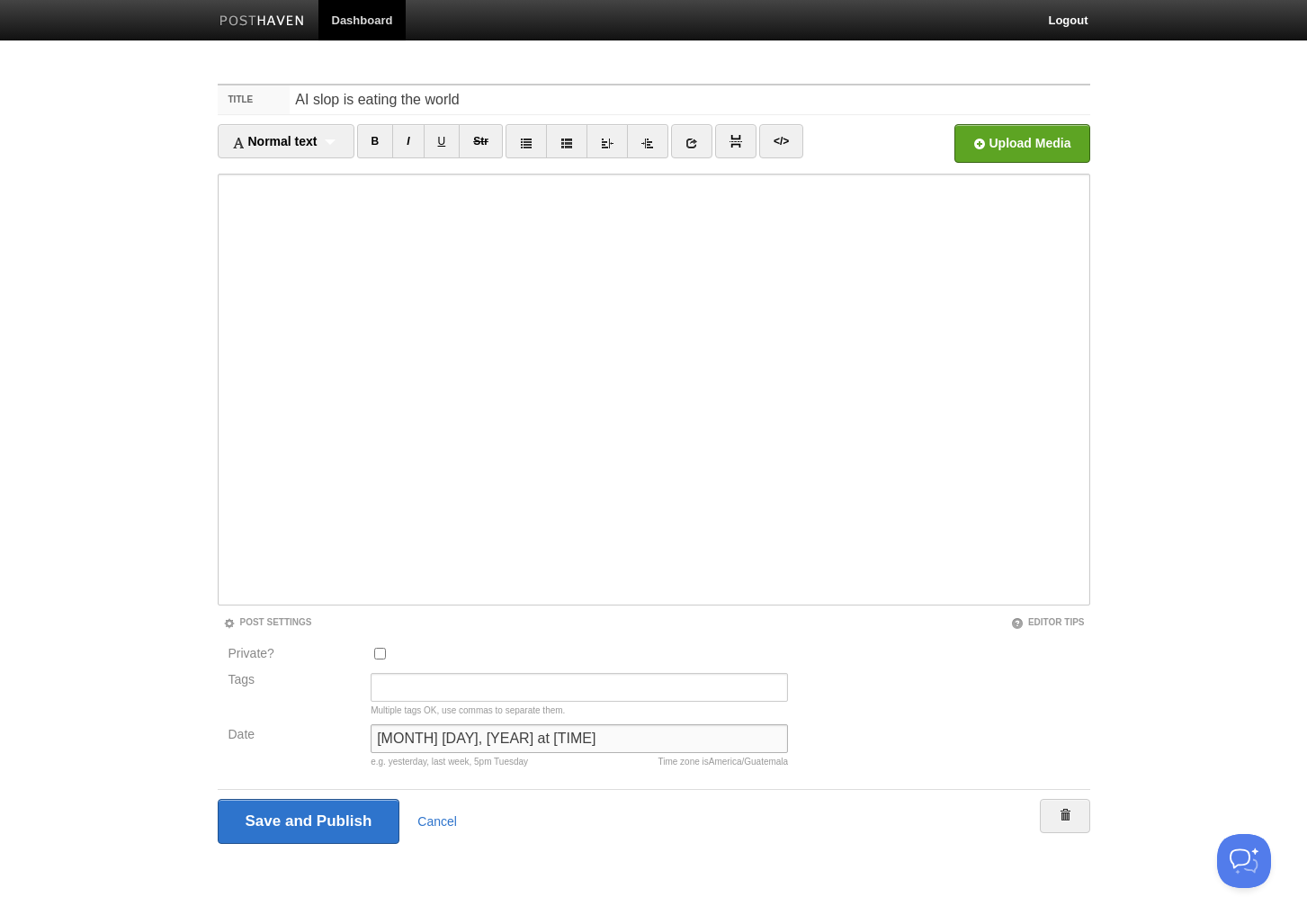 drag, startPoint x: 433, startPoint y: 739, endPoint x: 254, endPoint y: 717, distance: 180.34689 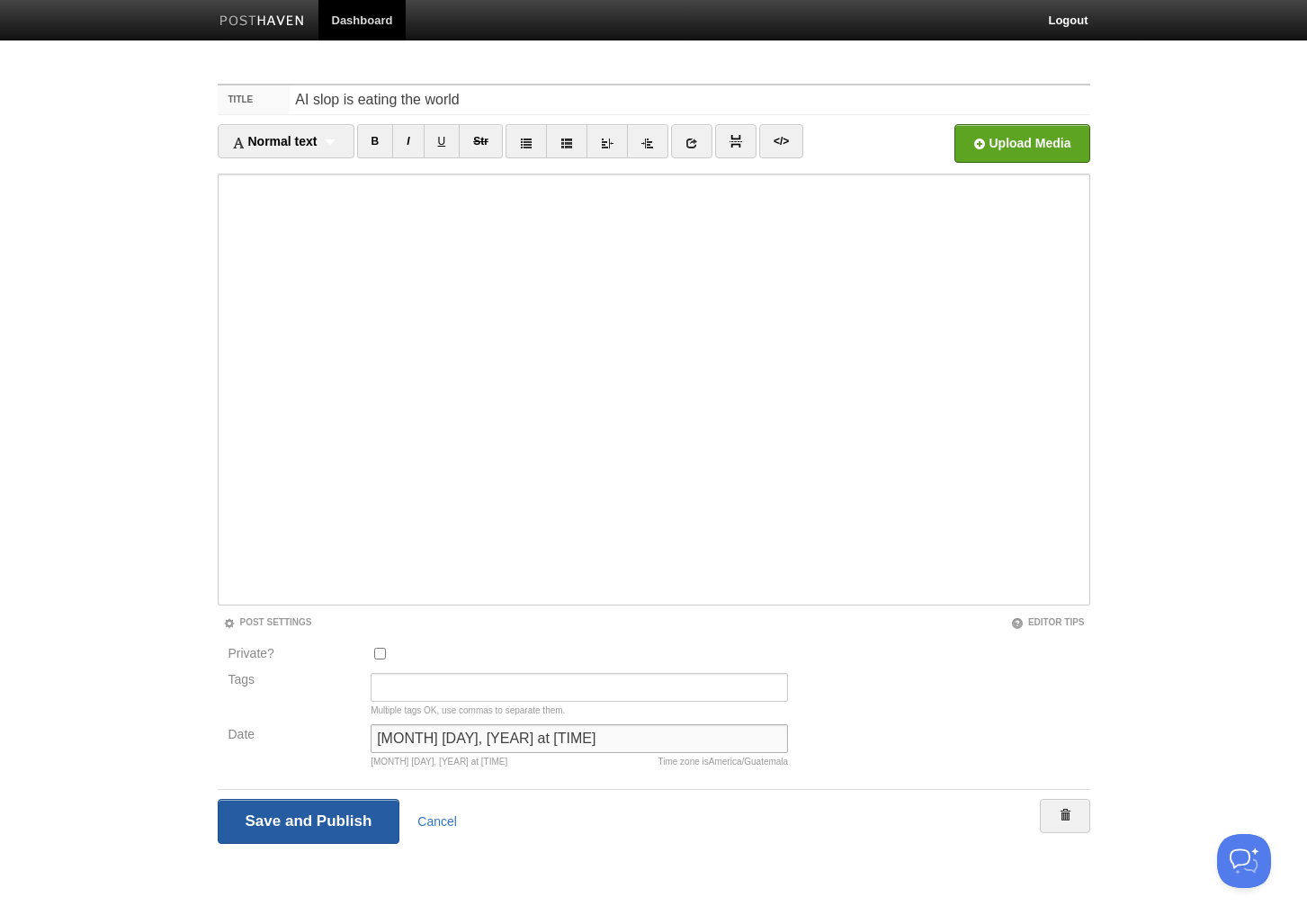 type on "[MONTH] [DAY], [YEAR] at [TIME]" 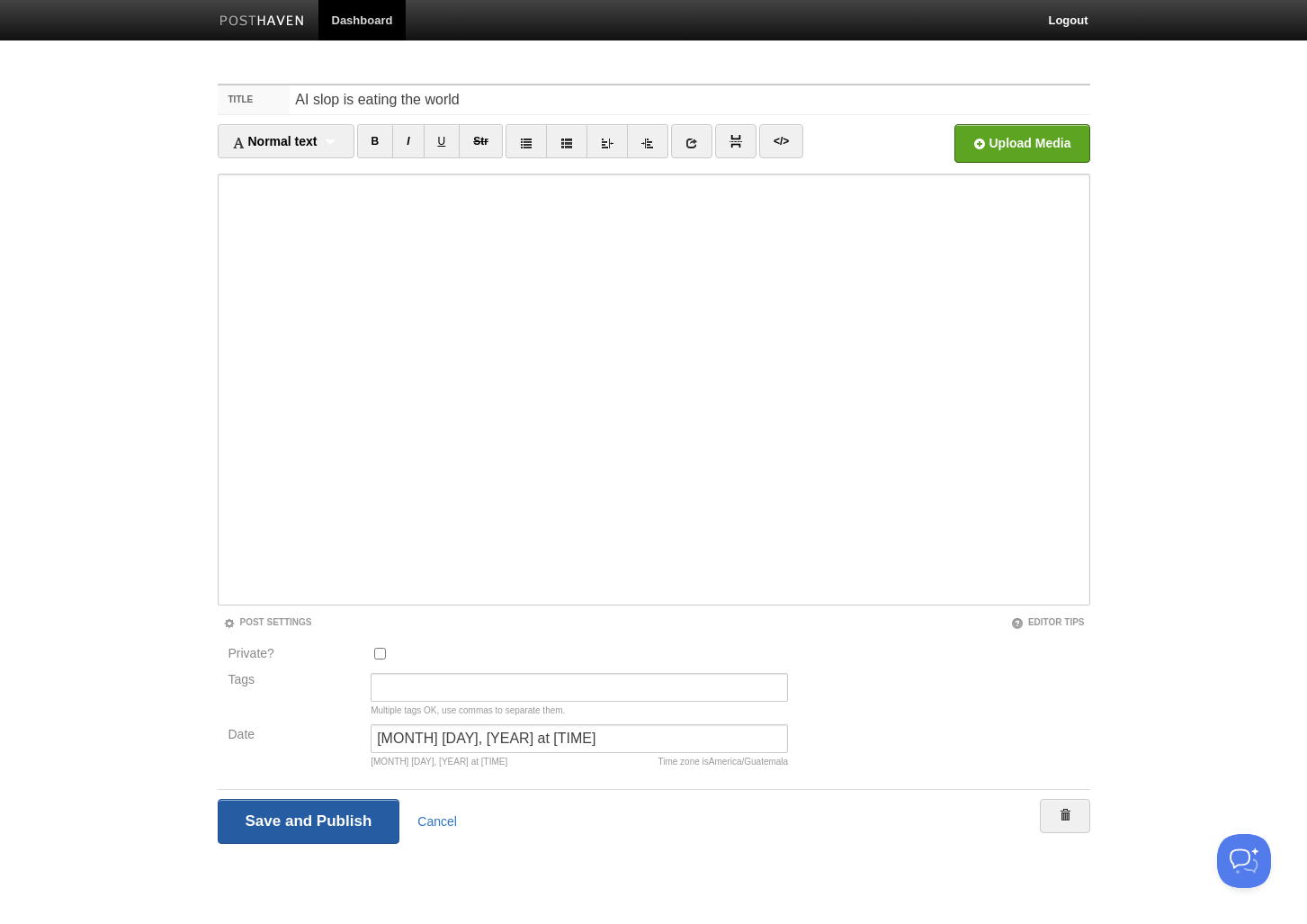 click on "Save and Publish" at bounding box center (309, 821) 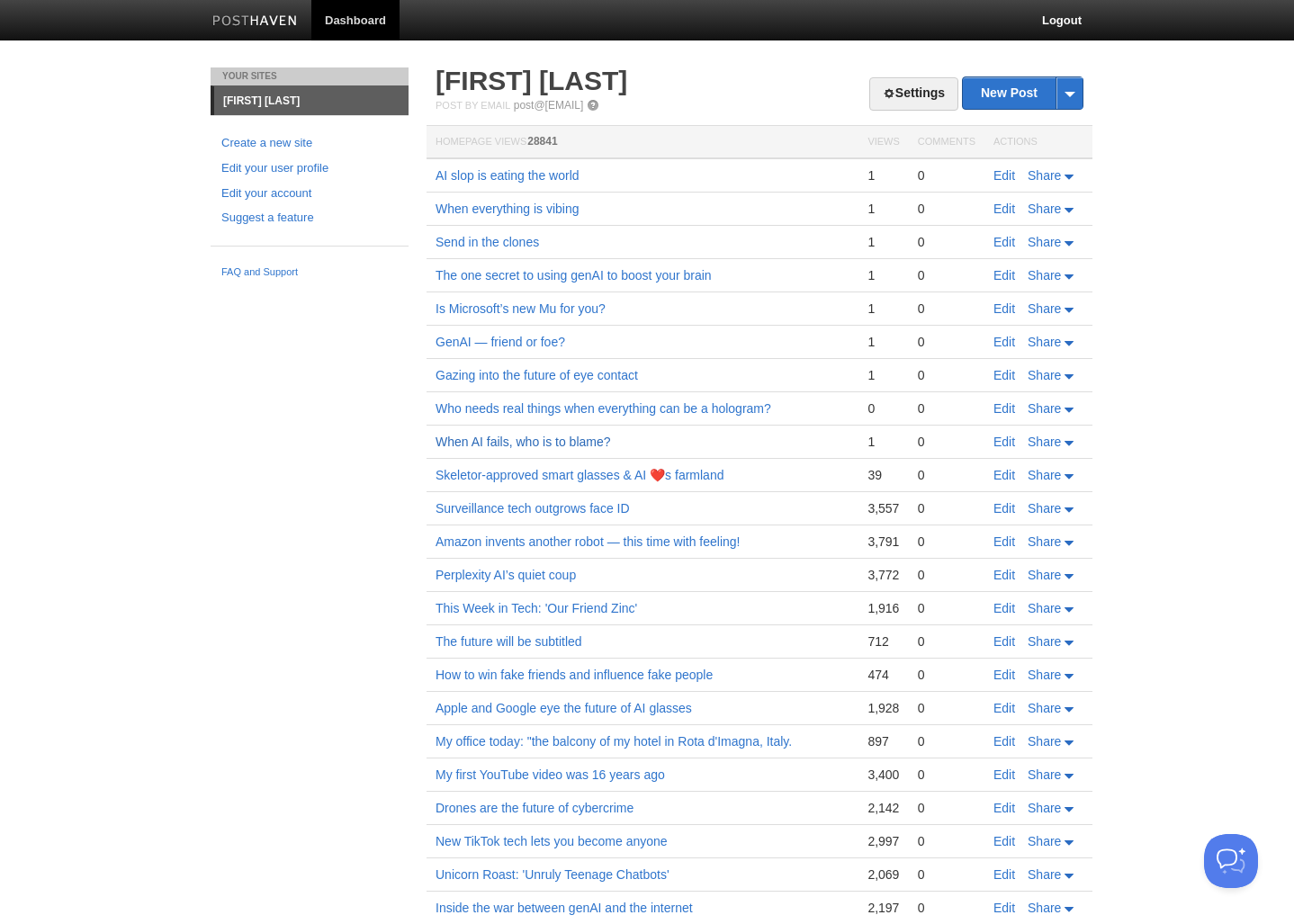 click on "When AI fails, who is to blame?" at bounding box center [523, 442] 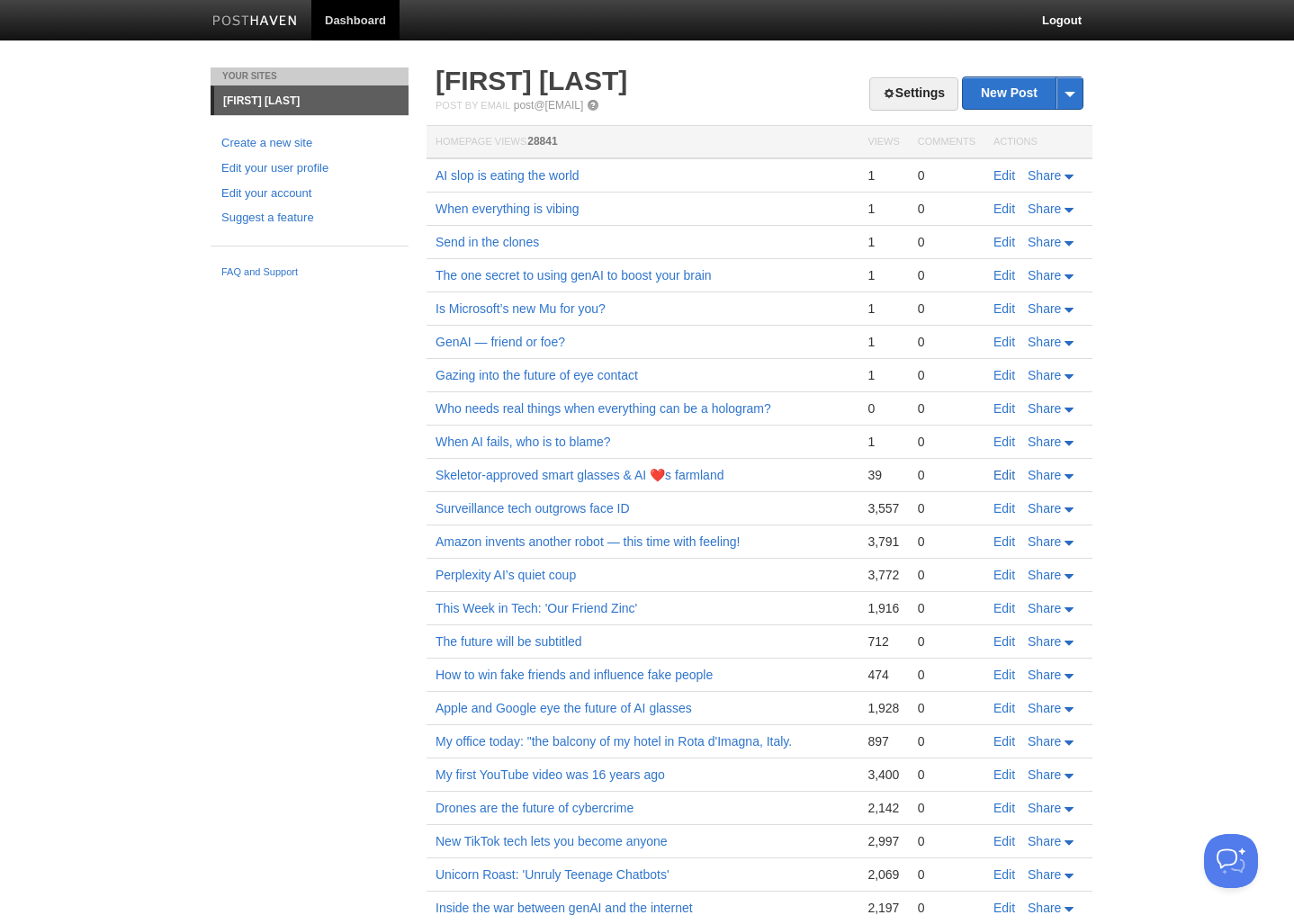 click on "Edit" at bounding box center [1004, 475] 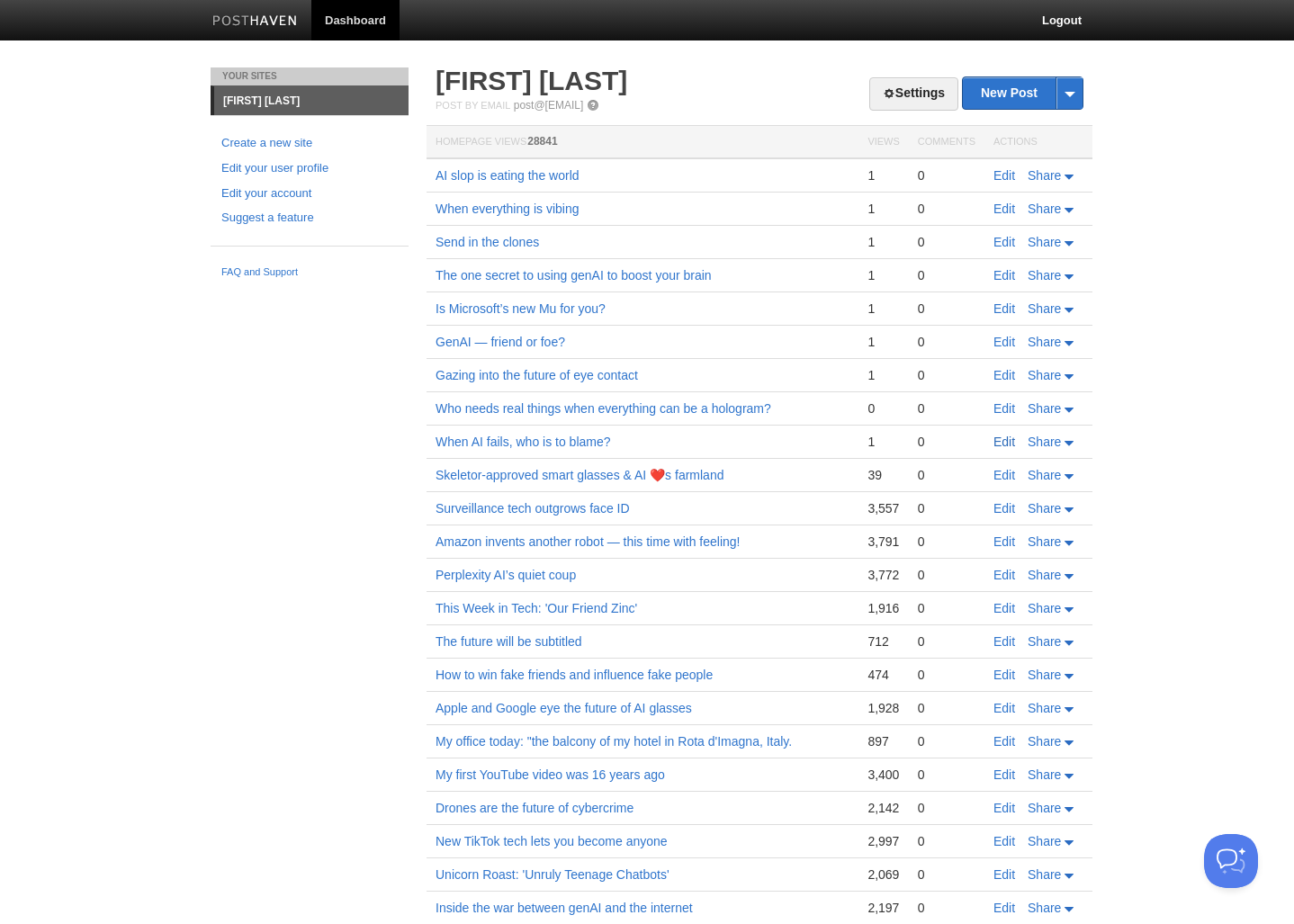 click on "Edit" at bounding box center [1004, 442] 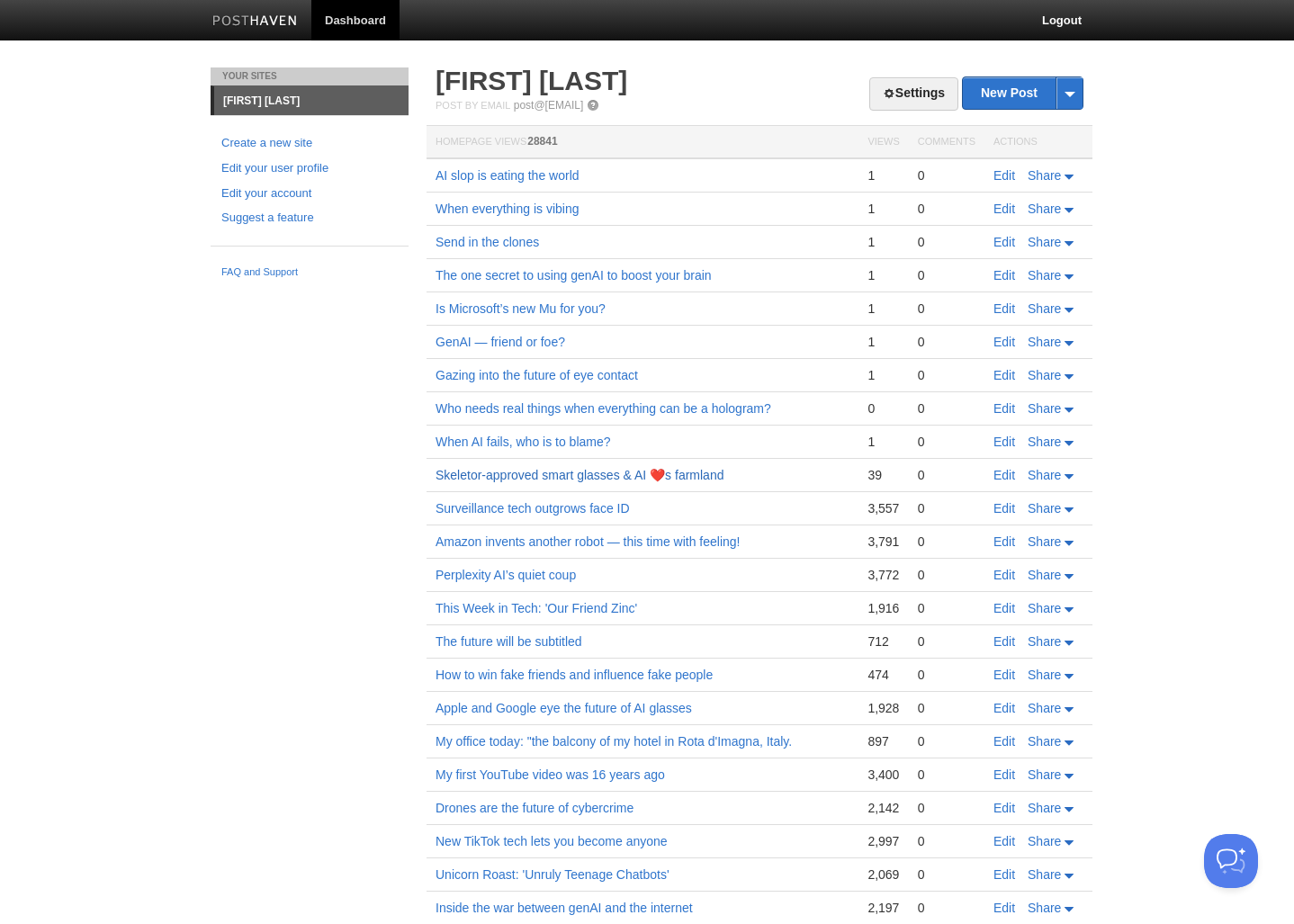 click on "Skeletor-approved smart glasses & AI ❤️s farmland" at bounding box center [580, 475] 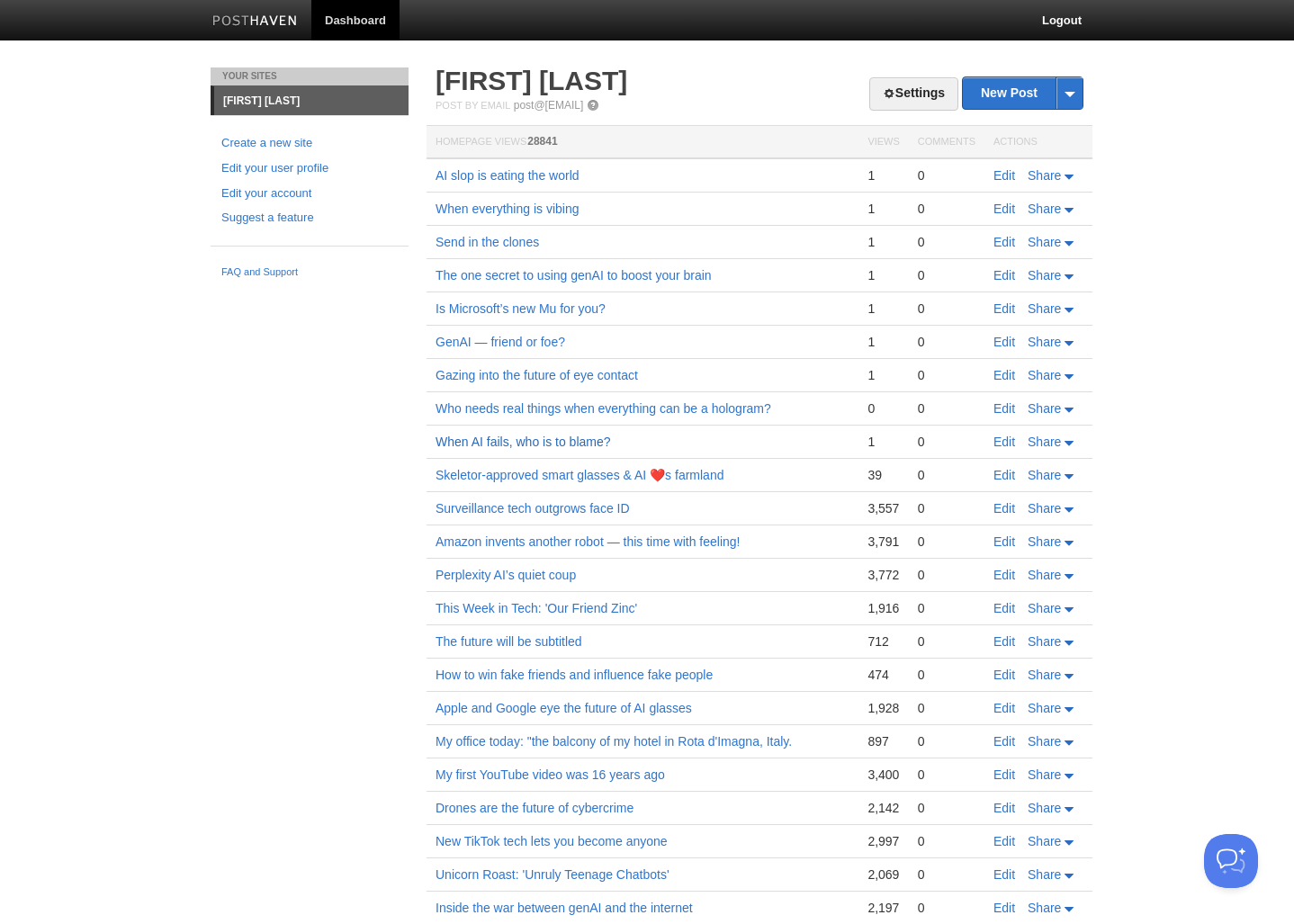 click on "When AI fails, who is to blame?" at bounding box center [523, 442] 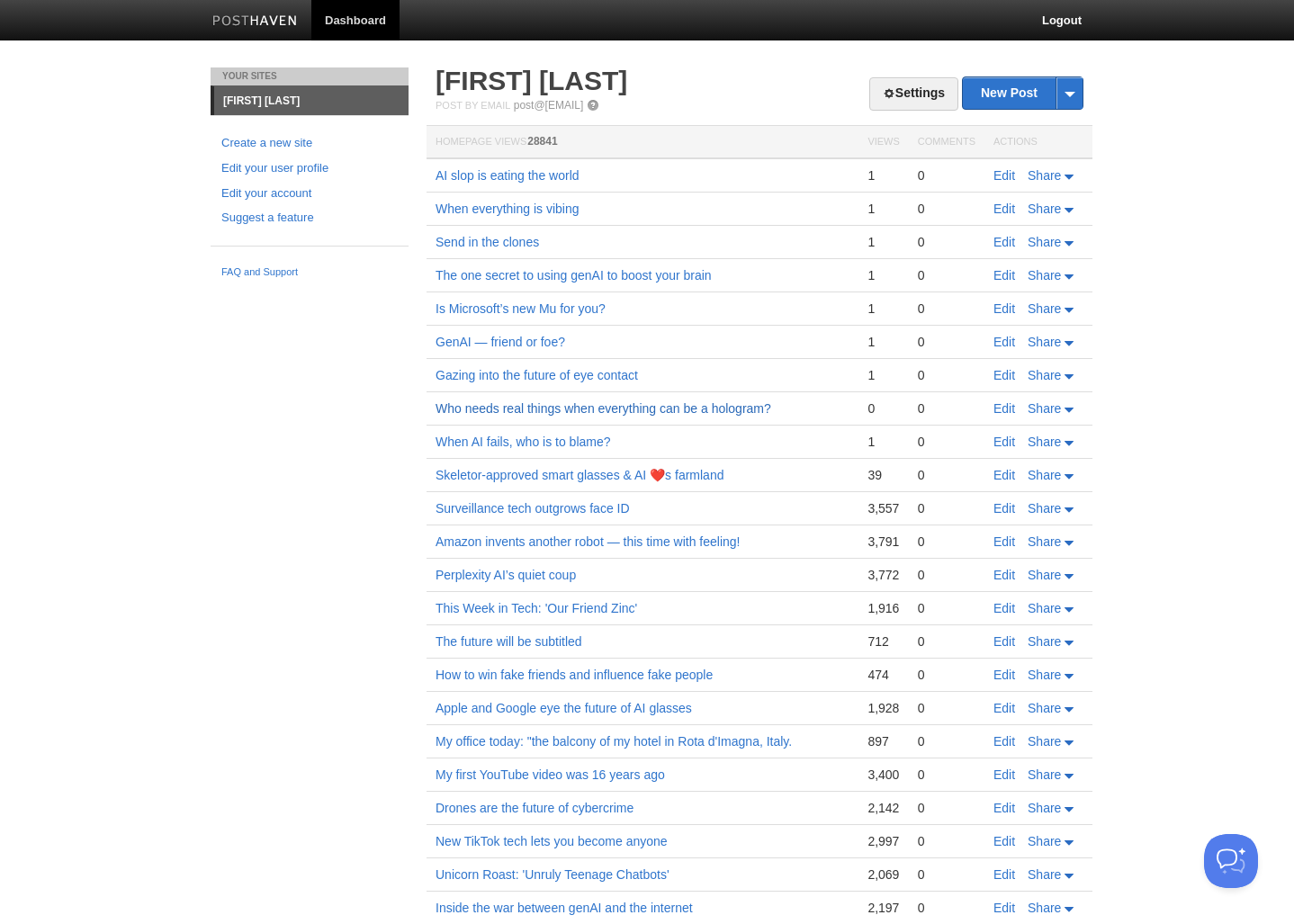 click on "Who needs real things when everything can be a hologram?" at bounding box center (603, 408) 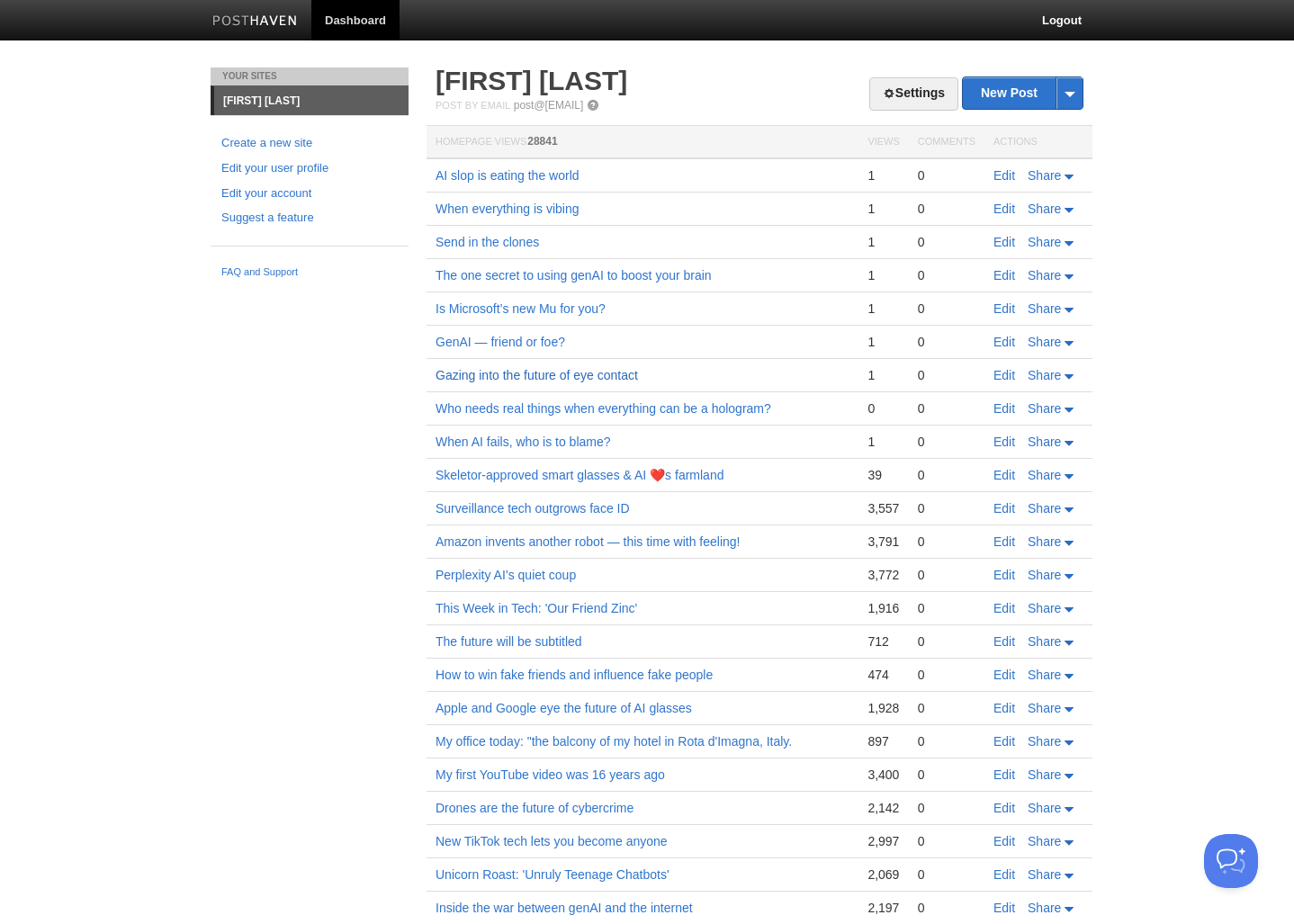 click on "Gazing into the future of eye contact" at bounding box center (536, 375) 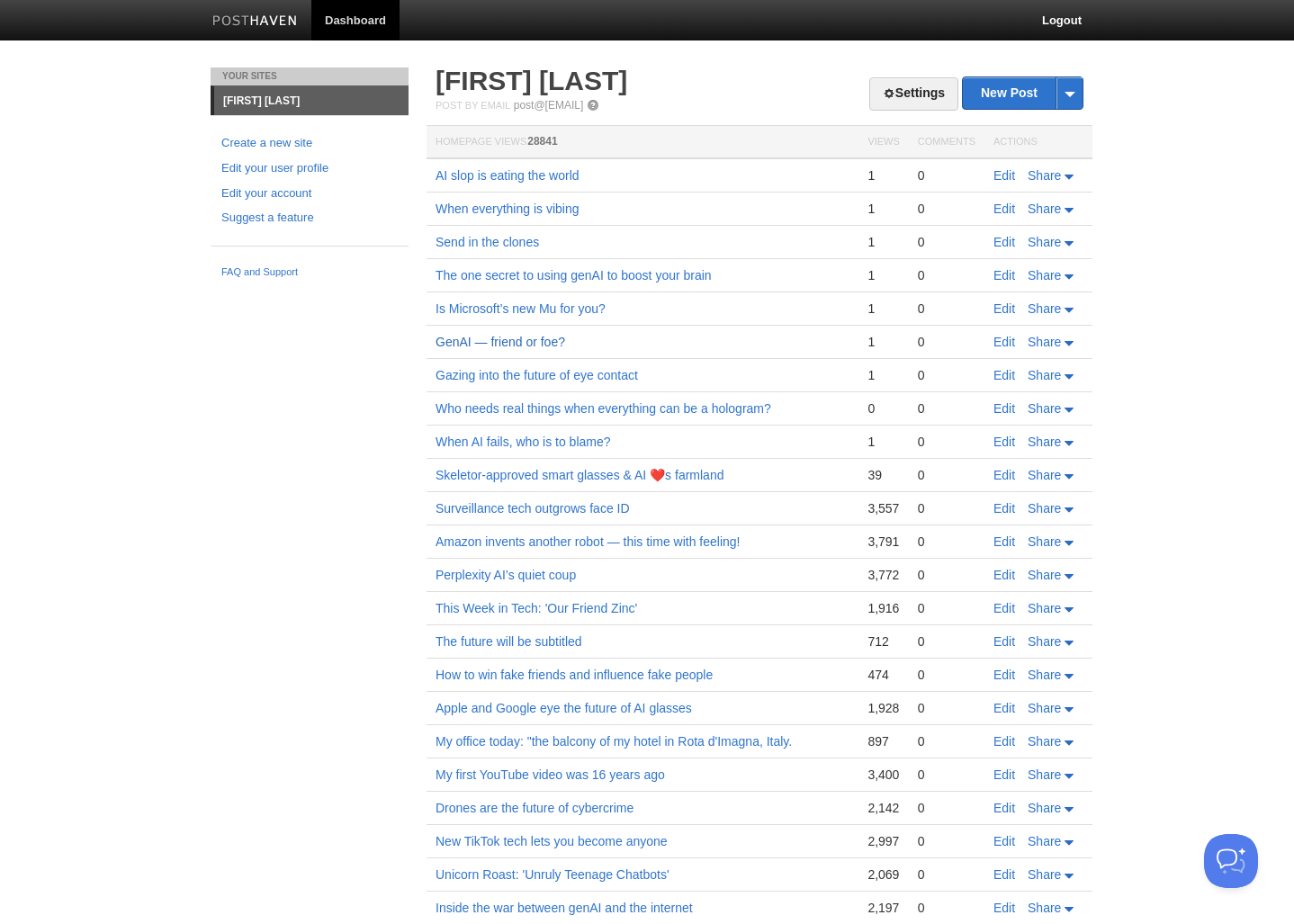 click on "GenAI — friend or foe?" at bounding box center (500, 342) 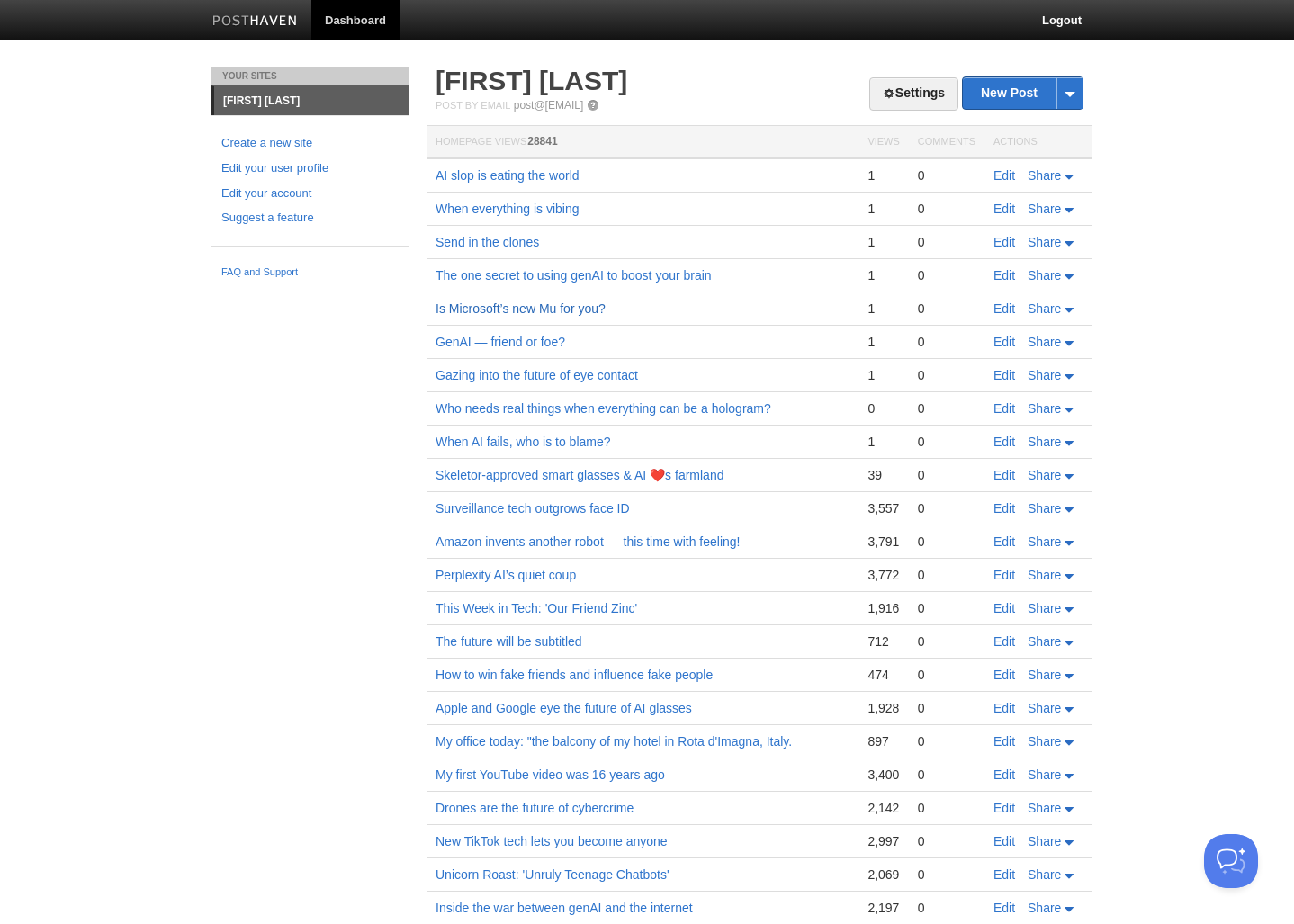 click on "Is Microsoft’s new Mu for you?" at bounding box center [520, 309] 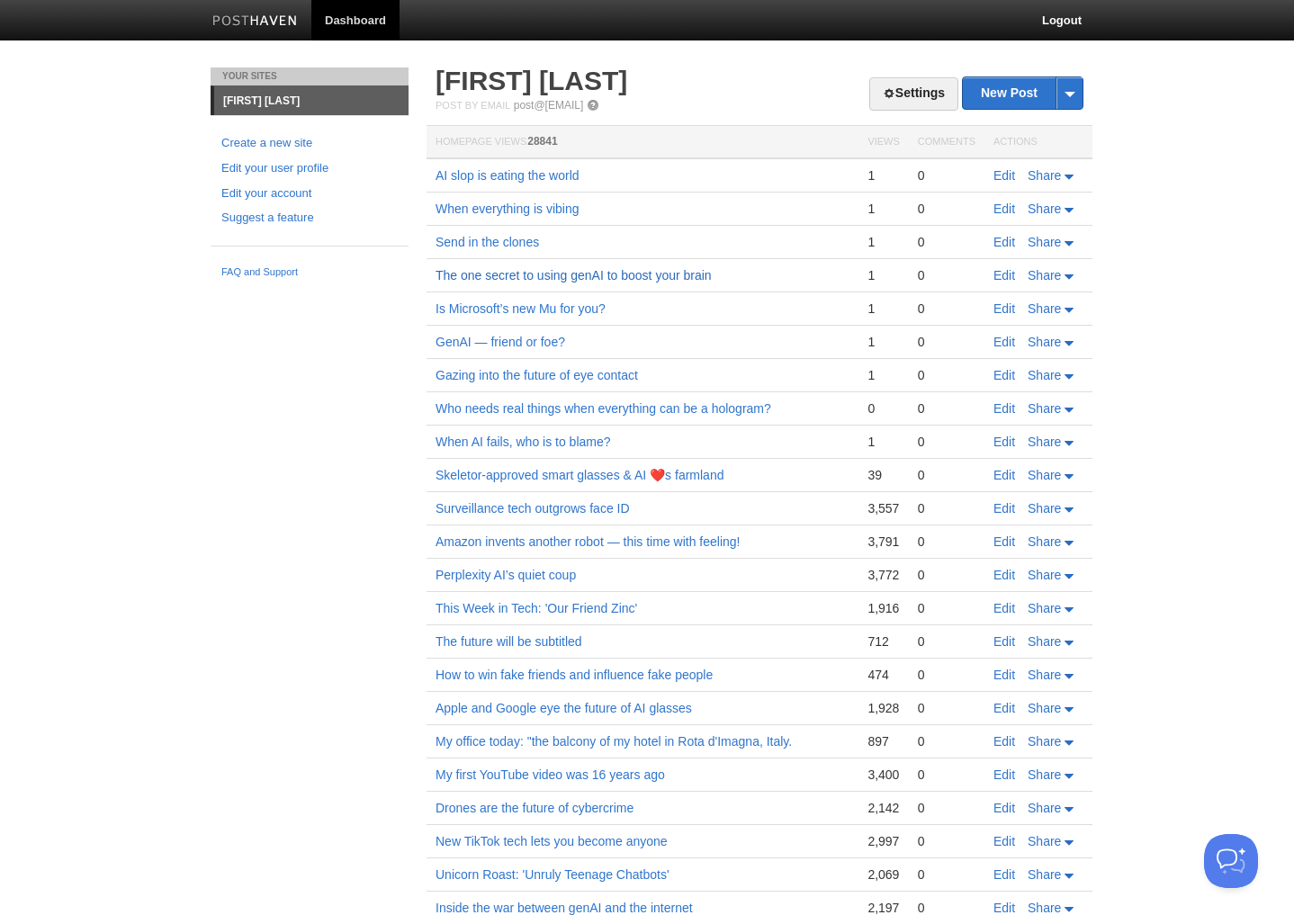 click on "The one secret to using genAI to boost your brain" at bounding box center [573, 275] 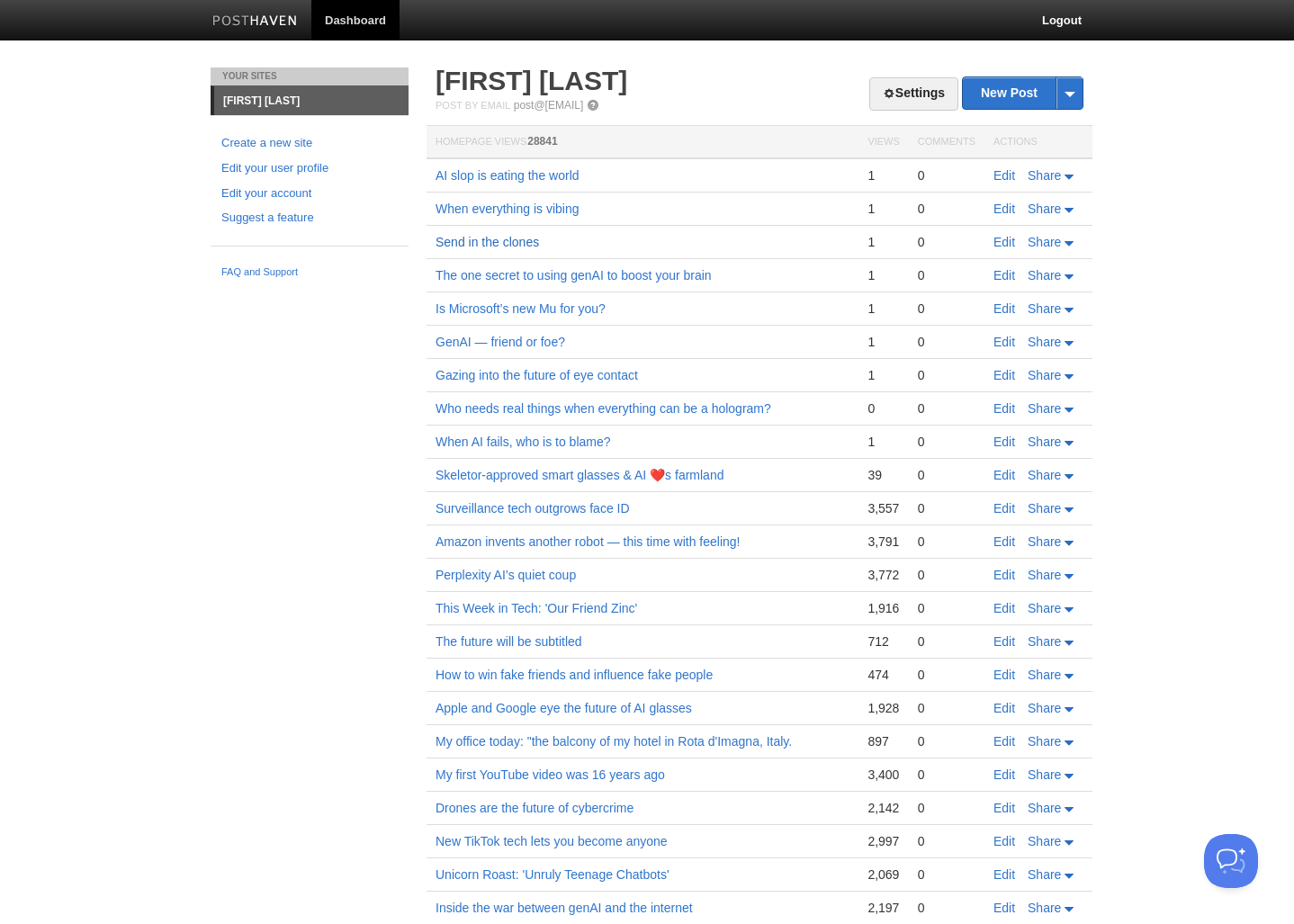 click on "Send in the clones" at bounding box center (487, 242) 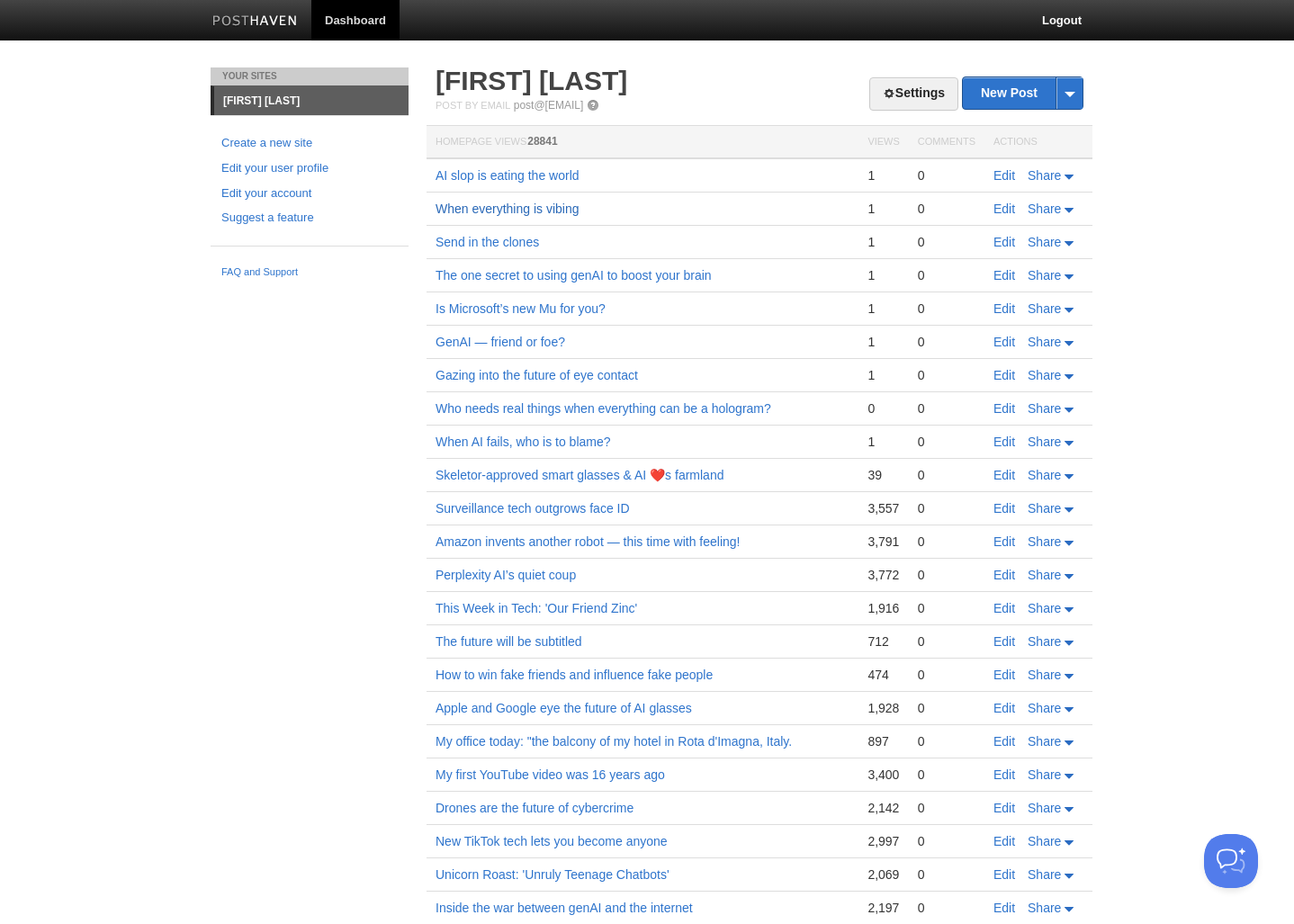 drag, startPoint x: 526, startPoint y: 205, endPoint x: 535, endPoint y: 194, distance: 14.2127 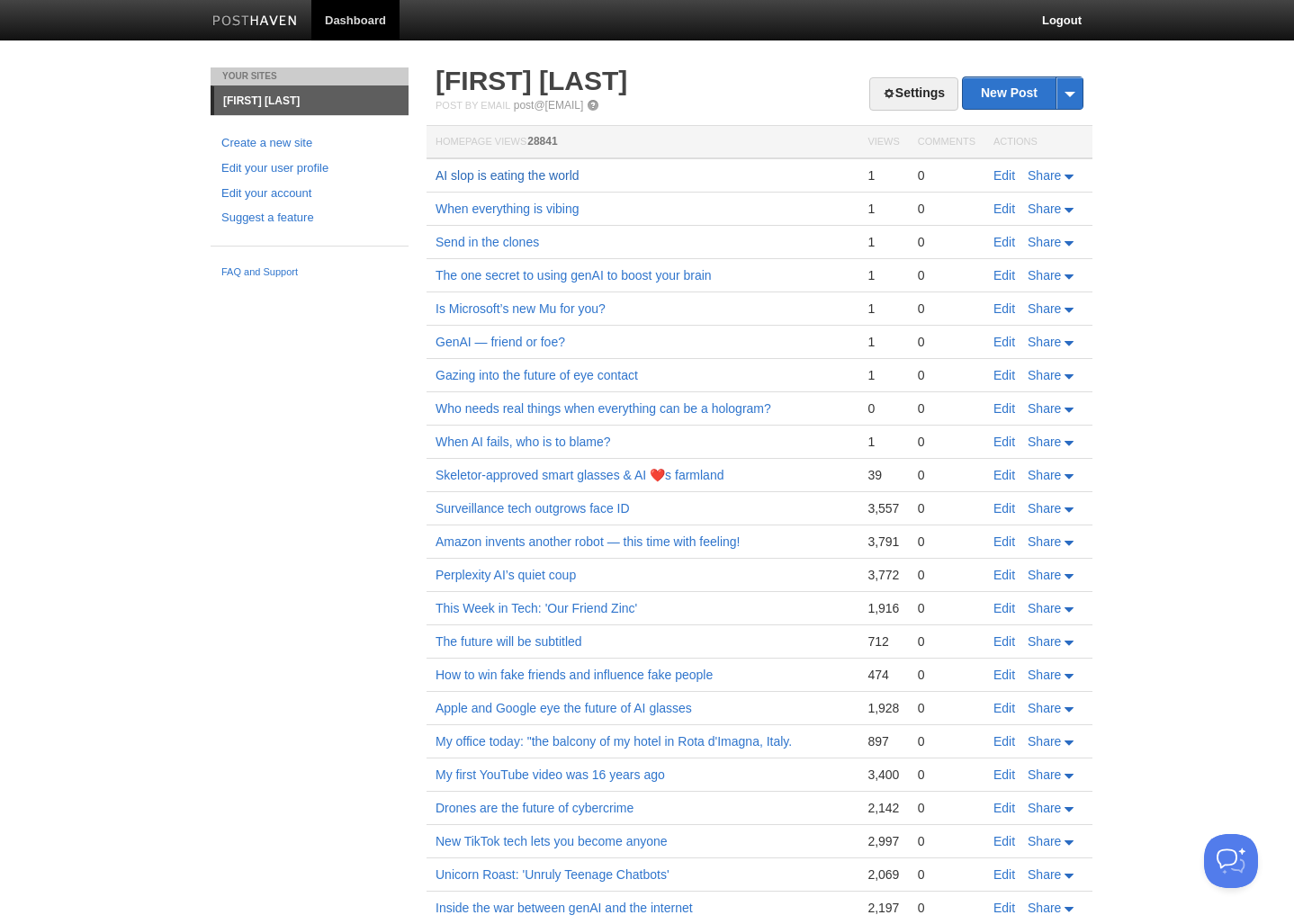 click on "AI slop is eating the world" at bounding box center (508, 175) 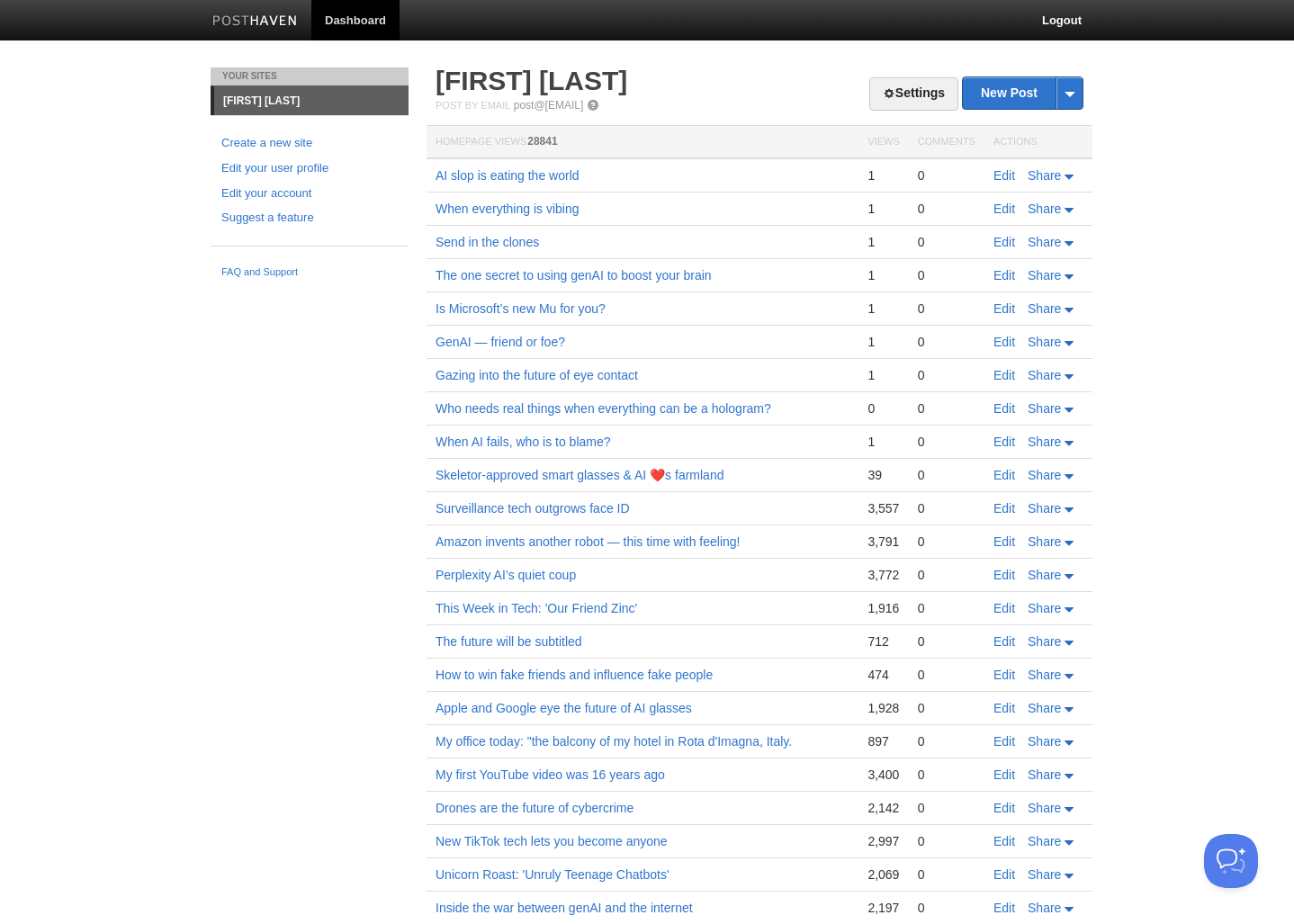 click on "Dashboard
Logout
Post created
×
Post saved
×
Post created
×
Post created
×
Post created
×
Post created
×
Post saved
×
Post saved
×
Post created
×
Post created
×
Post created
×
Post created
×
Post saved
×
Post saved
×
Post saved
×
Post saved
×
Post saved
×
Post saved
×
Post saved
×
Your Sites [NAME]
Create a new site
Edit your user profile
Edit your account
Suggest a feature
FAQ and Support
Settings
New Post
by Web
by Email" at bounding box center (647, 595) 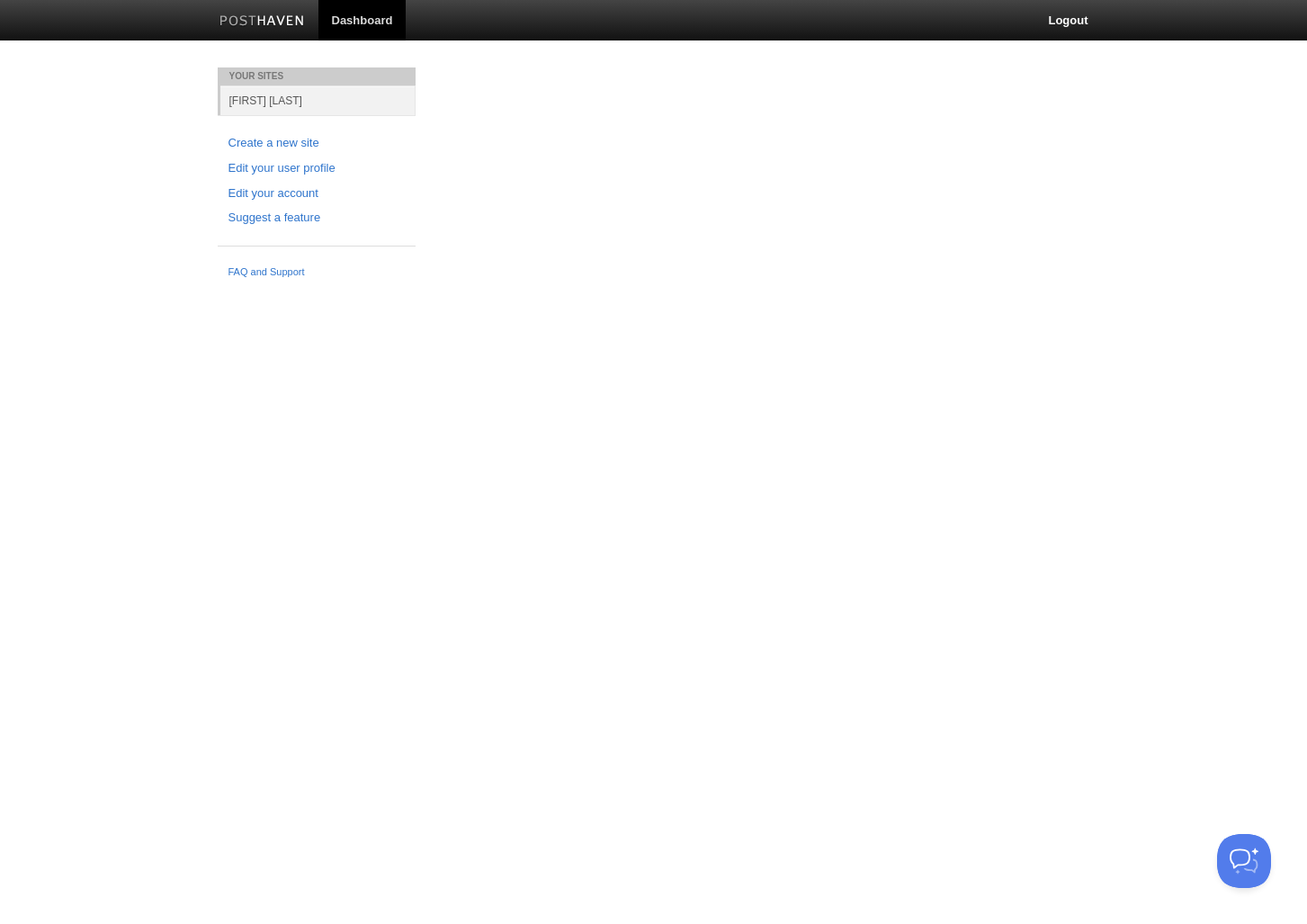 scroll, scrollTop: 0, scrollLeft: 0, axis: both 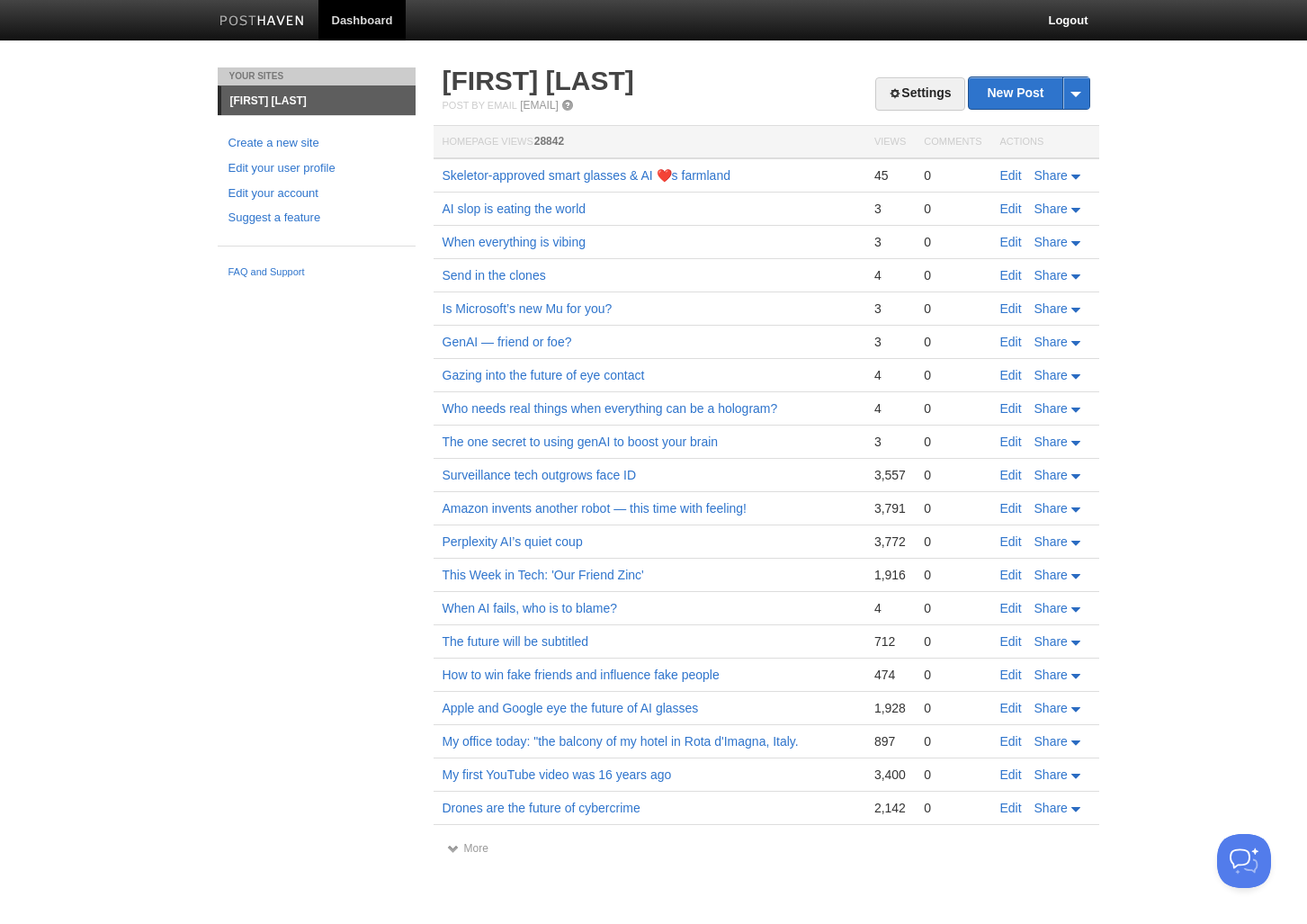 click on "Your Sites [PERSON]
Create a new site
Edit your user profile
Edit your account
Suggest a feature
FAQ and Support" at bounding box center (317, 177) 